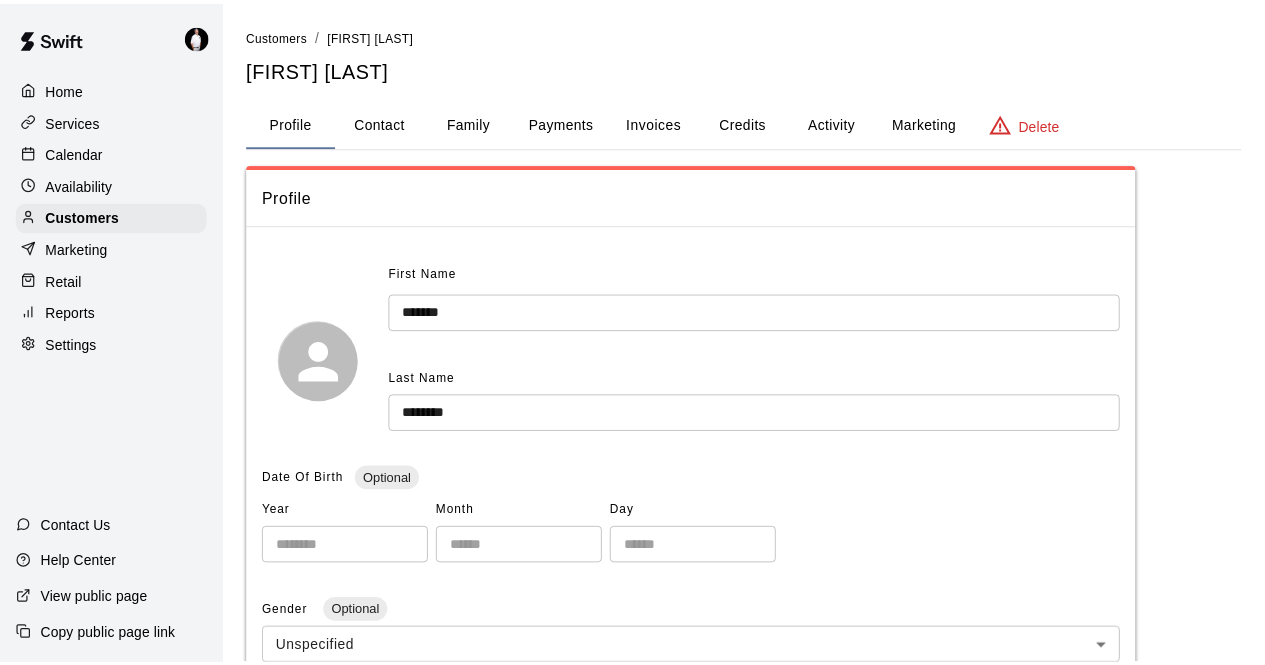 scroll, scrollTop: 0, scrollLeft: 0, axis: both 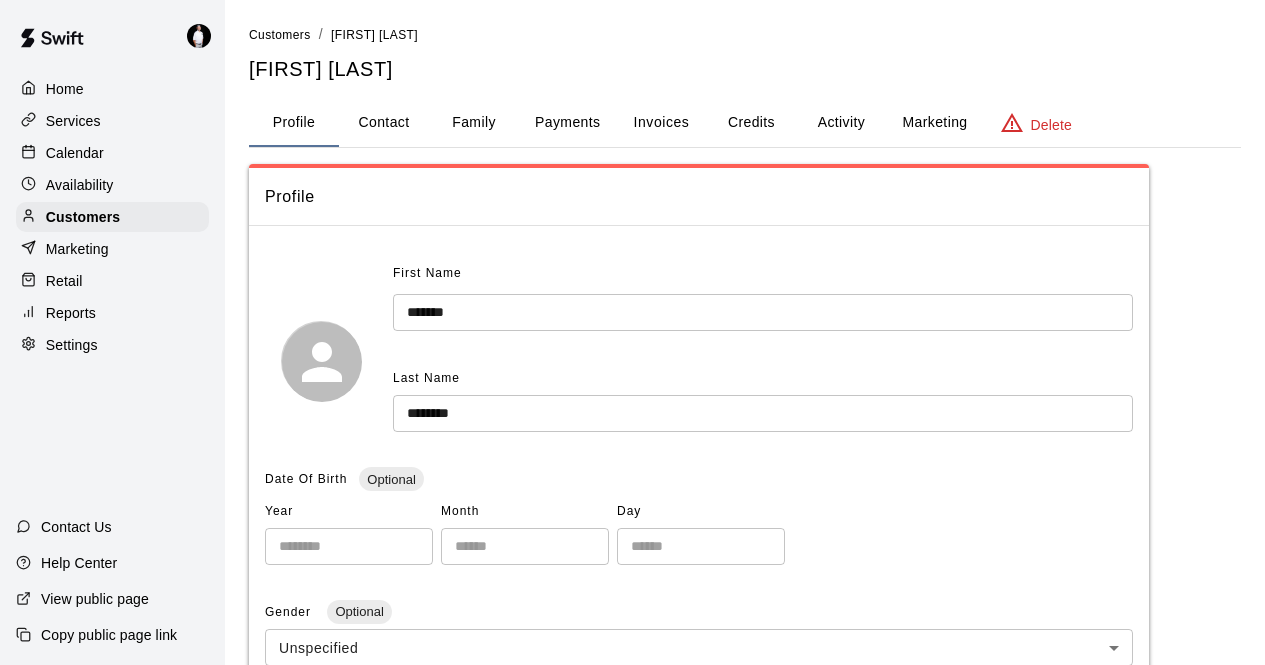 click on "Calendar" at bounding box center [75, 153] 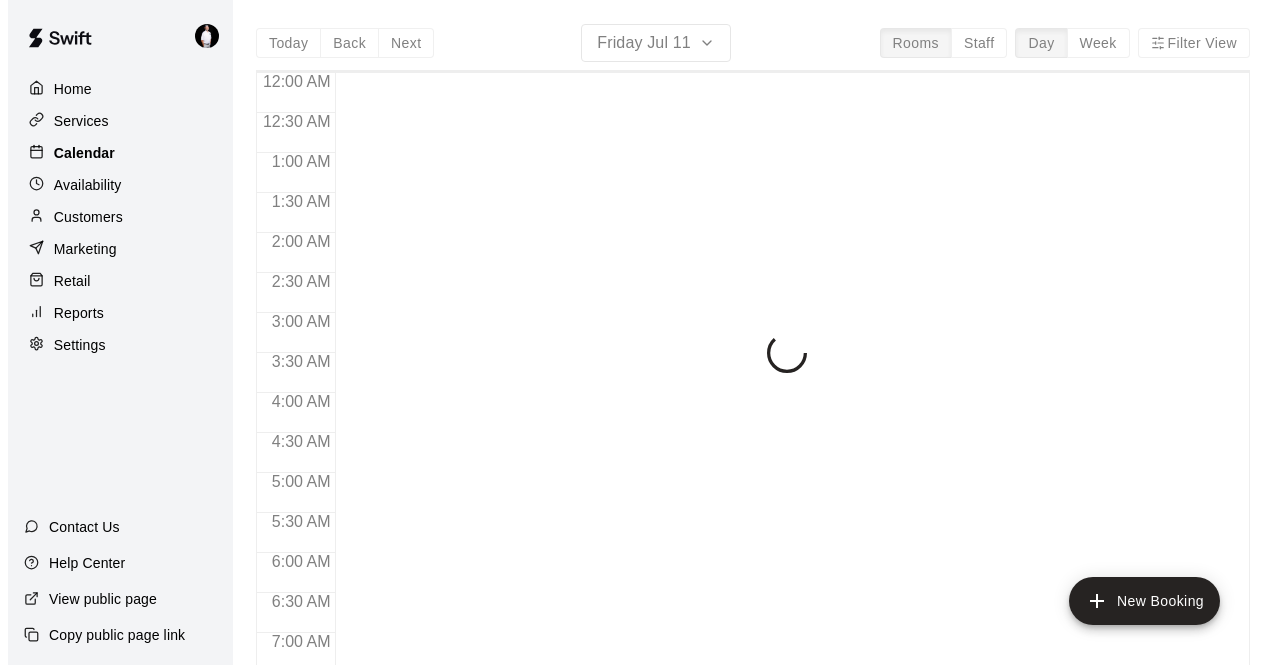 scroll, scrollTop: 696, scrollLeft: 0, axis: vertical 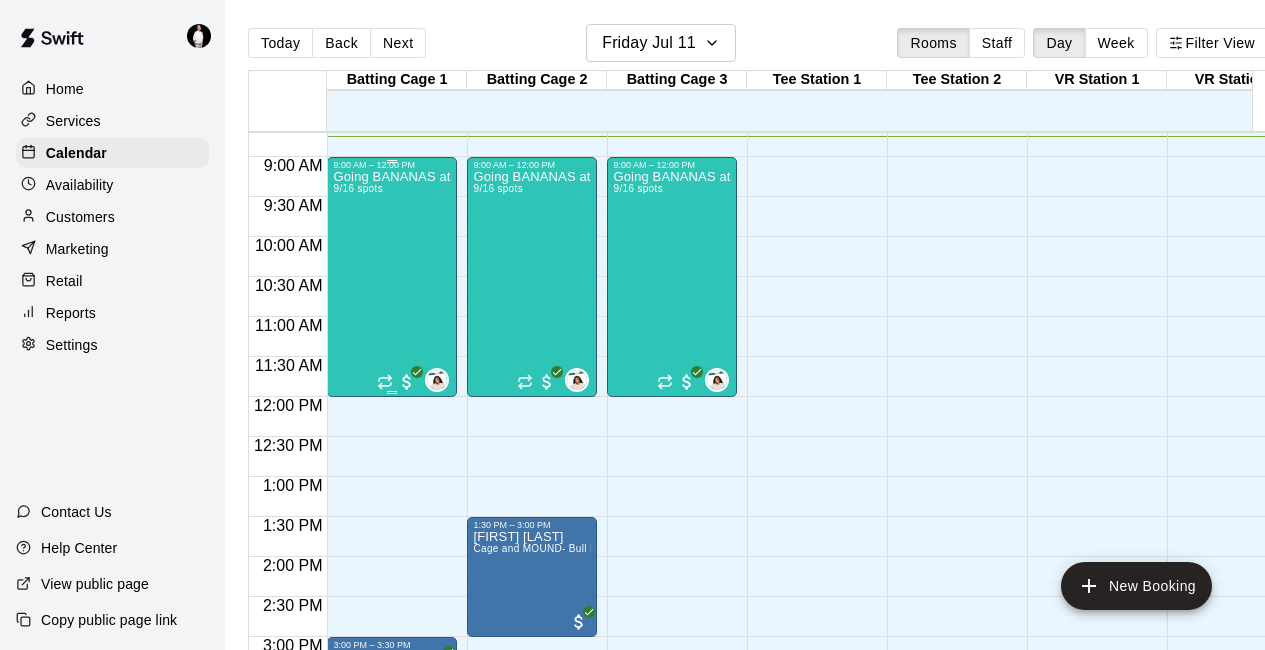click on "Going BANANAS at The Boom! [SPOTS]" at bounding box center (392, 495) 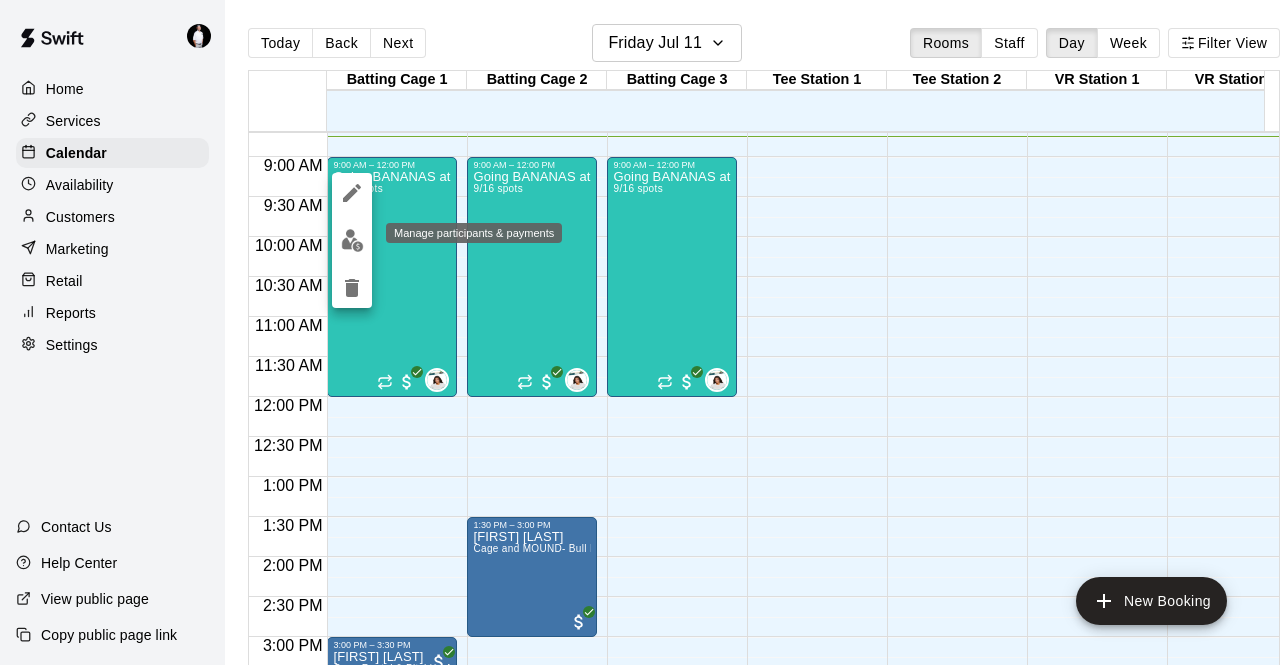 click at bounding box center [352, 240] 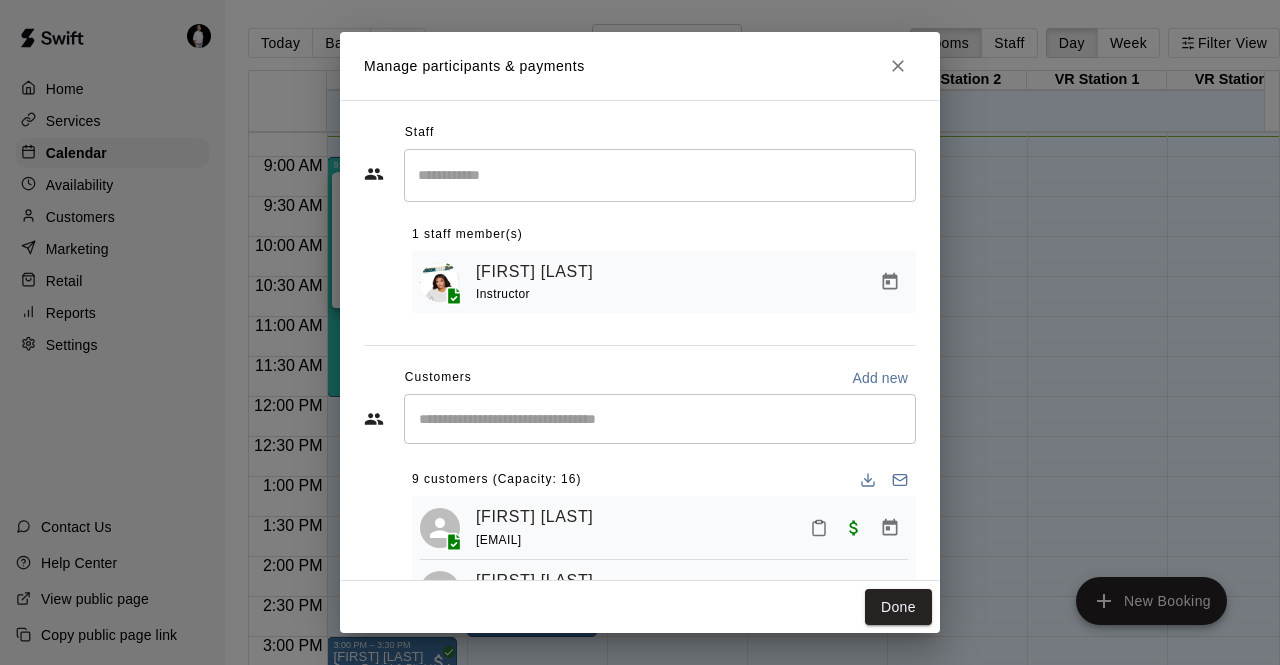 scroll, scrollTop: 103, scrollLeft: 0, axis: vertical 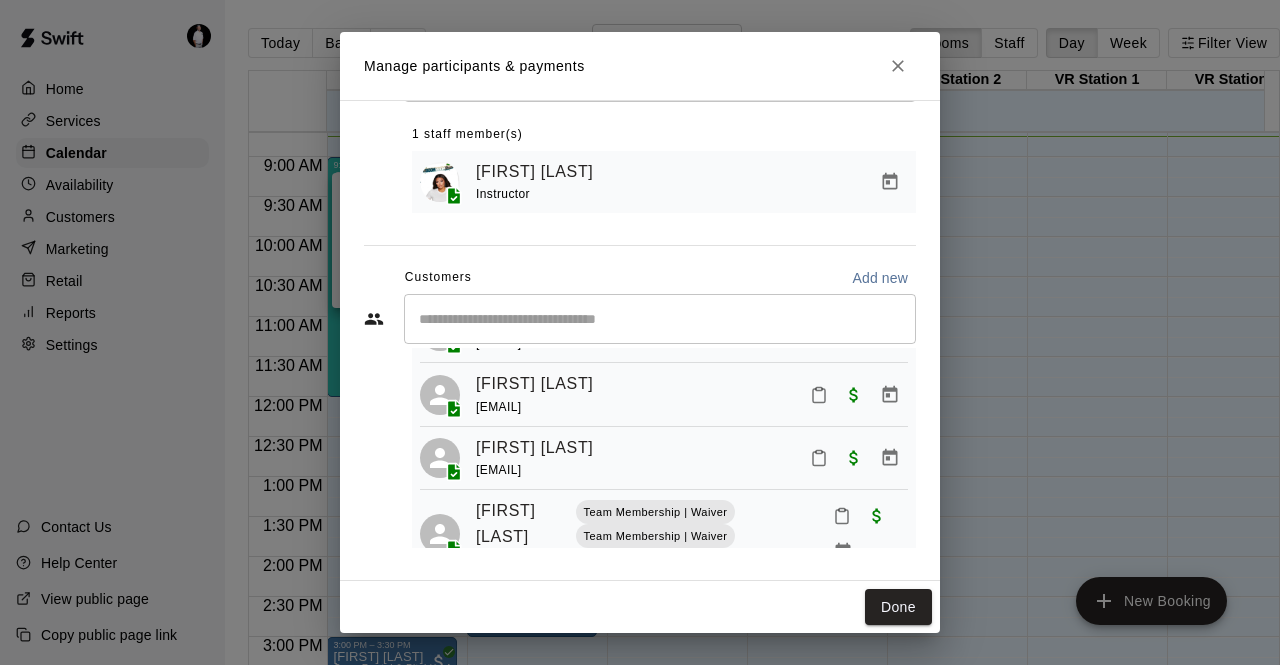 click 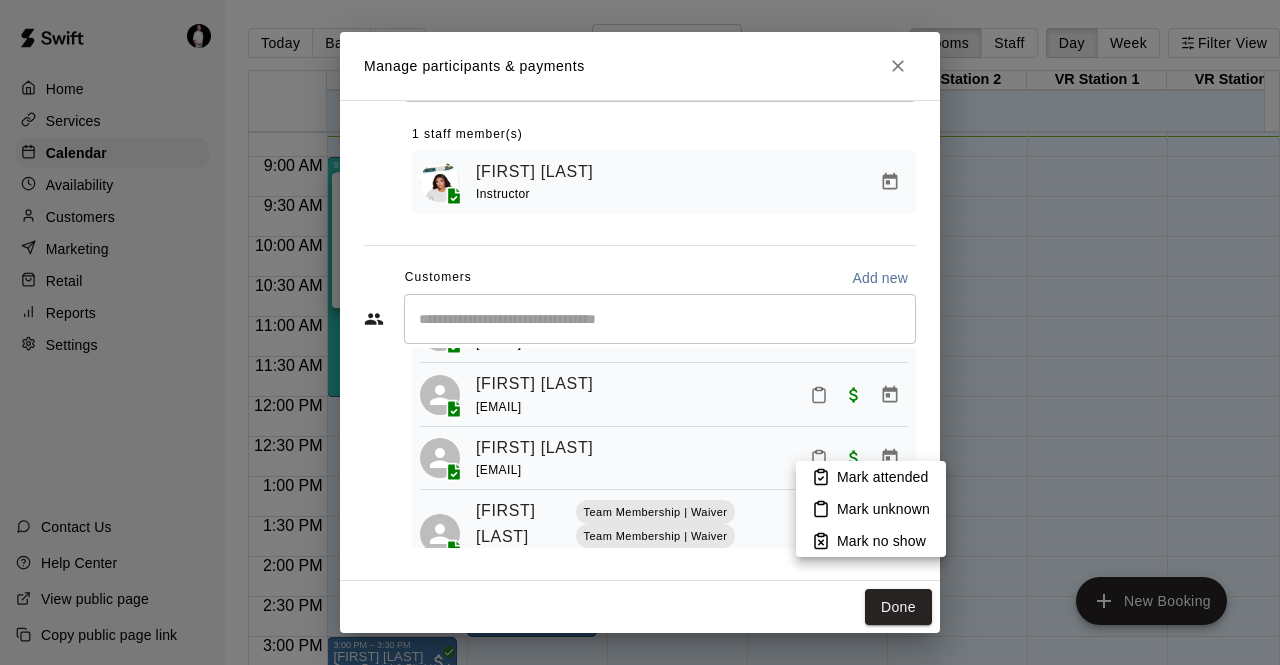 click on "Mark attended" at bounding box center (882, 477) 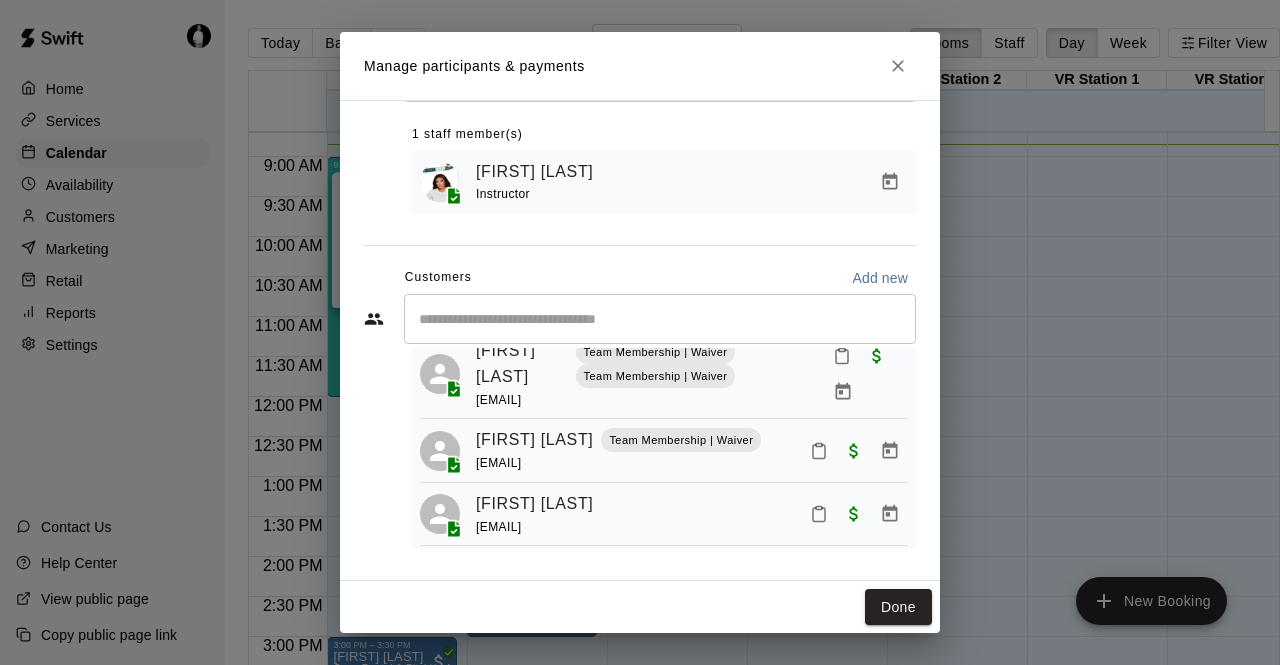 scroll, scrollTop: 451, scrollLeft: 0, axis: vertical 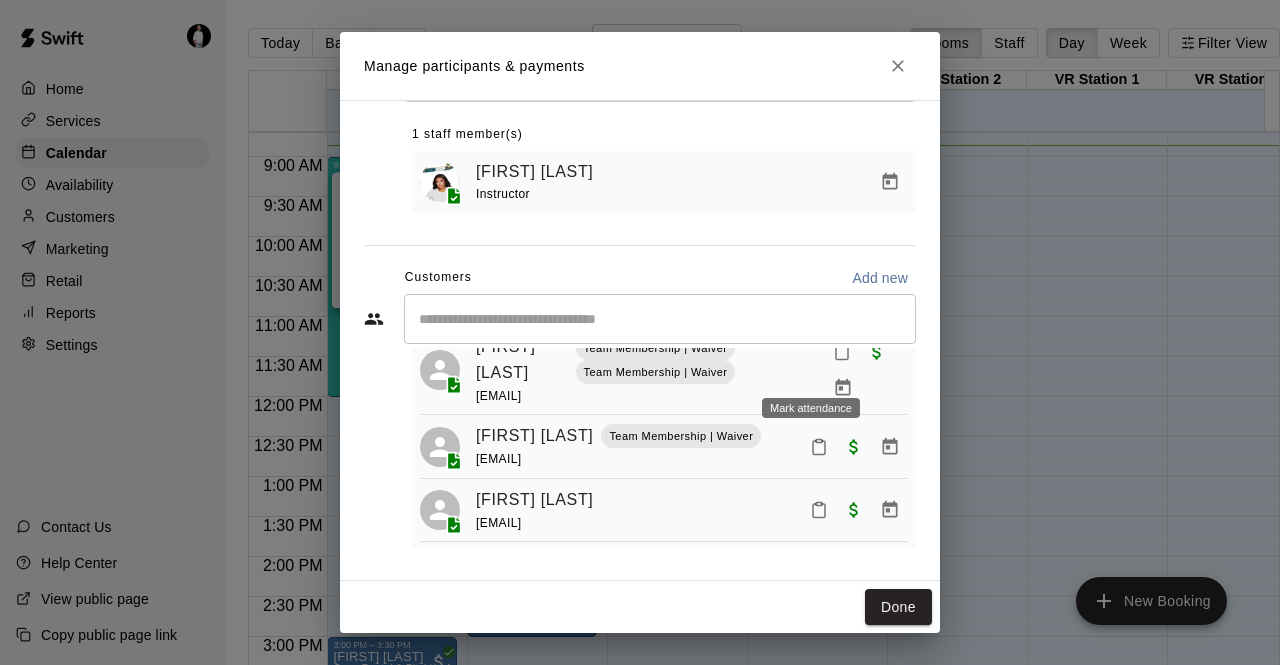click 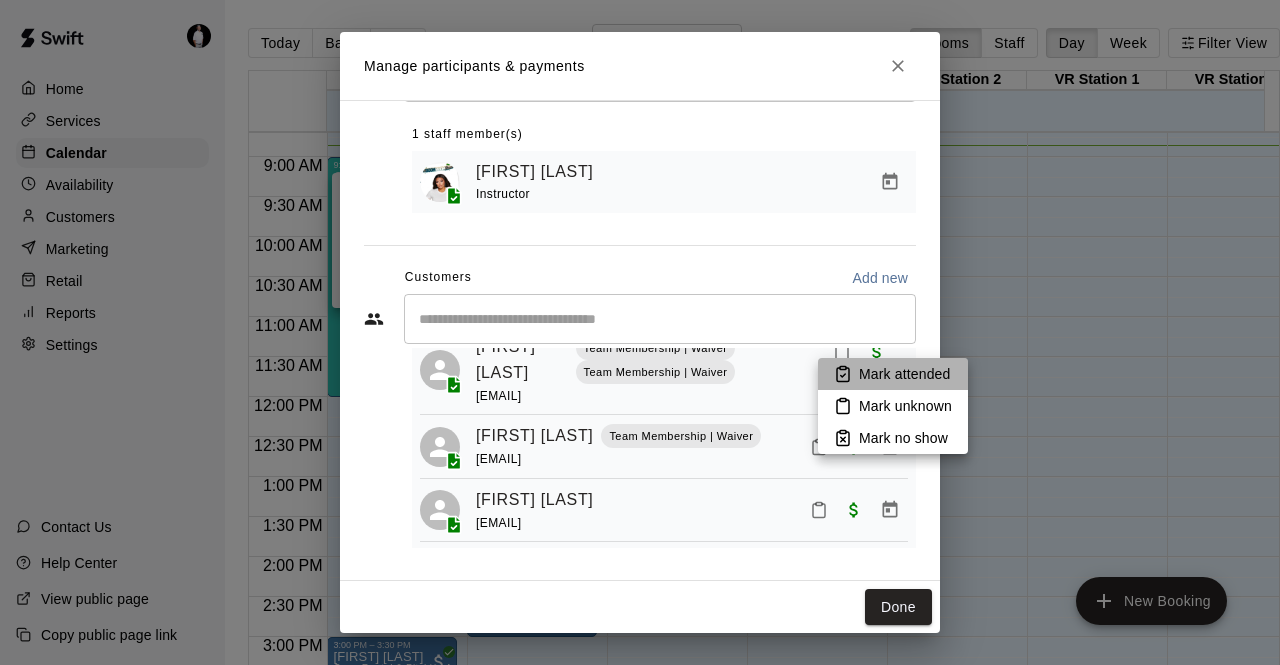 click on "Mark attended" at bounding box center (904, 374) 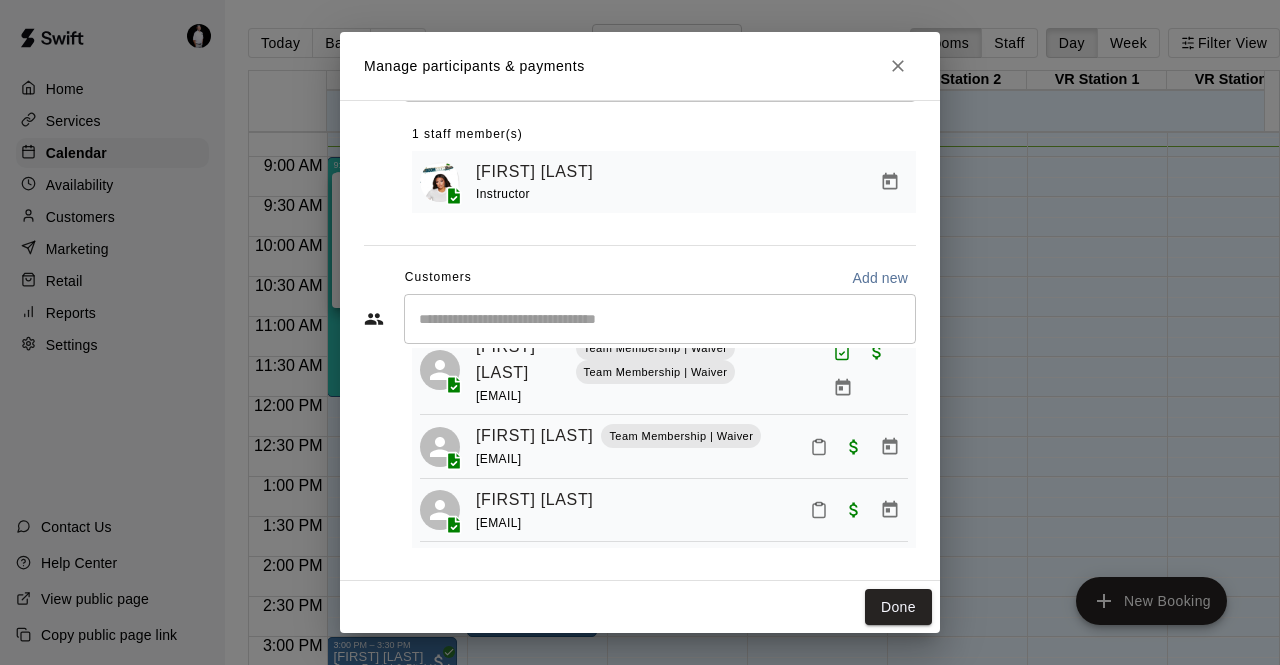 click at bounding box center [660, 319] 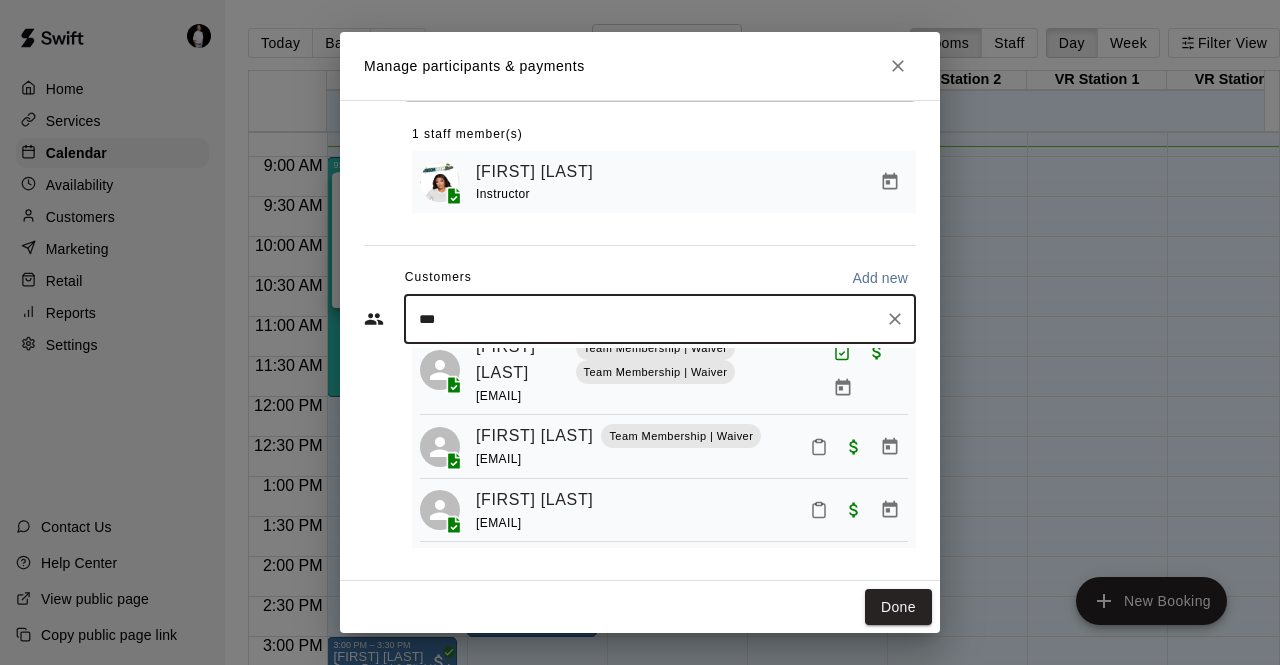 type on "****" 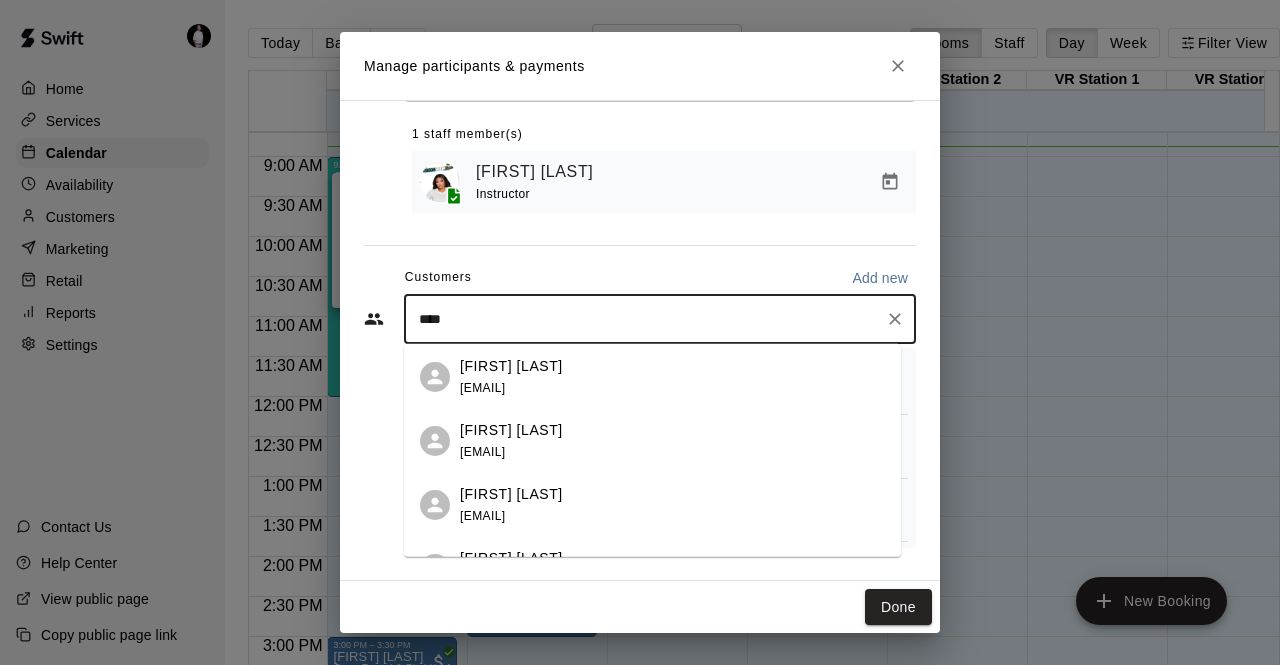 scroll, scrollTop: 129, scrollLeft: 0, axis: vertical 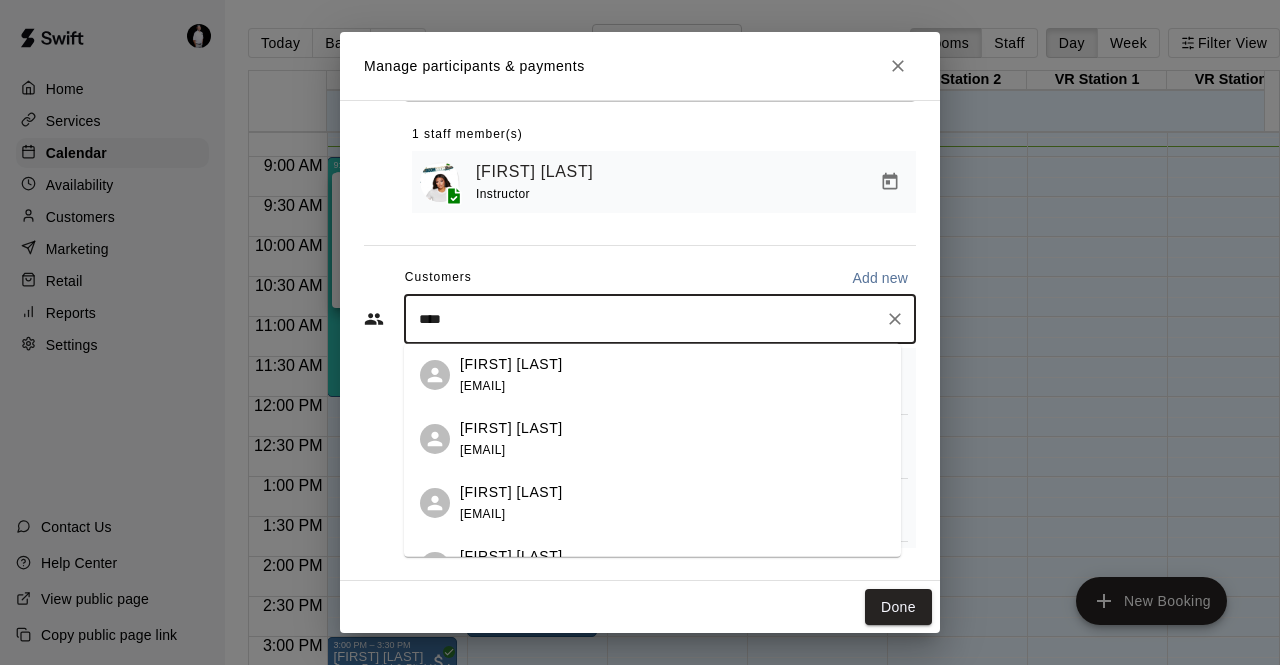 click on "[FIRST] [LAST]" at bounding box center [511, 491] 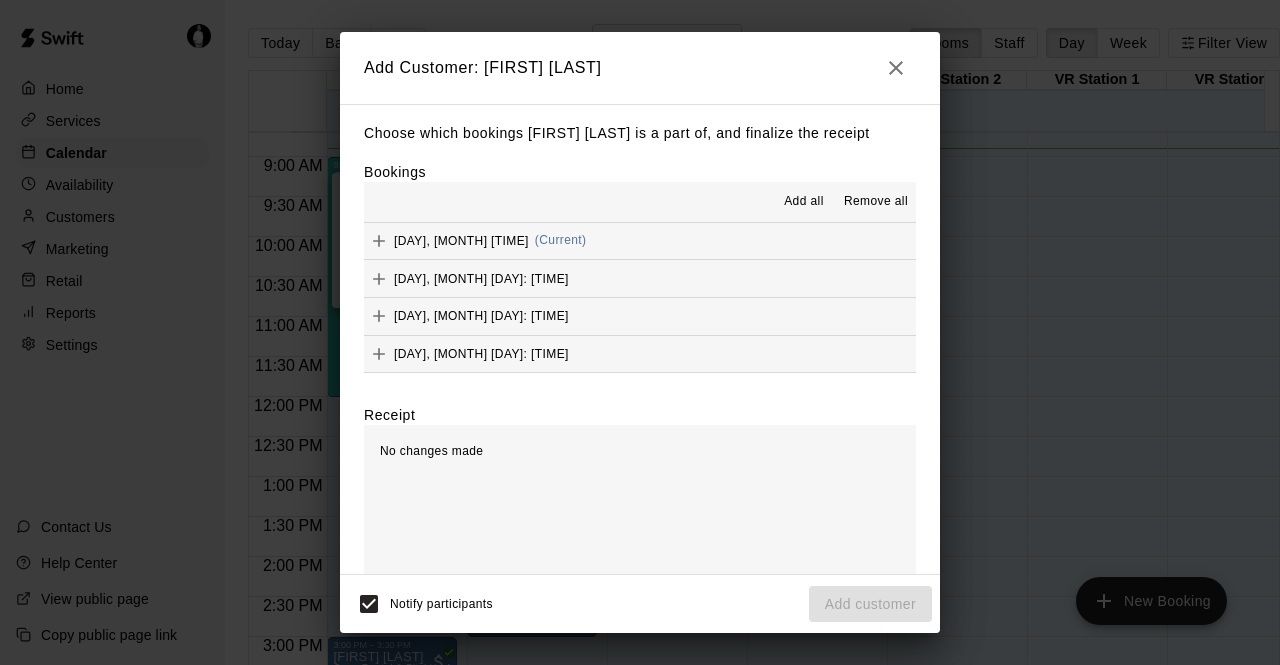 click on "[DAY], [MONTH] [DAY]: [TIME] (Current)" at bounding box center [640, 241] 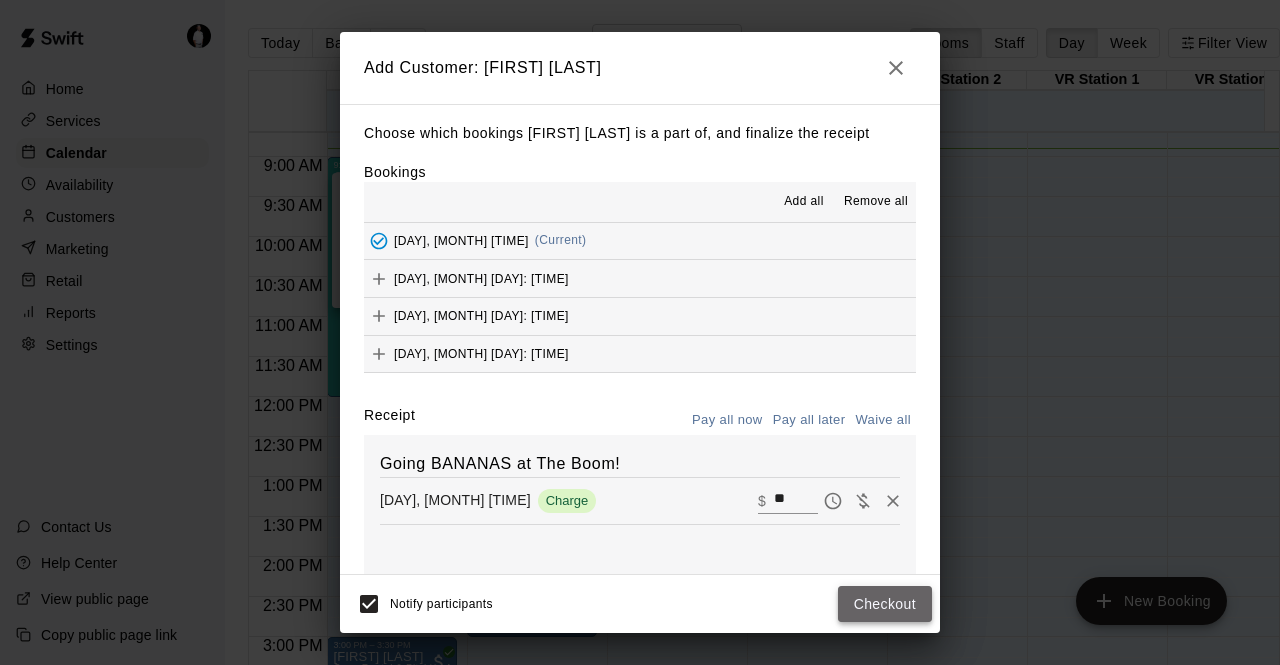 click on "Checkout" at bounding box center [885, 604] 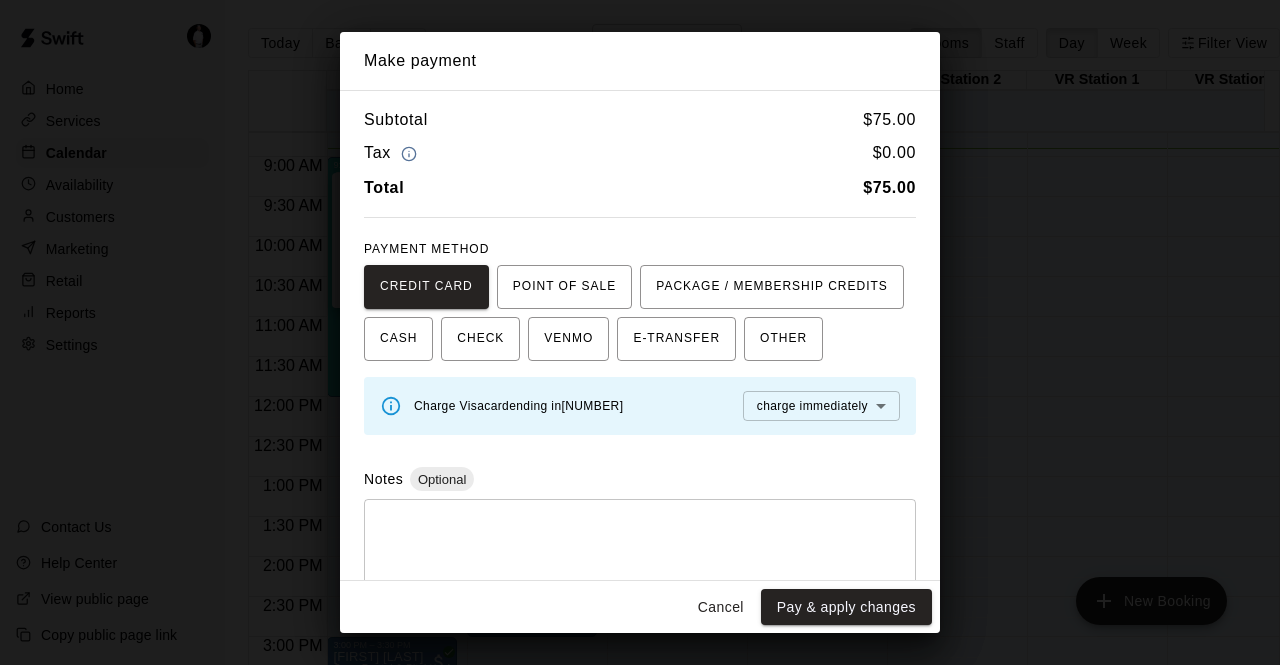 click on "Pay & apply changes" at bounding box center (846, 607) 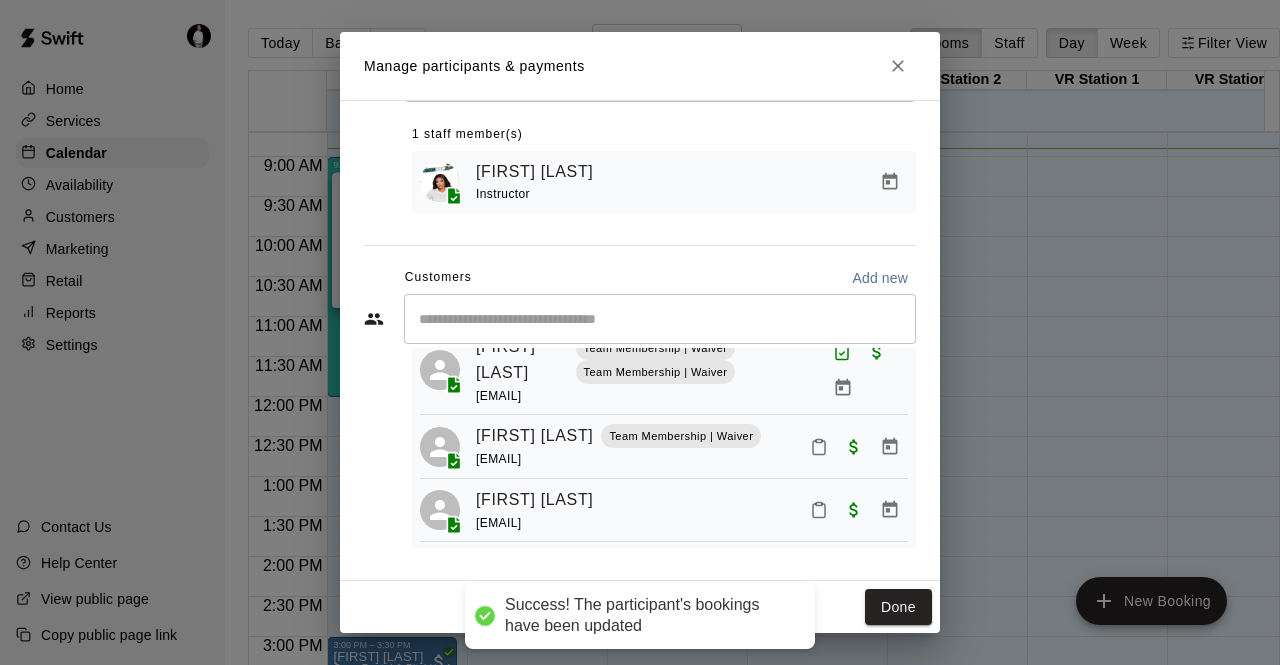 scroll, scrollTop: 425, scrollLeft: 0, axis: vertical 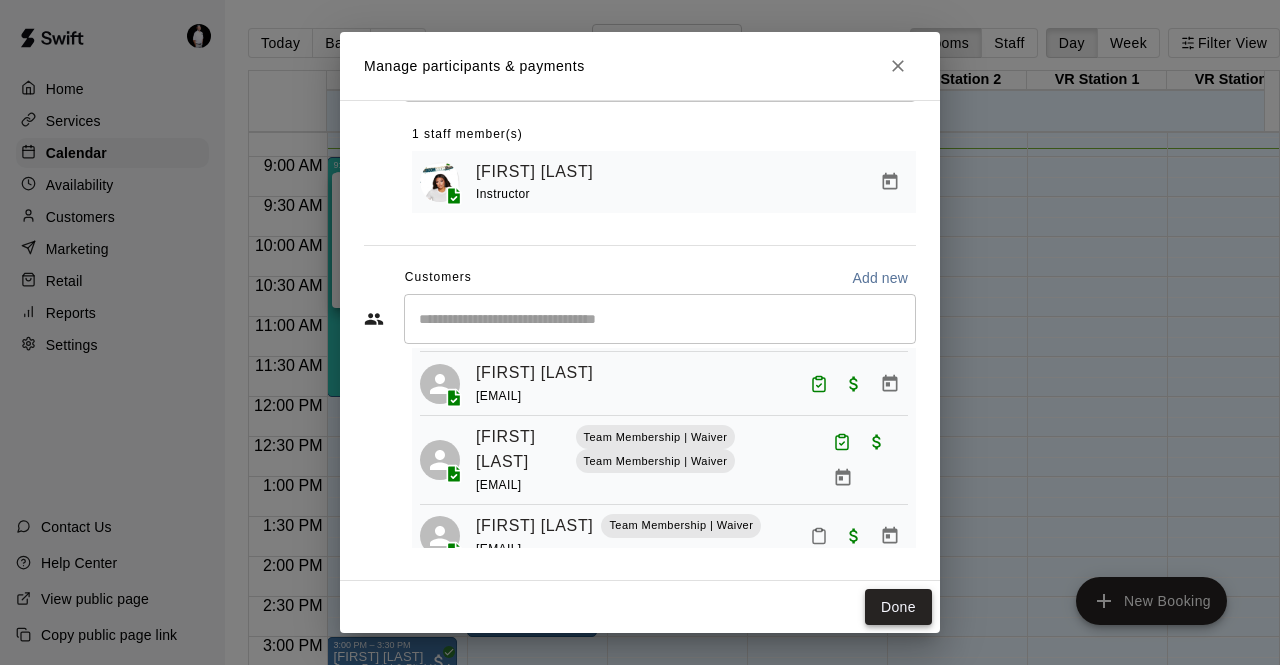 drag, startPoint x: 917, startPoint y: 602, endPoint x: 888, endPoint y: 604, distance: 29.068884 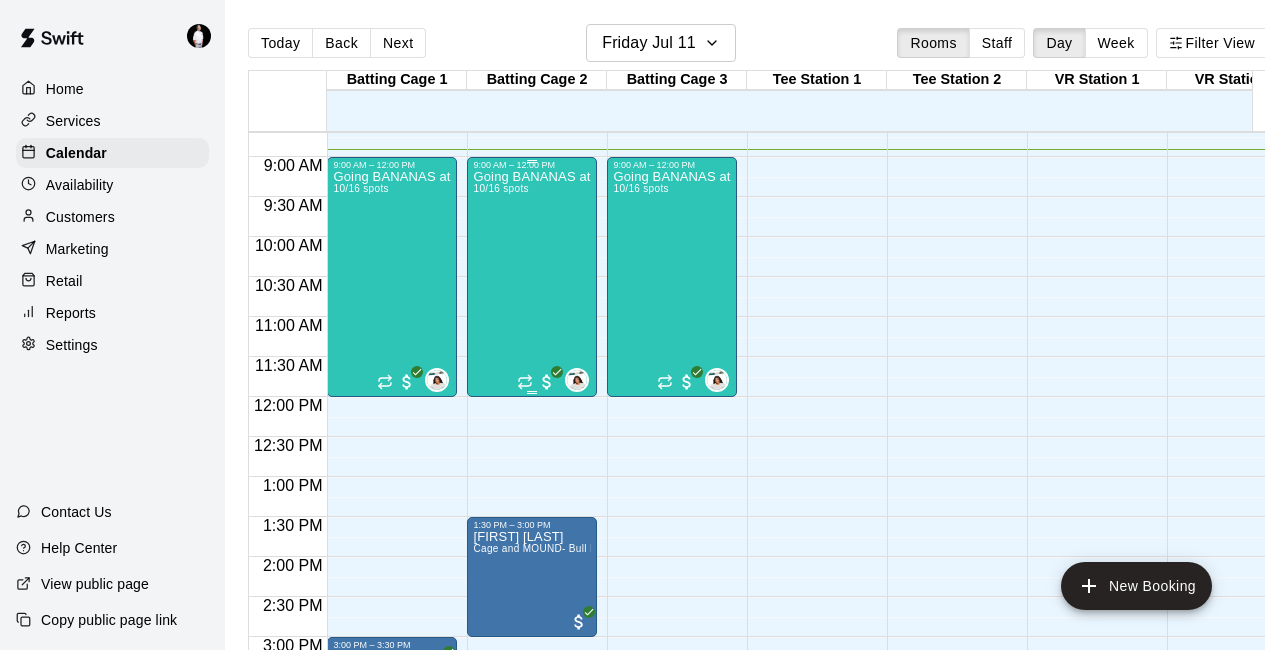 click on "Going BANANAS at The Boom! 10/16 spots" at bounding box center (532, 495) 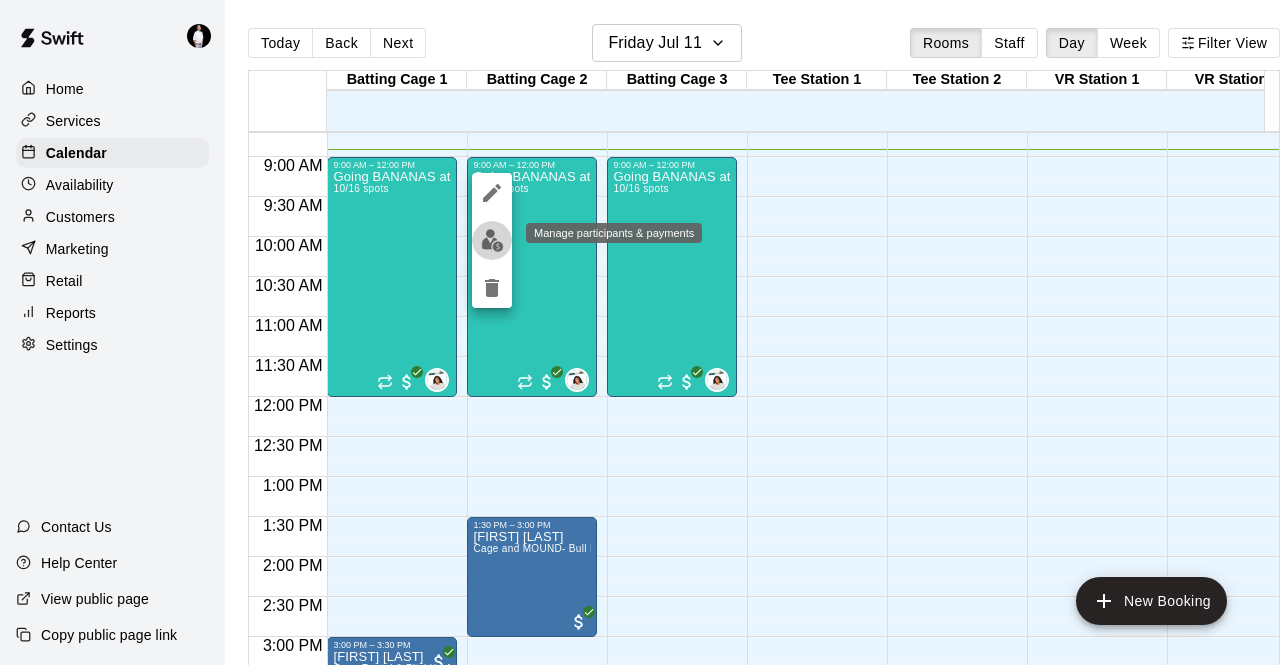 click at bounding box center [492, 240] 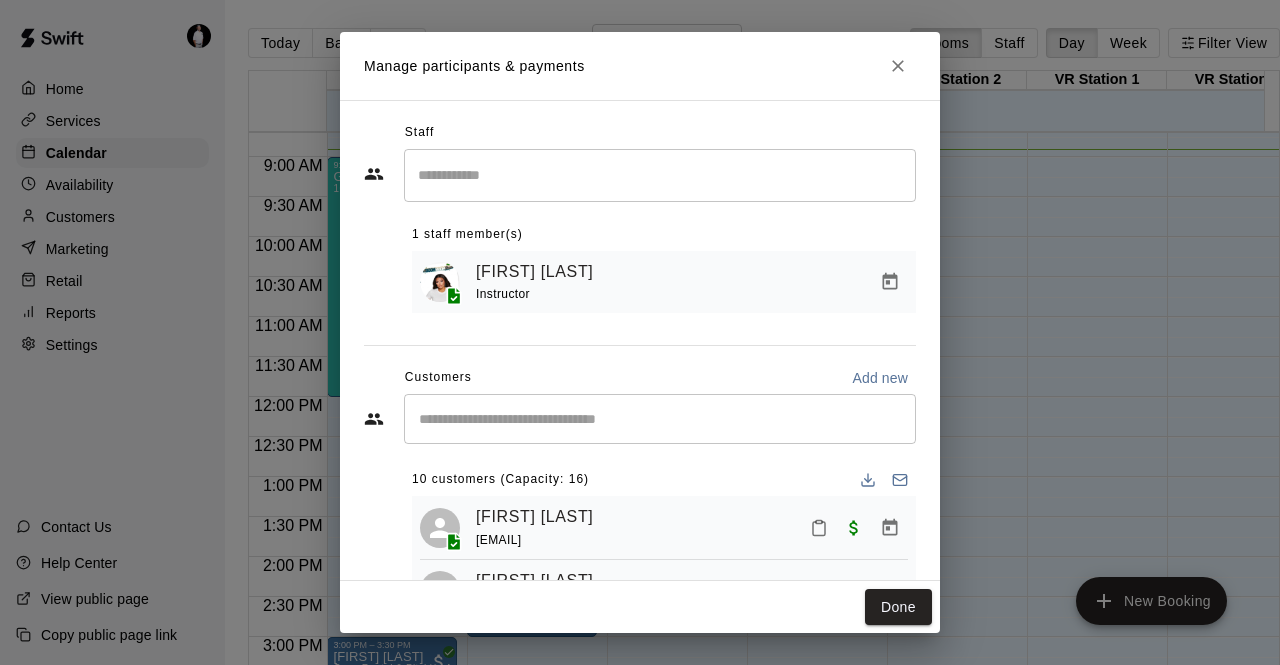 scroll, scrollTop: 218, scrollLeft: 0, axis: vertical 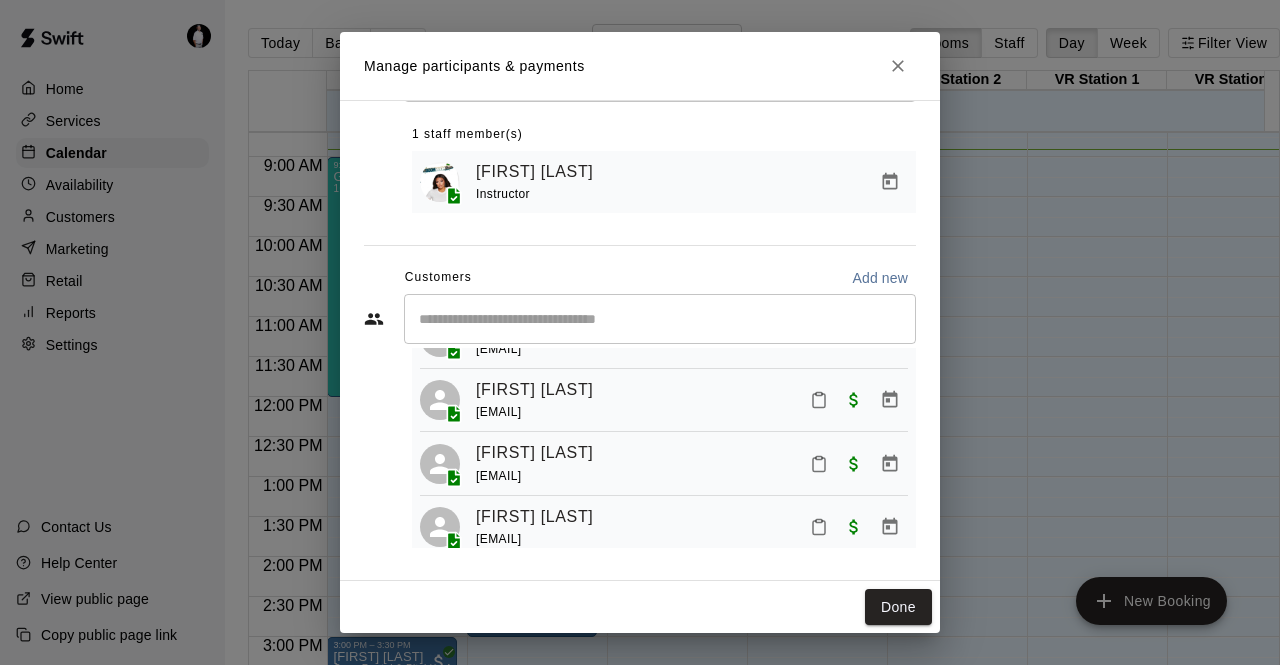 click 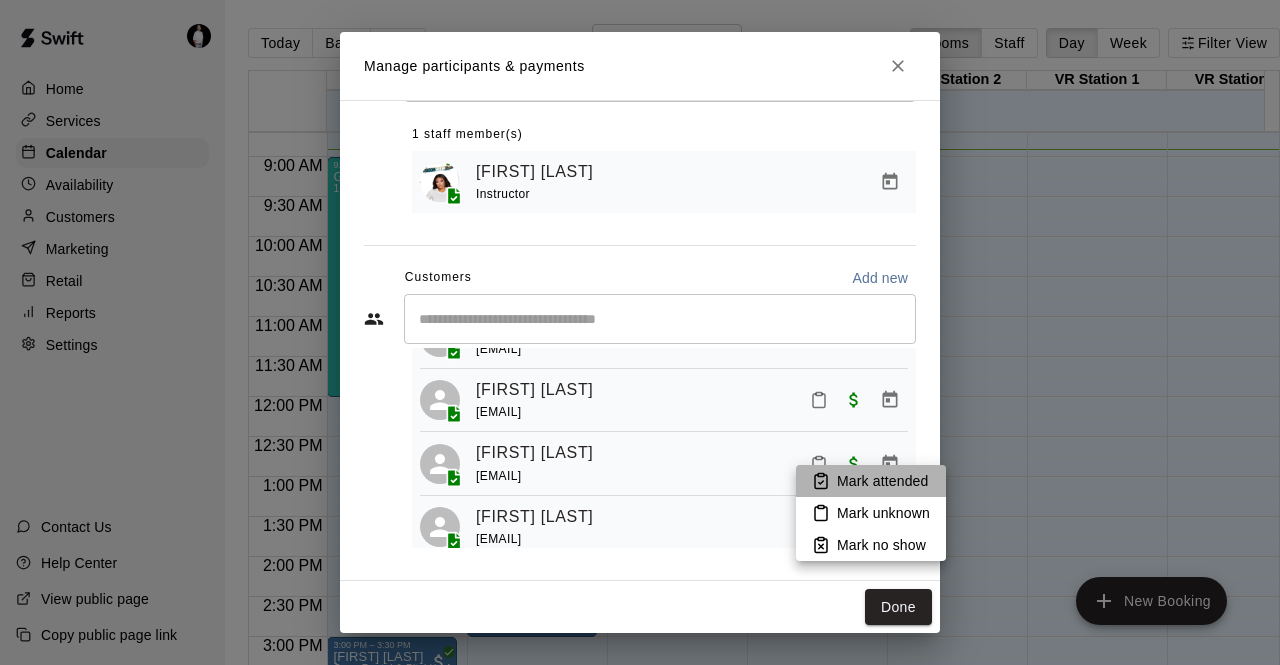 click on "Mark attended" at bounding box center (882, 481) 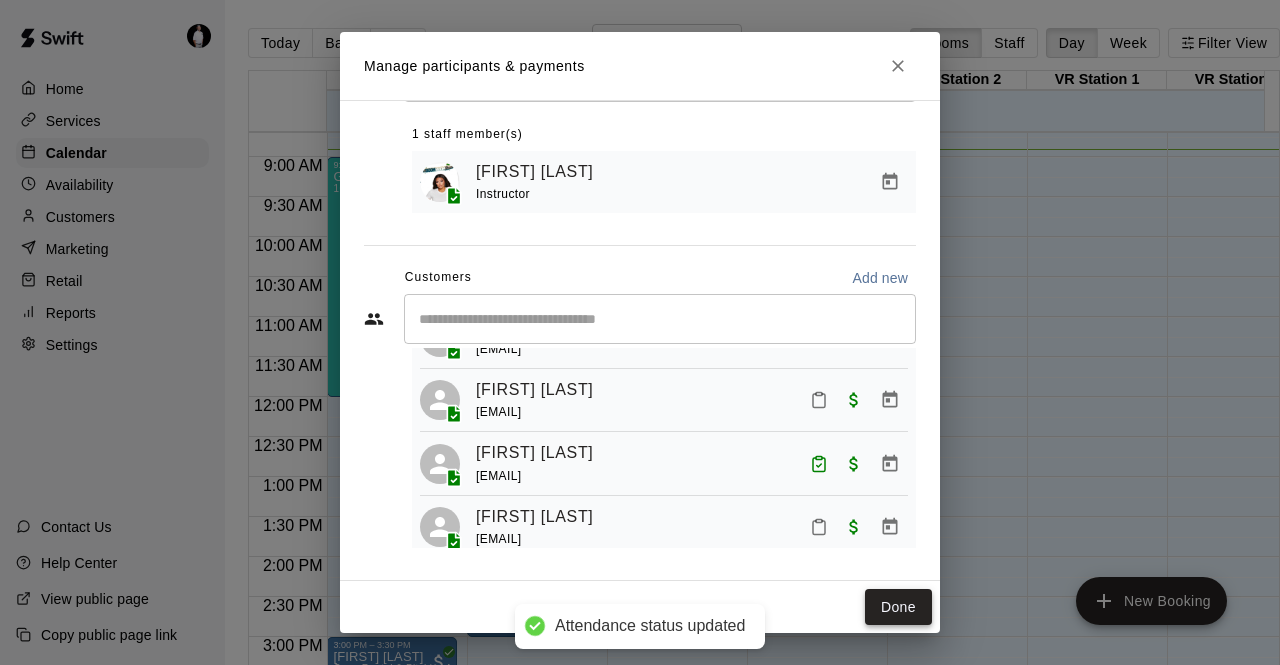 click on "Done" at bounding box center (898, 607) 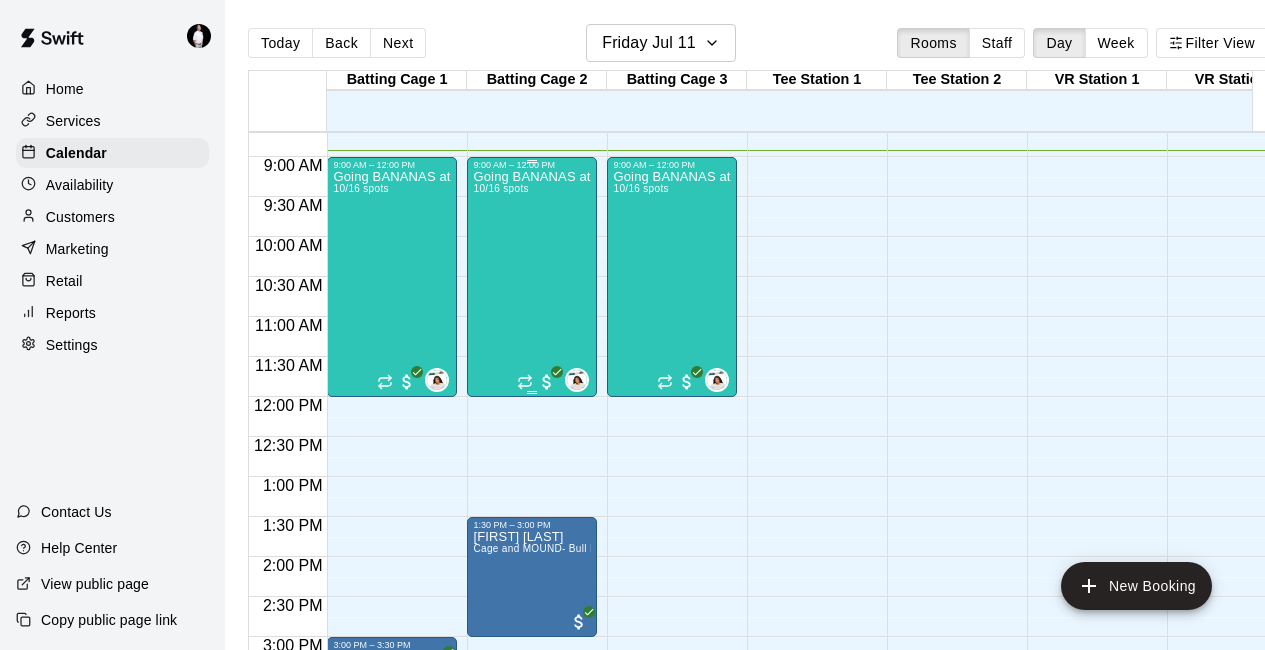 click on "Going BANANAS at The Boom! 10/16 spots" at bounding box center [532, 495] 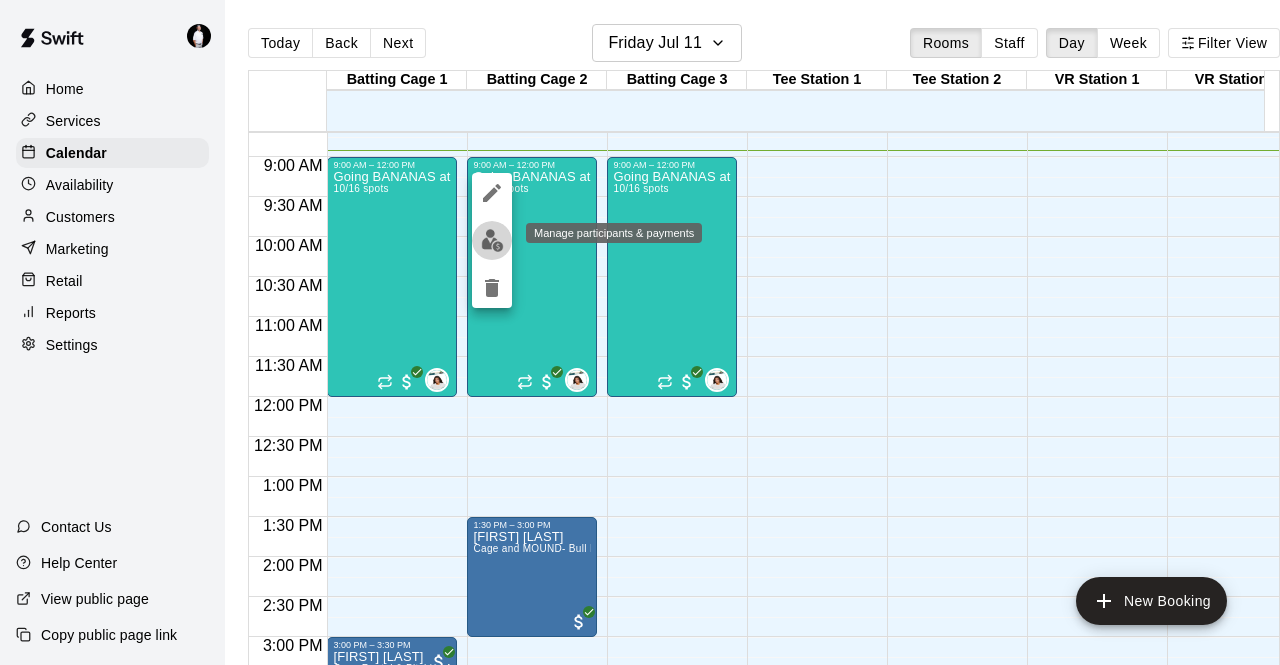 click at bounding box center (492, 240) 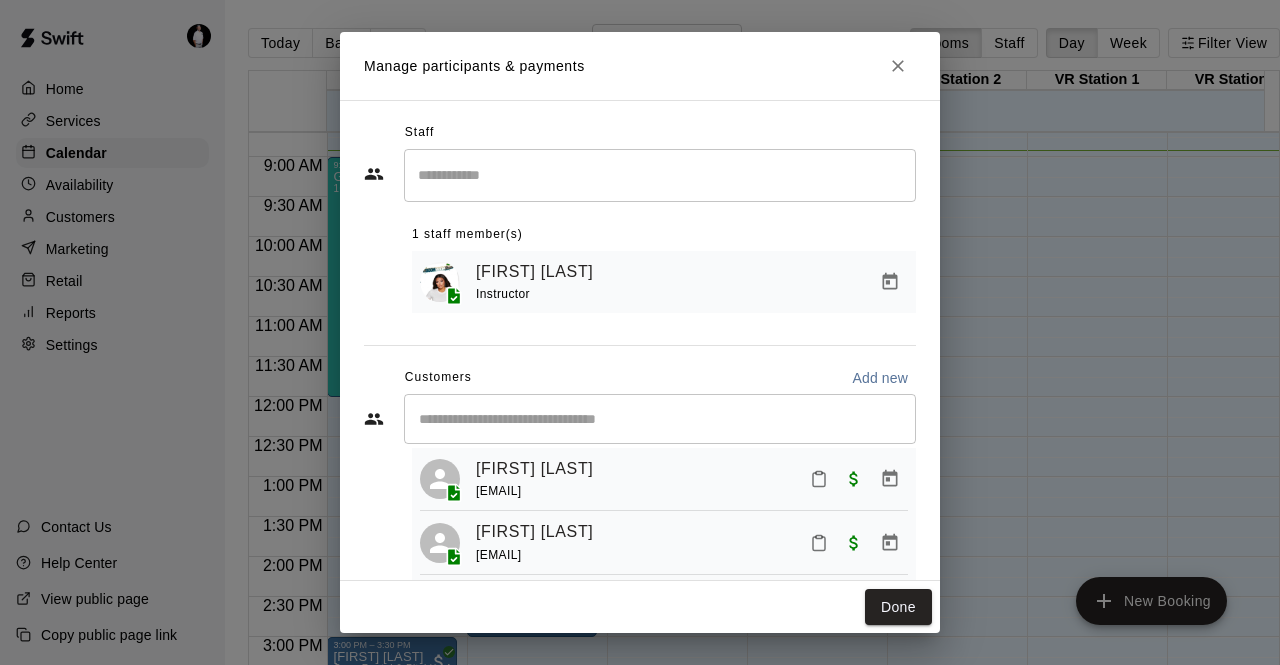scroll, scrollTop: 111, scrollLeft: 0, axis: vertical 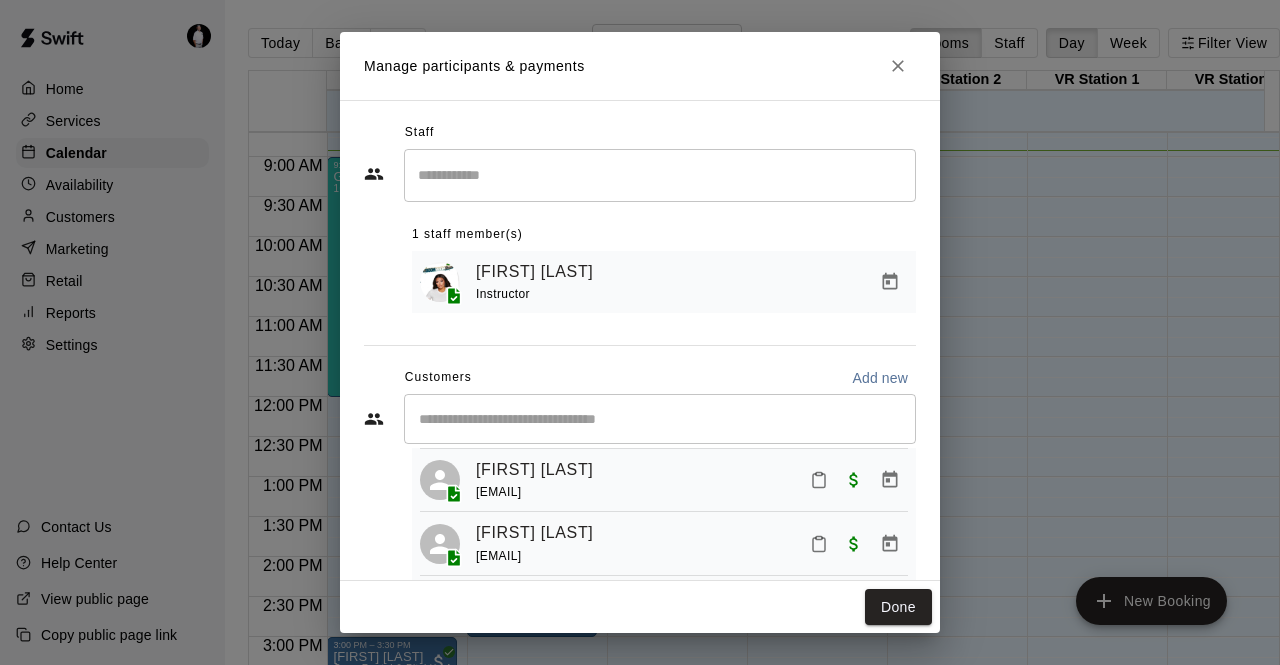 click 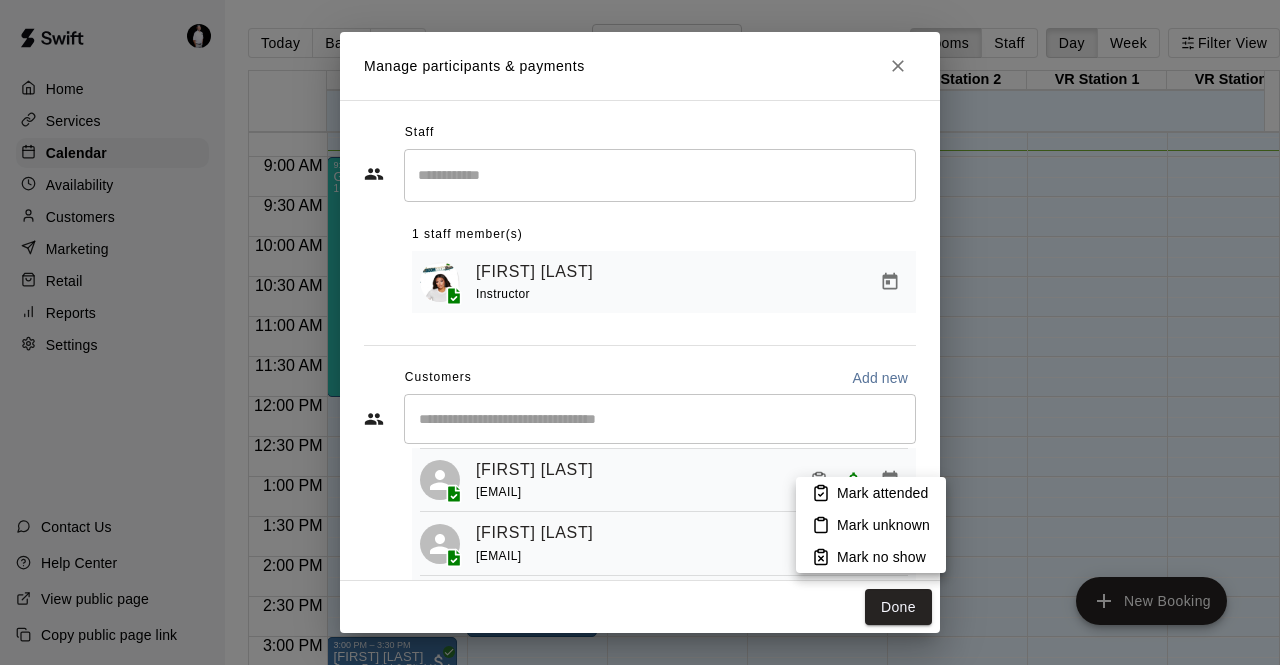 click on "Mark attended" at bounding box center (882, 493) 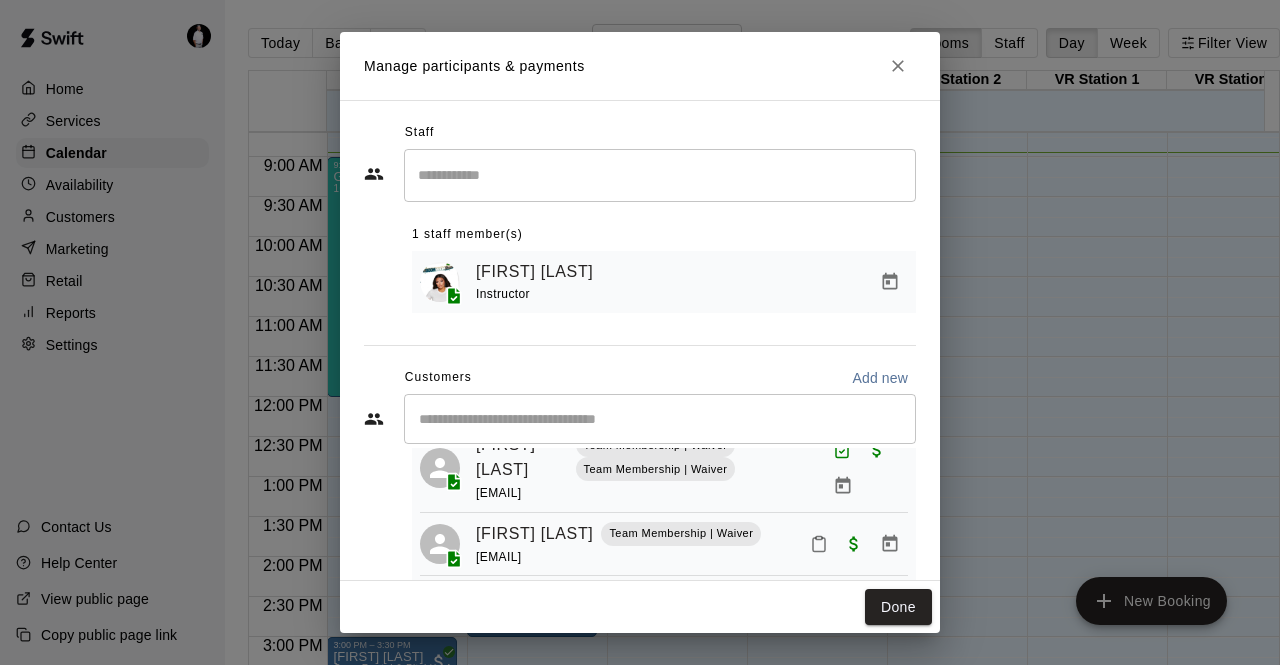scroll, scrollTop: 540, scrollLeft: 0, axis: vertical 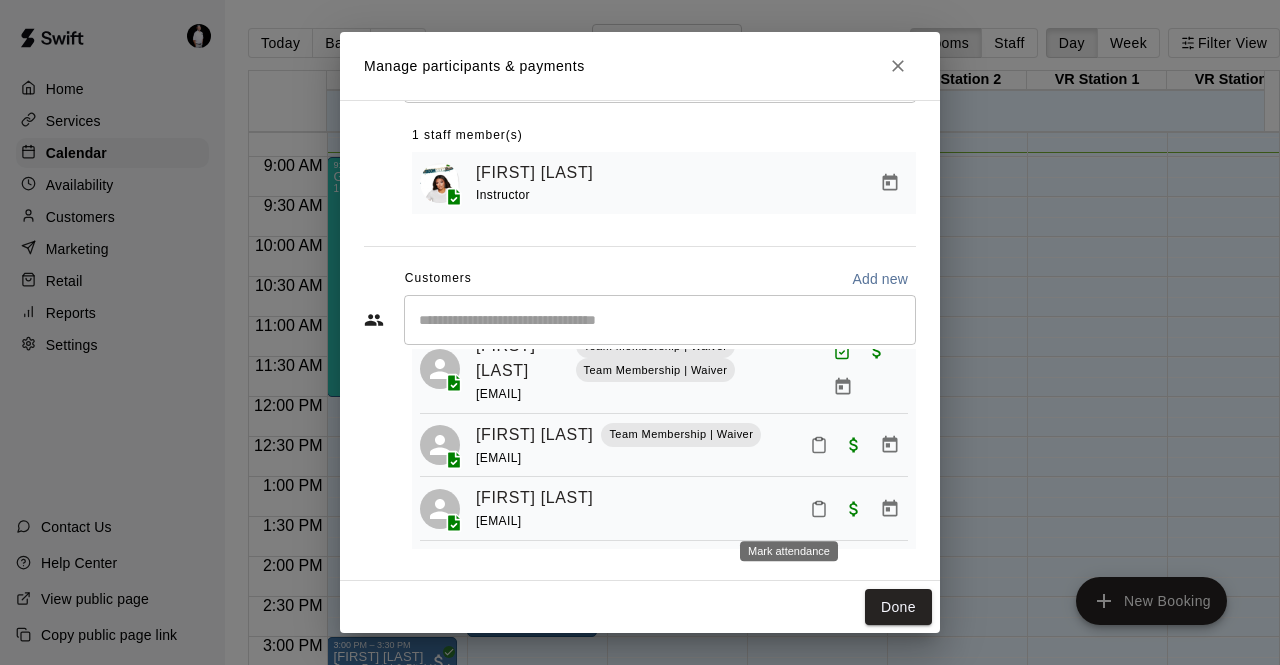 click 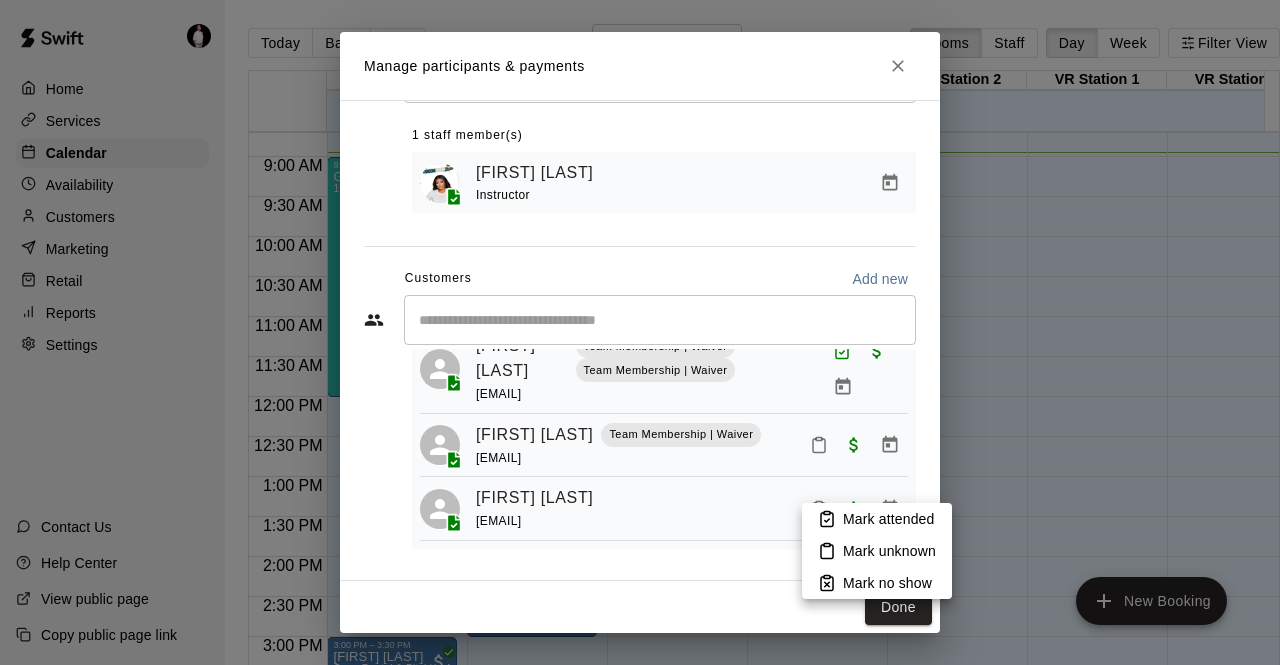 click on "Mark attended" at bounding box center (888, 519) 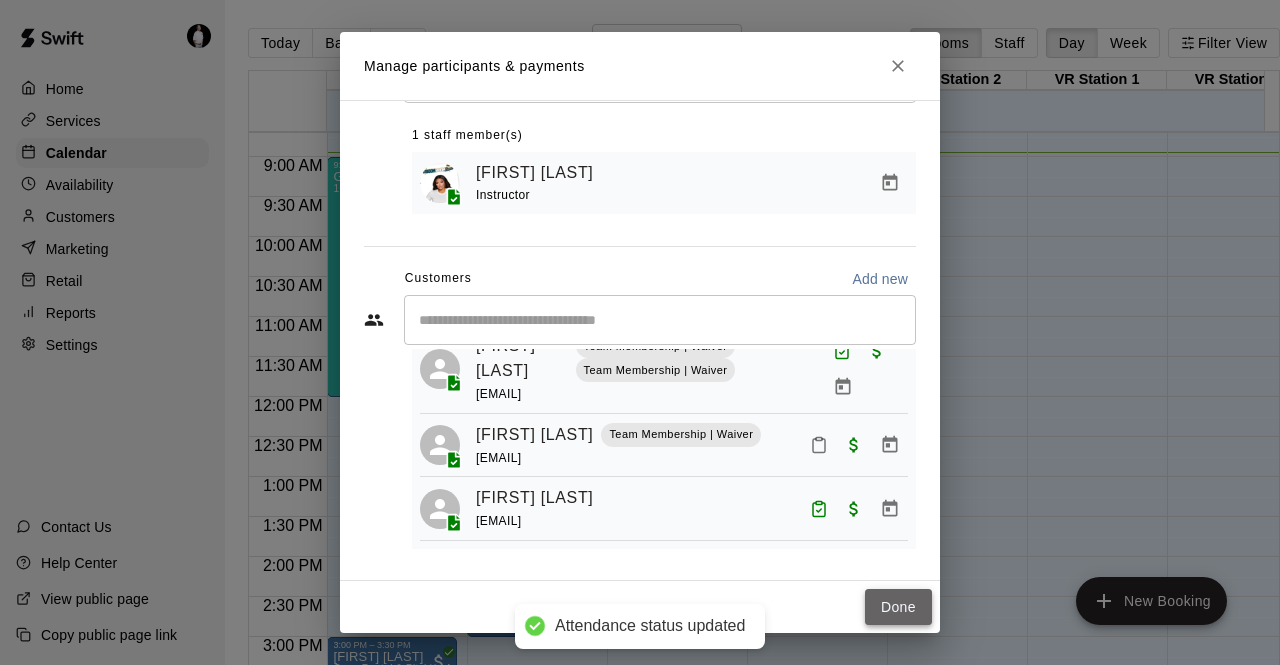 click on "Done" at bounding box center (898, 607) 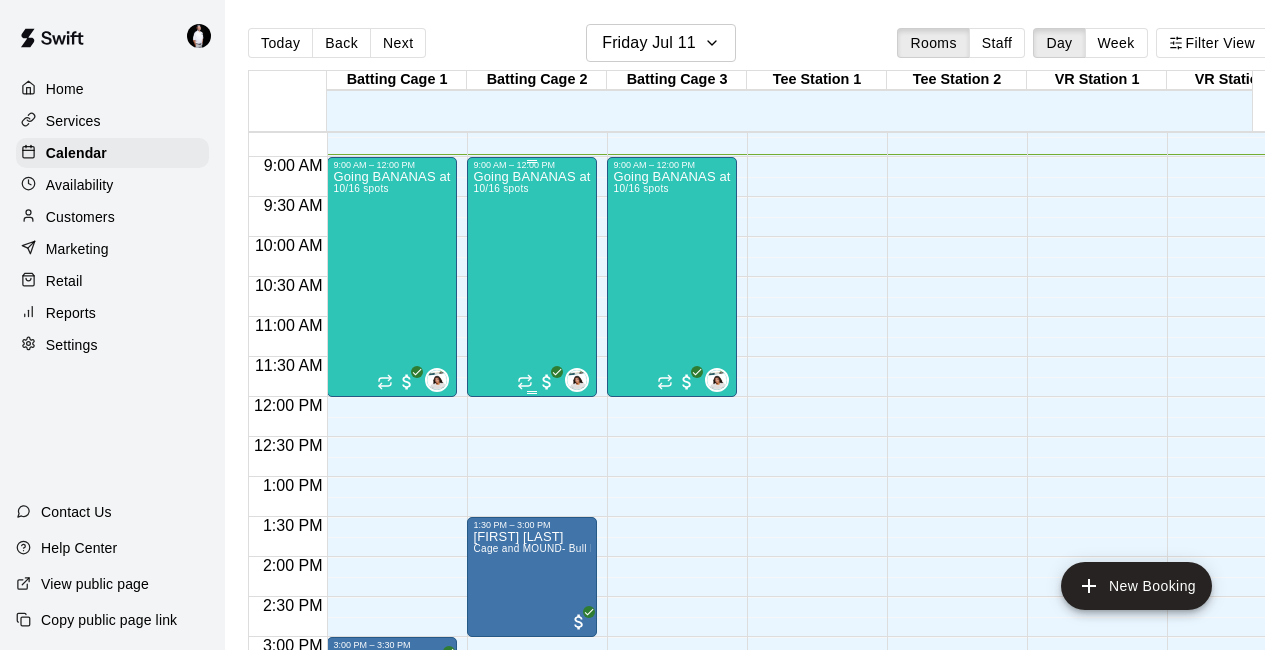 click on "Going BANANAS at The Boom! 10/16 spots" at bounding box center [532, 495] 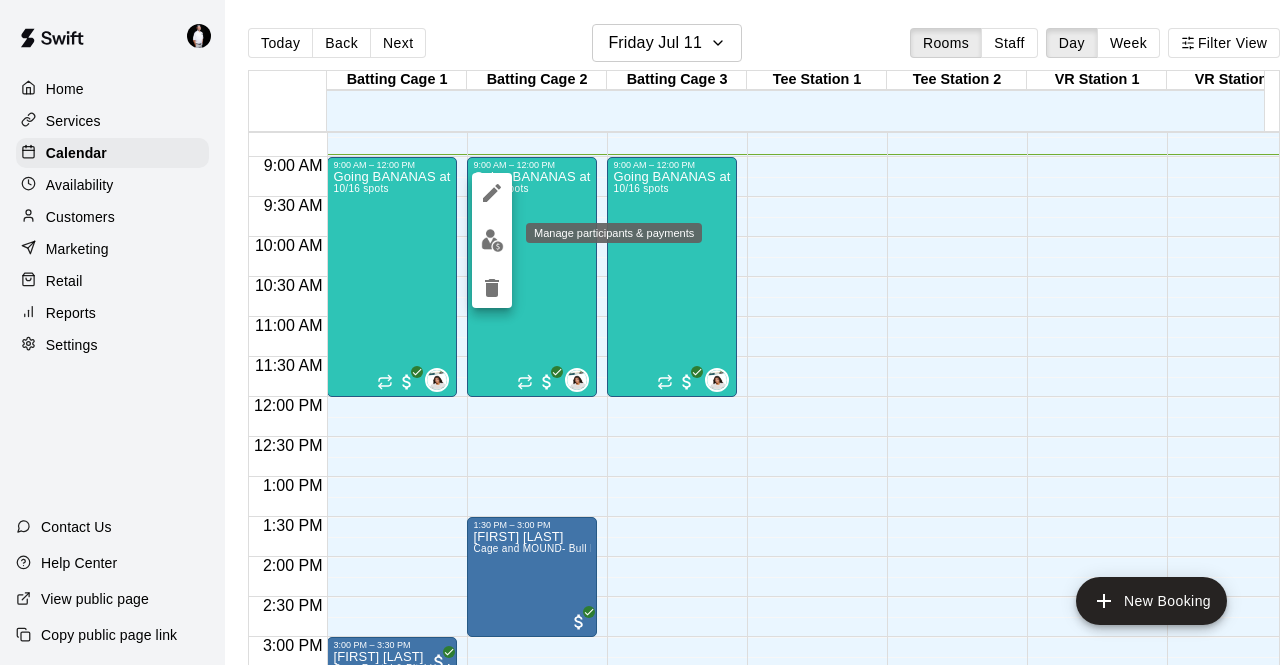 click at bounding box center (492, 240) 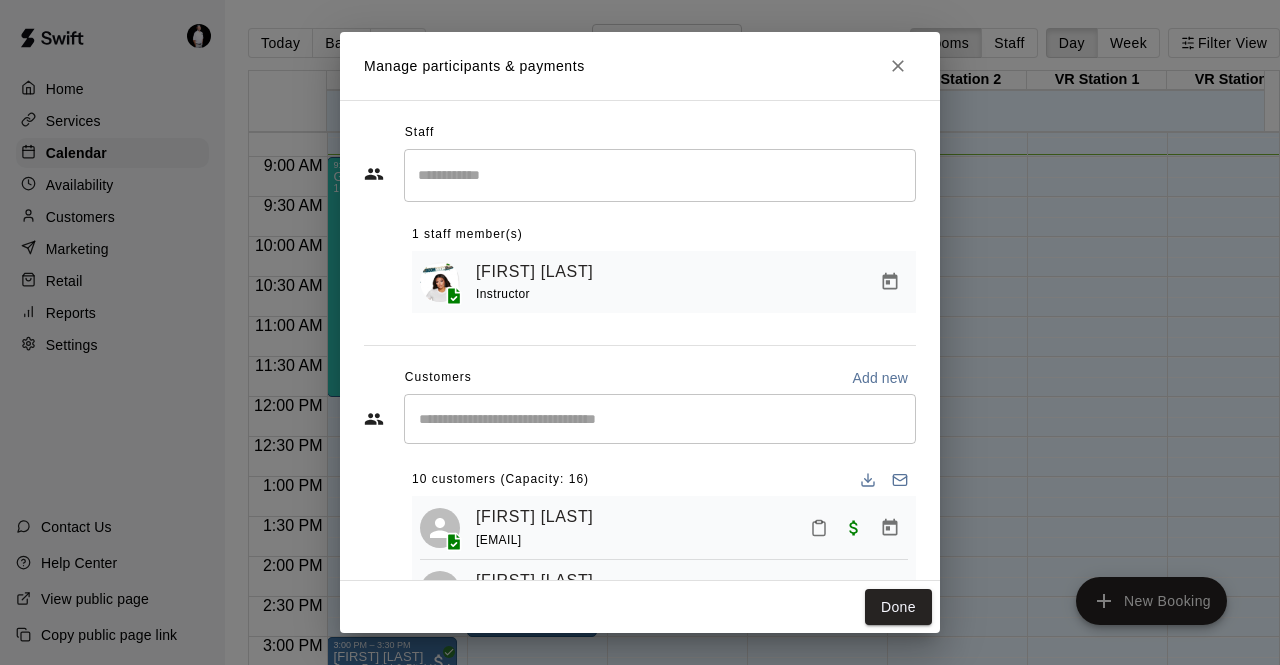 click on "​" at bounding box center [660, 419] 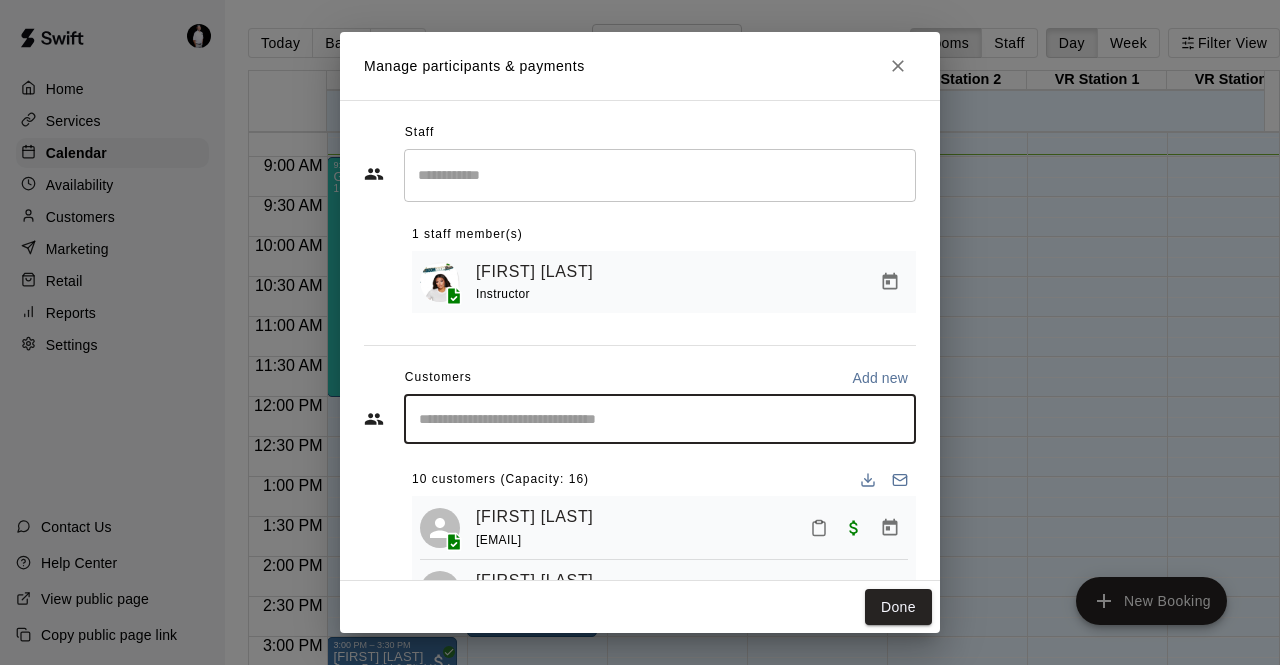 scroll, scrollTop: 103, scrollLeft: 0, axis: vertical 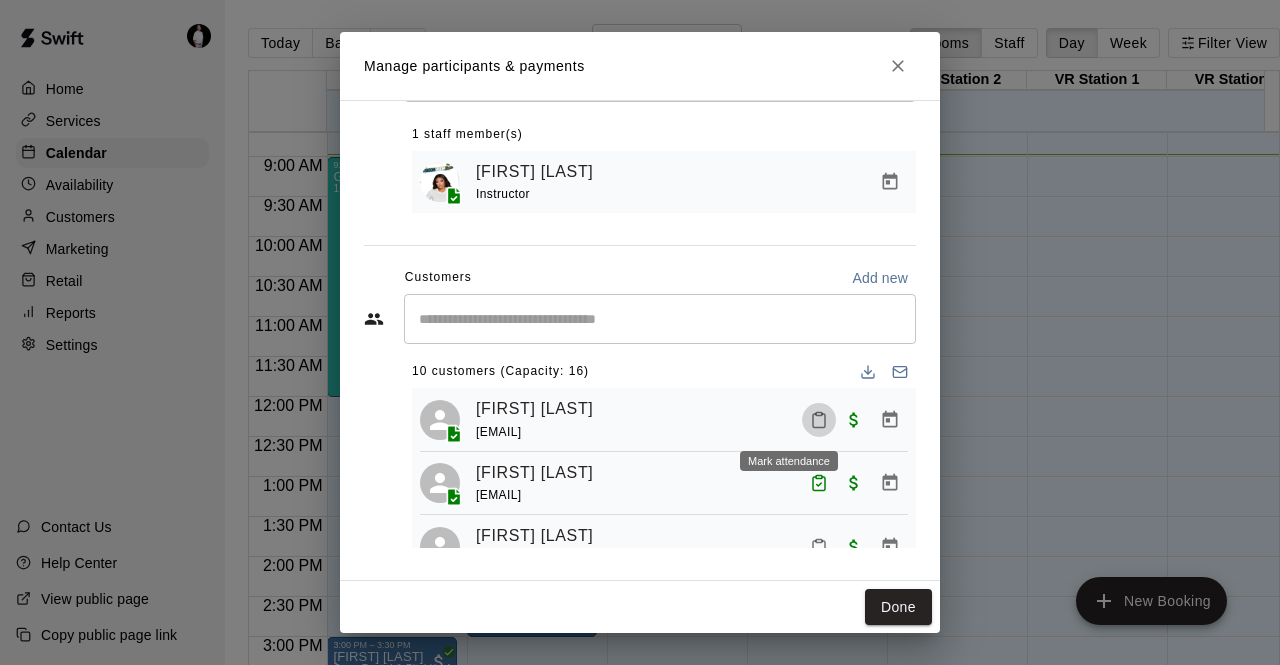 click 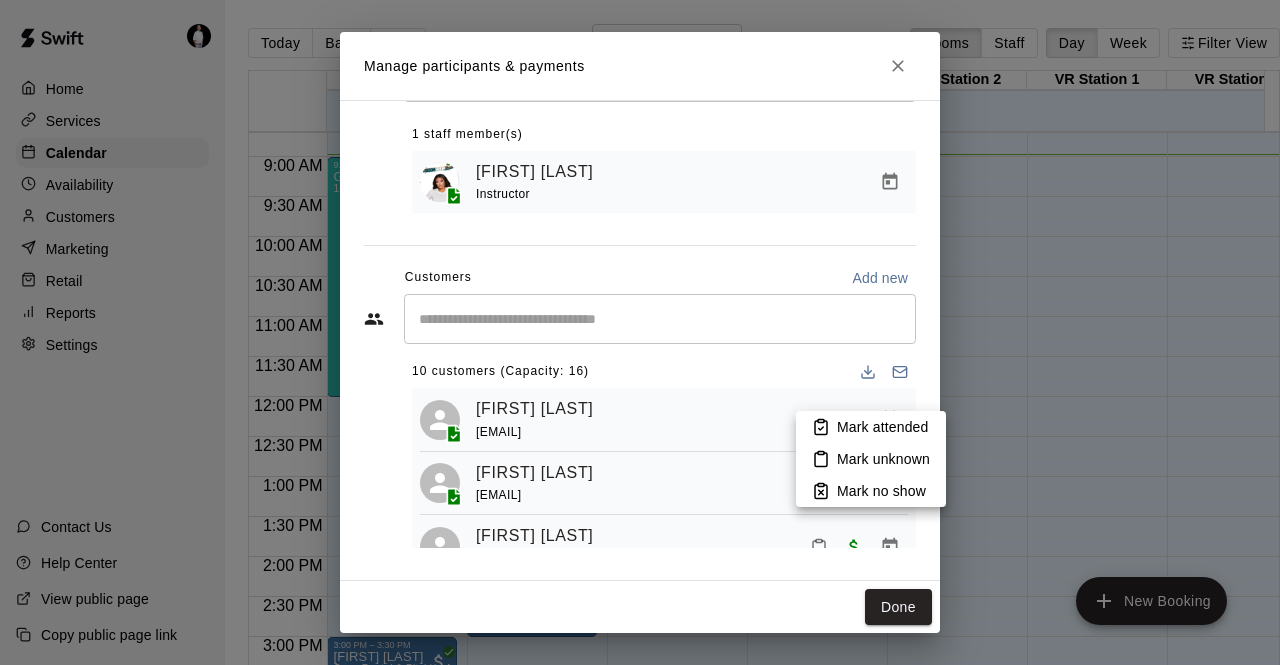 click on "Mark attended" at bounding box center [882, 427] 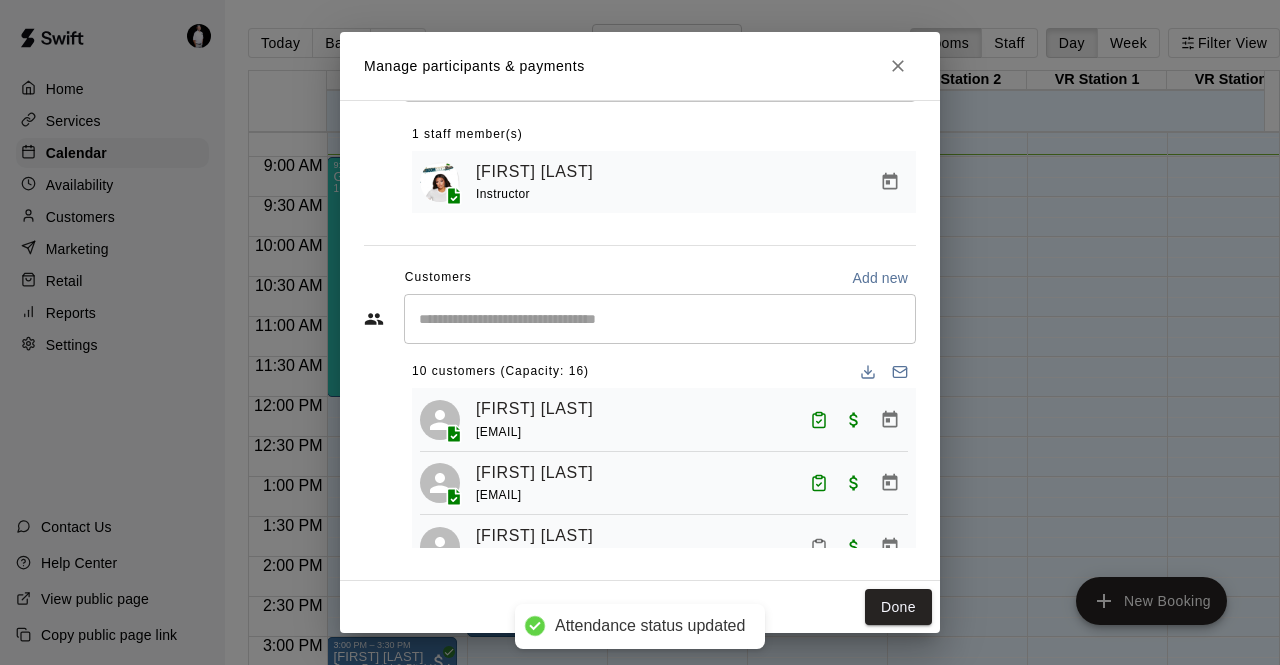scroll, scrollTop: 112, scrollLeft: 0, axis: vertical 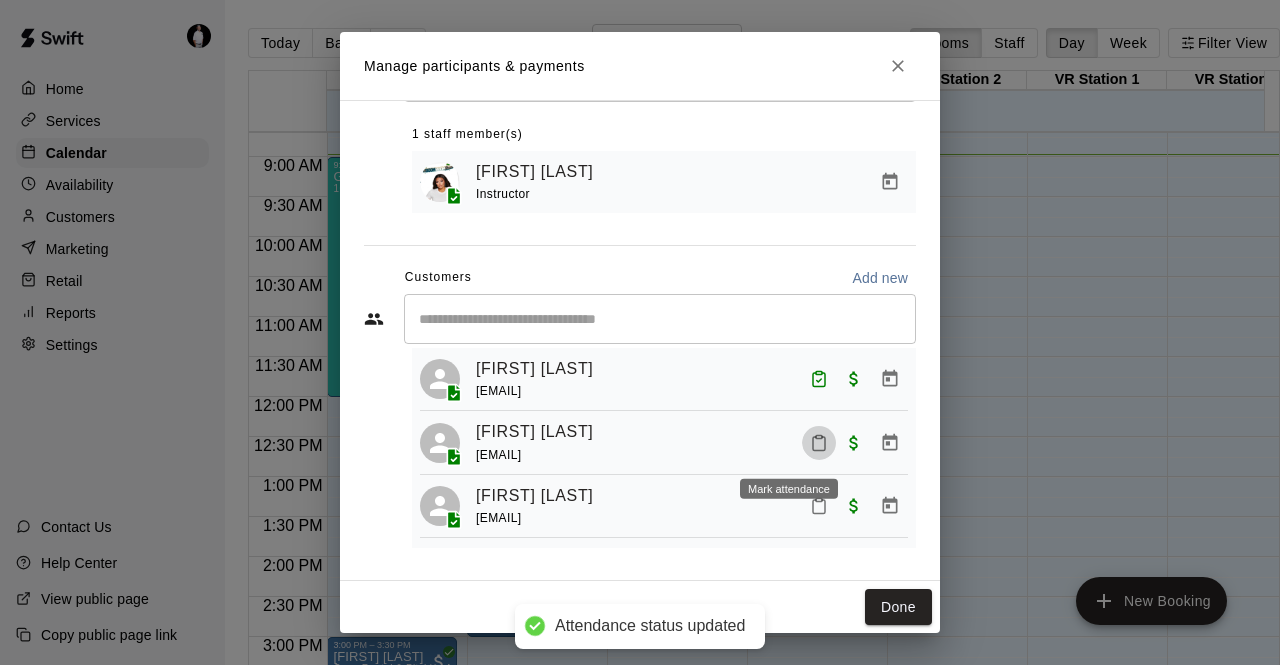 click at bounding box center (819, 443) 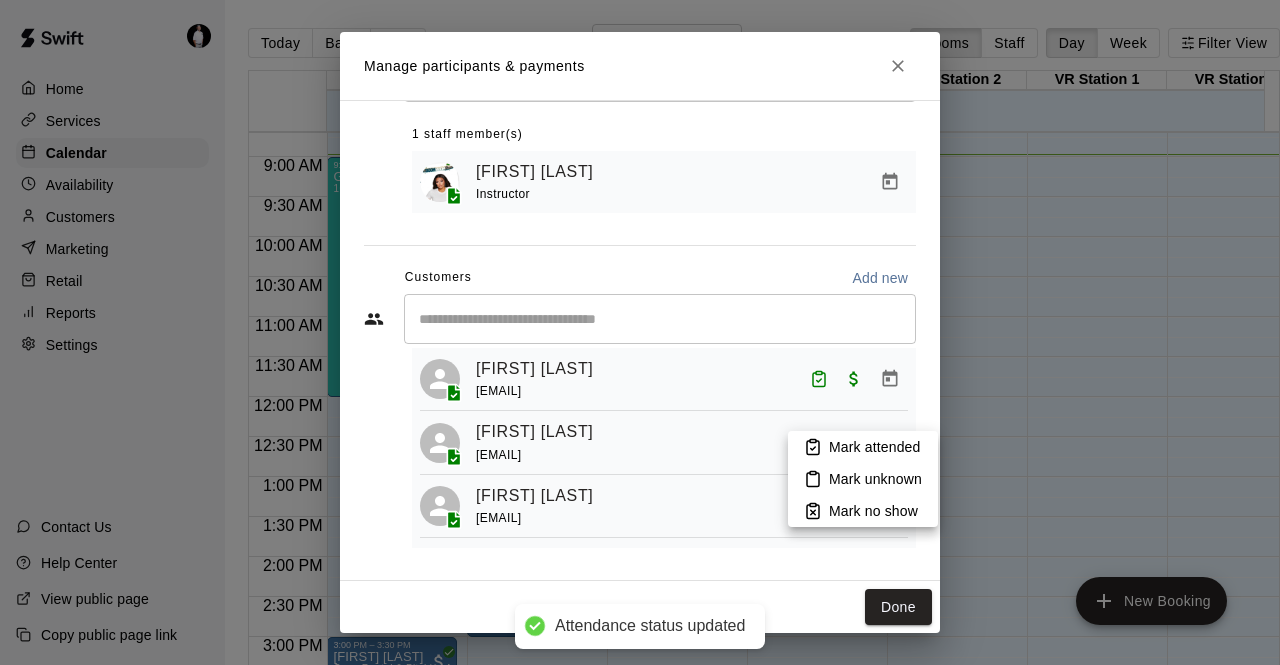 click on "Mark attended" at bounding box center [874, 447] 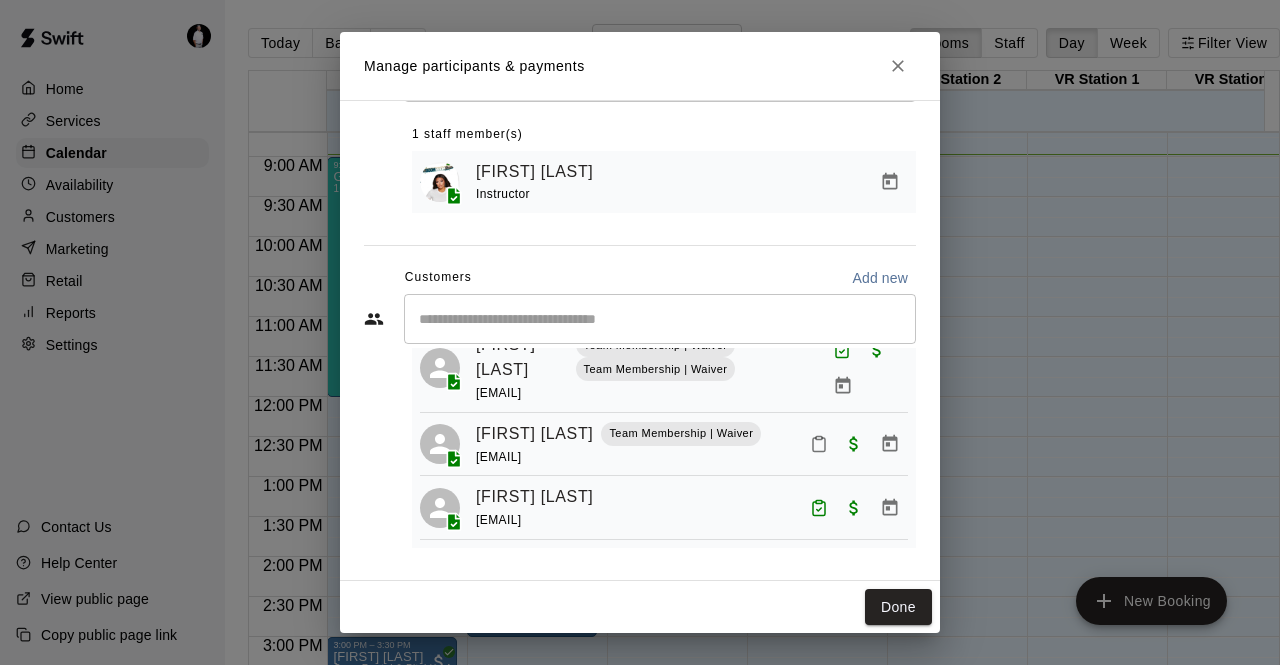 scroll, scrollTop: 540, scrollLeft: 0, axis: vertical 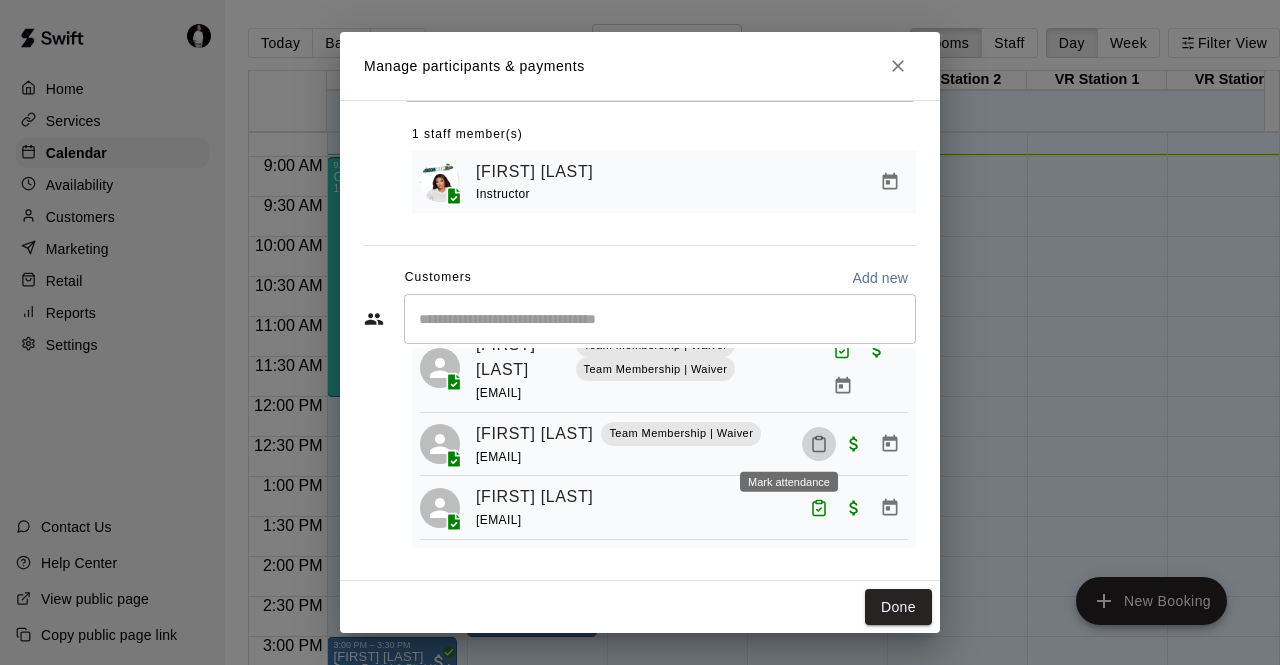 click 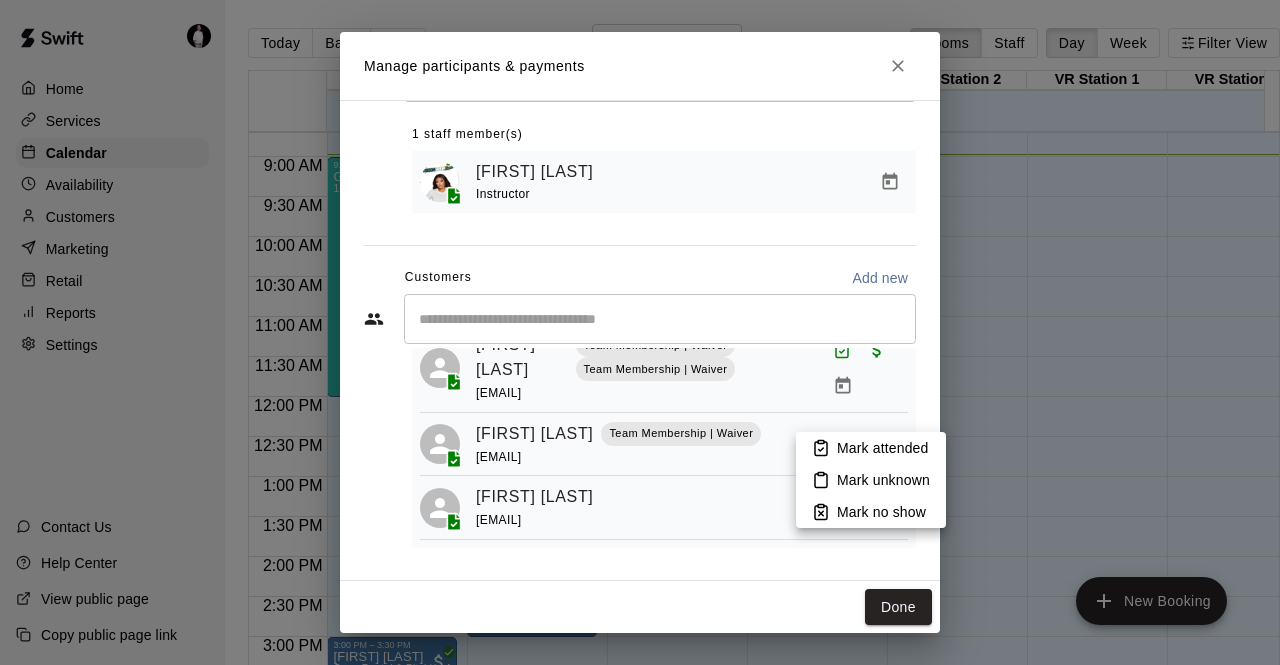 click 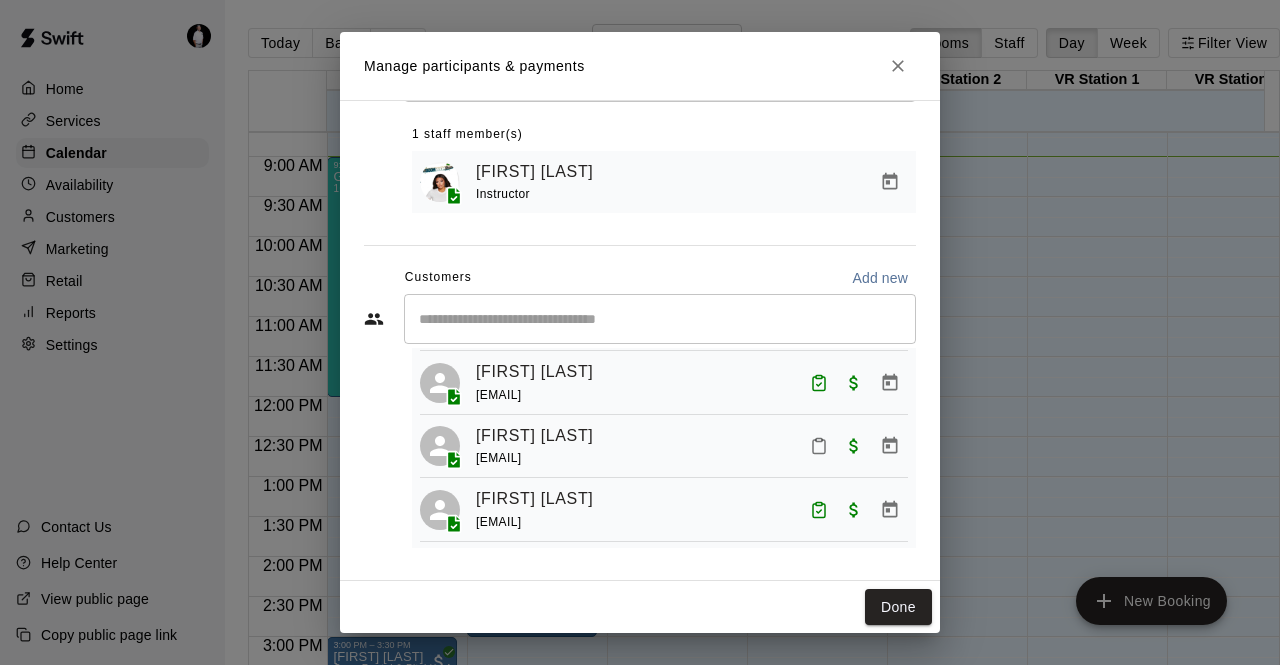 scroll, scrollTop: 300, scrollLeft: 0, axis: vertical 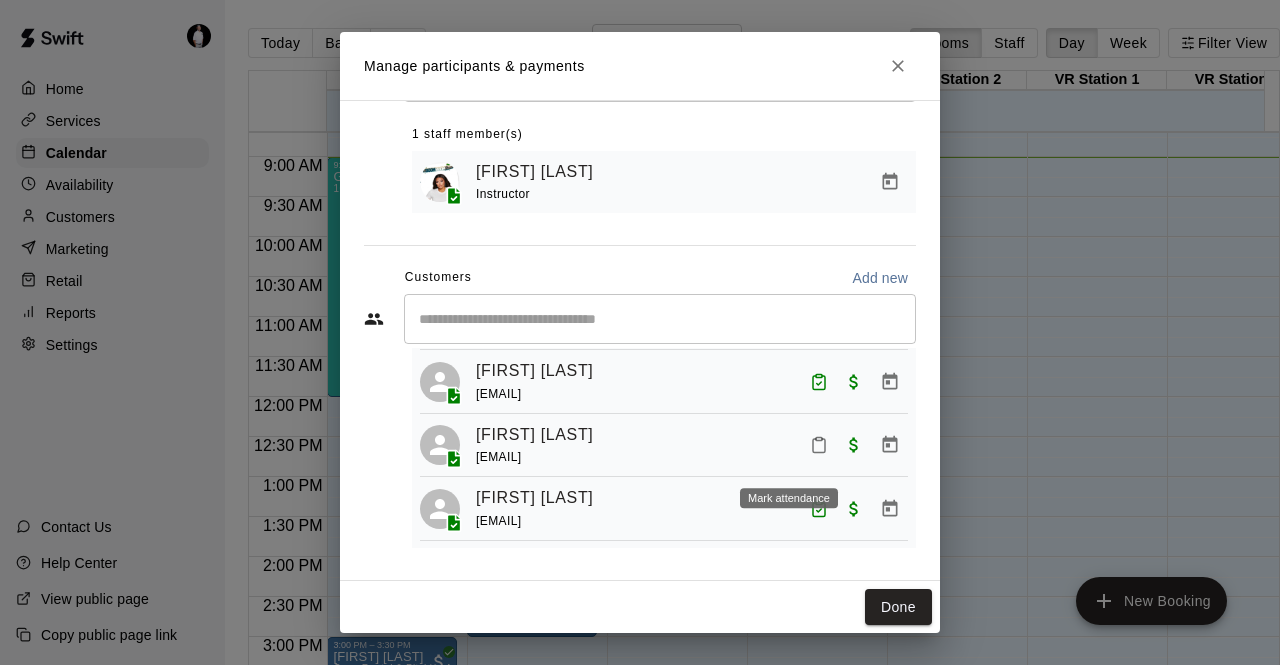 click 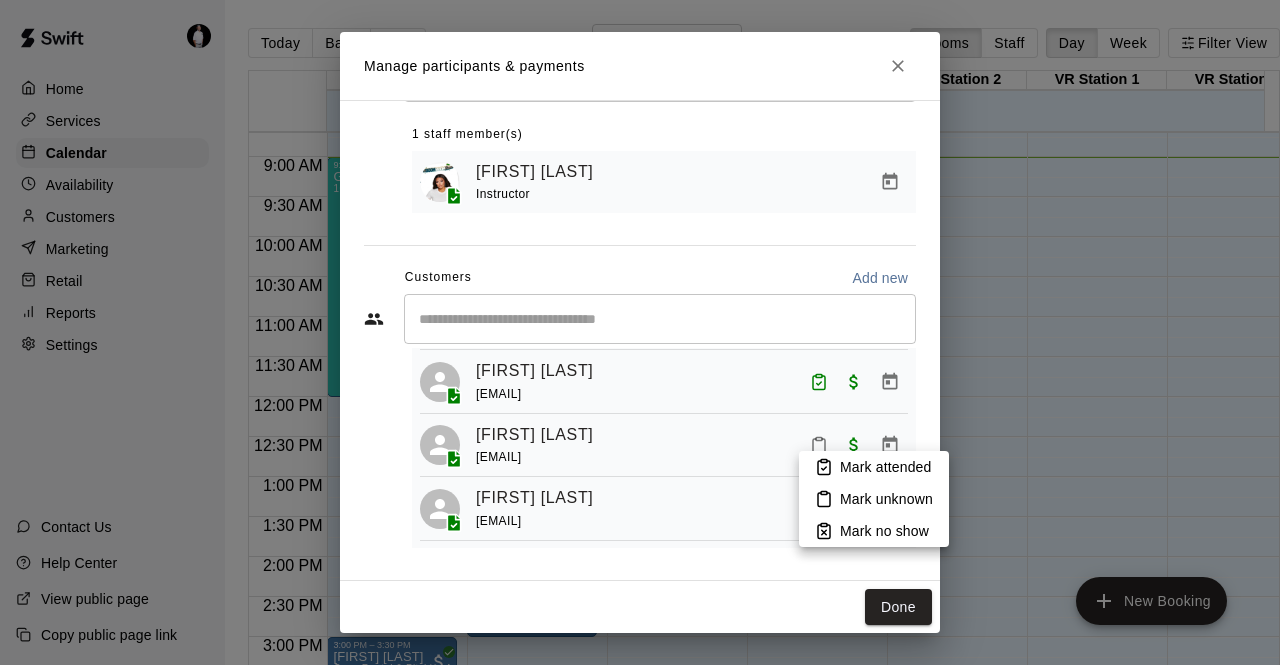 click on "Mark attended" at bounding box center (885, 467) 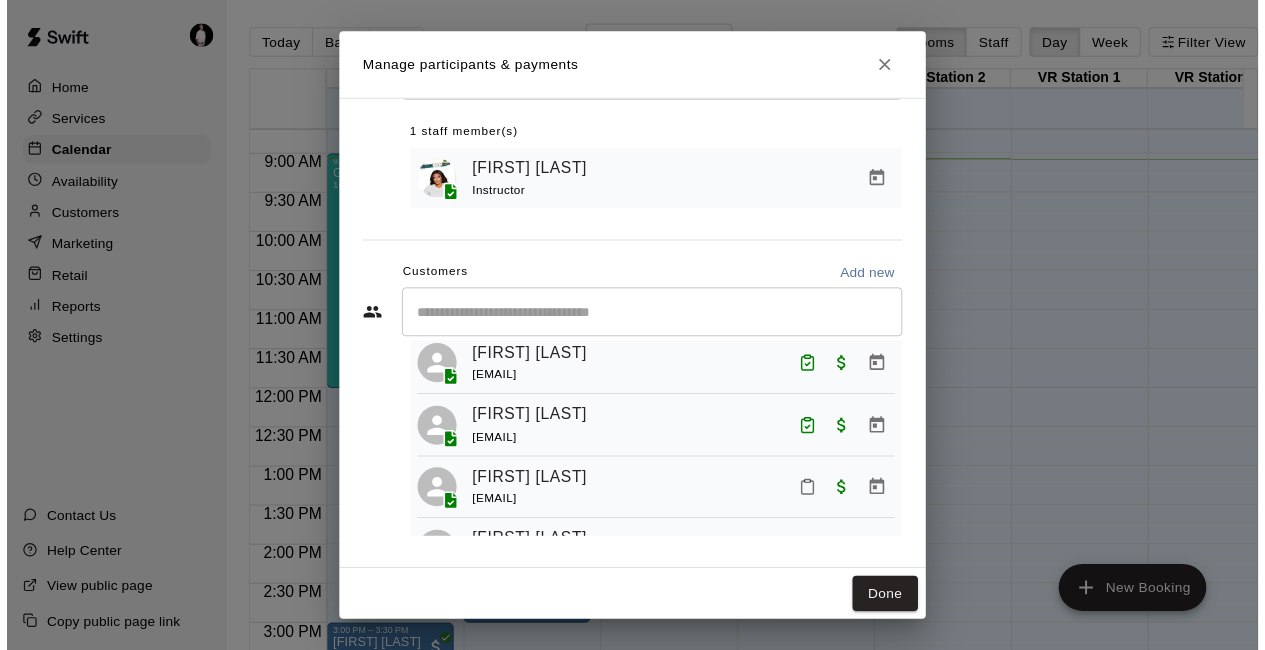 scroll, scrollTop: 180, scrollLeft: 0, axis: vertical 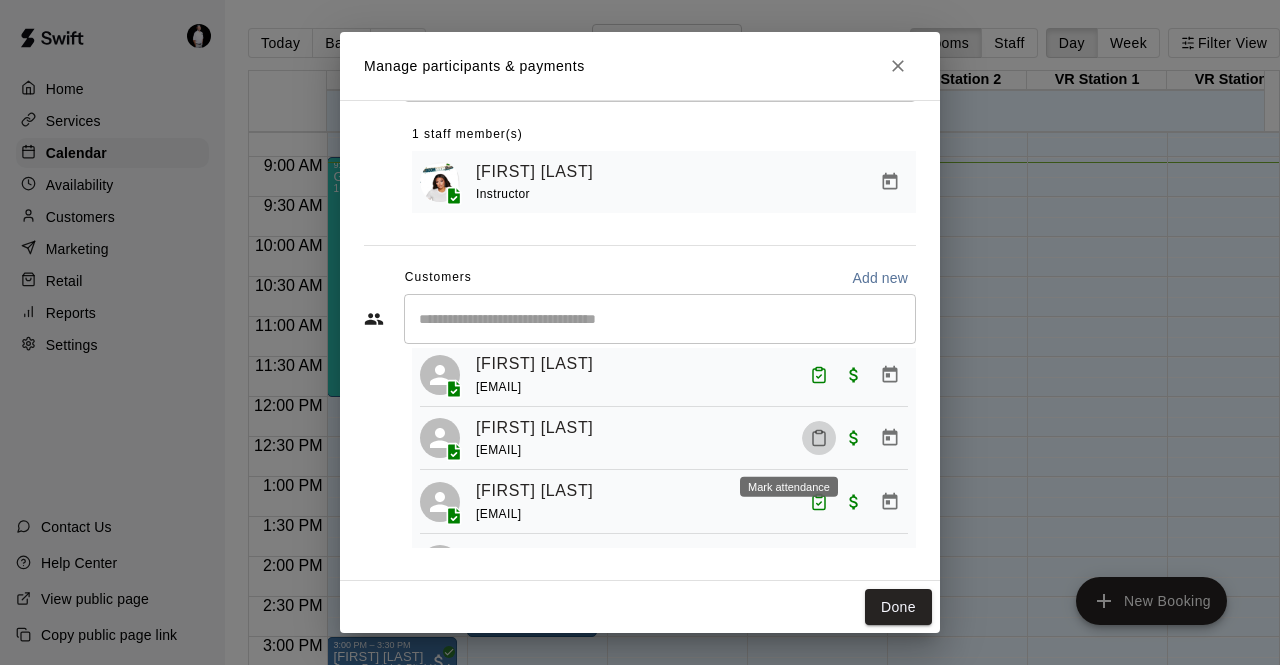 click 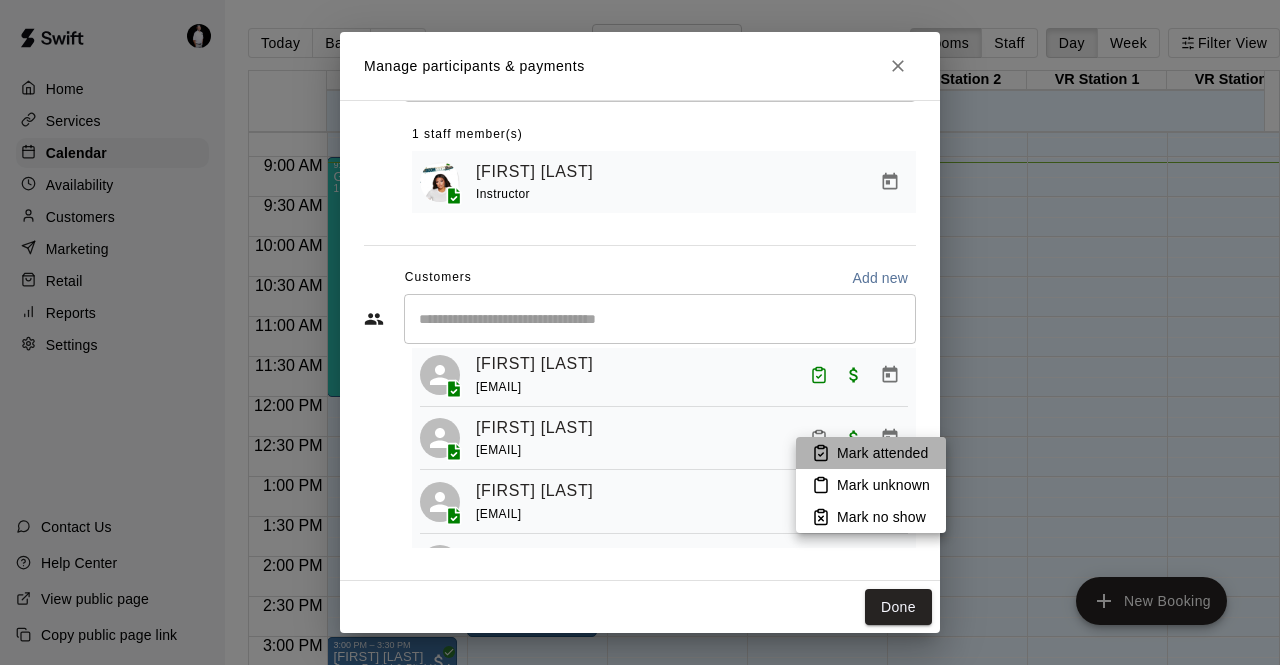 click on "Mark attended" at bounding box center [882, 453] 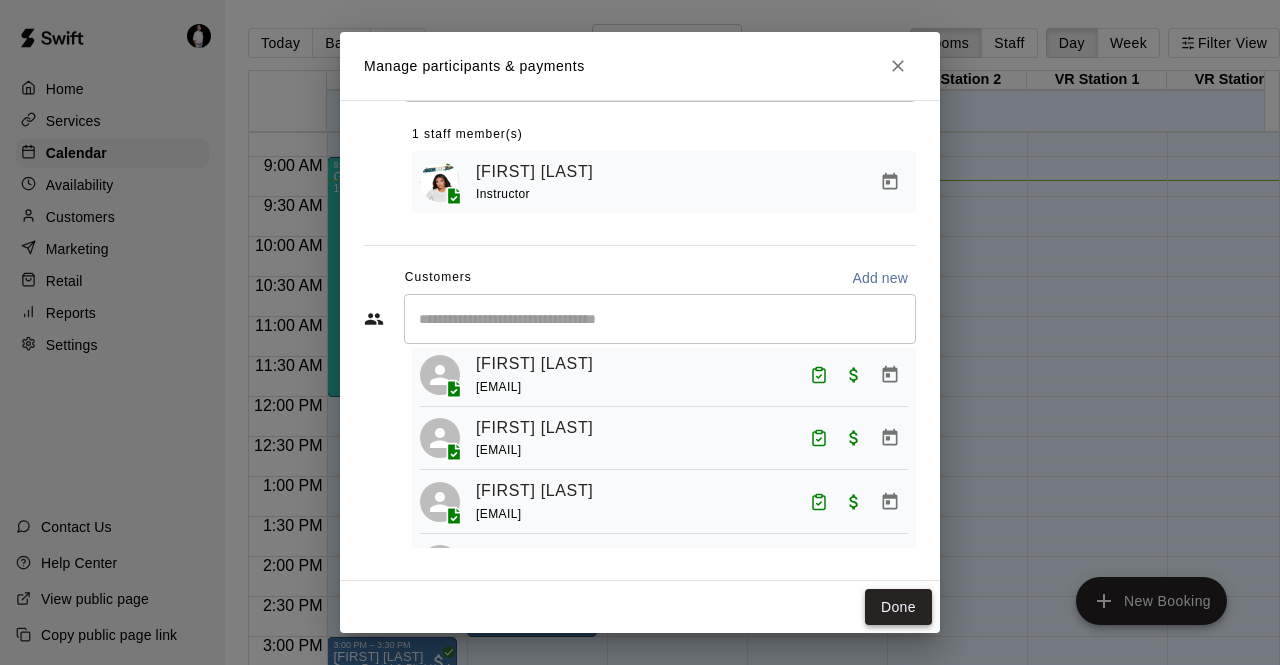 click on "Done" at bounding box center (898, 607) 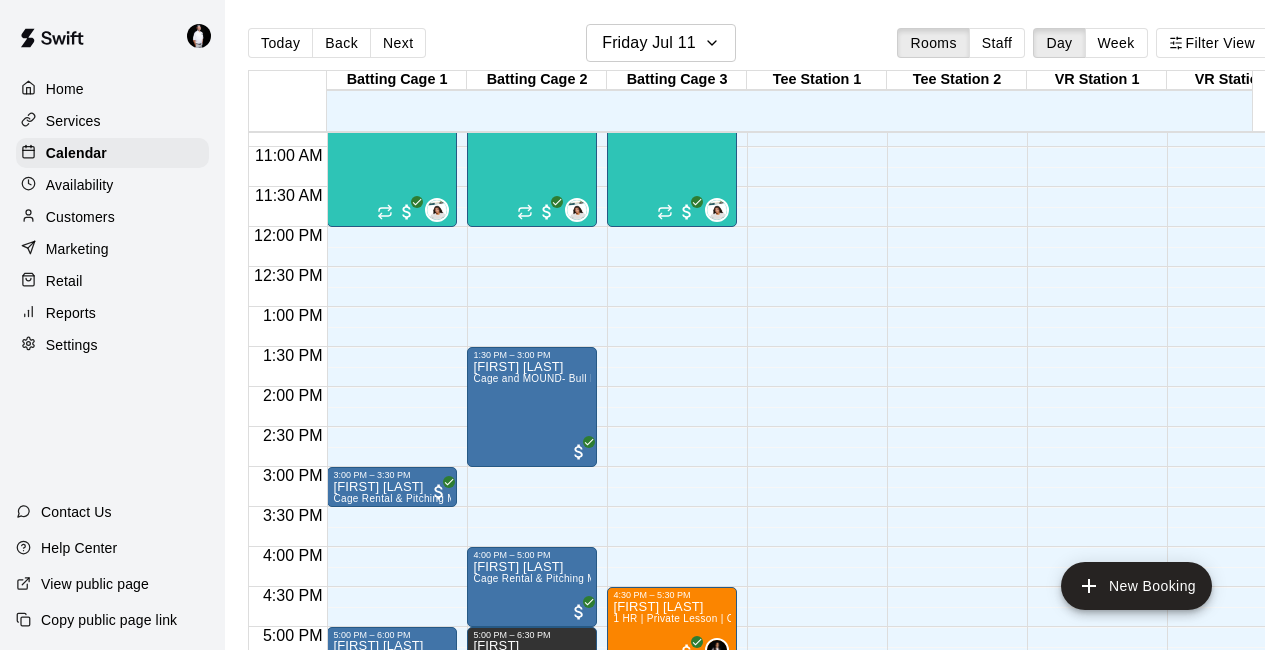 scroll, scrollTop: 699, scrollLeft: 32, axis: both 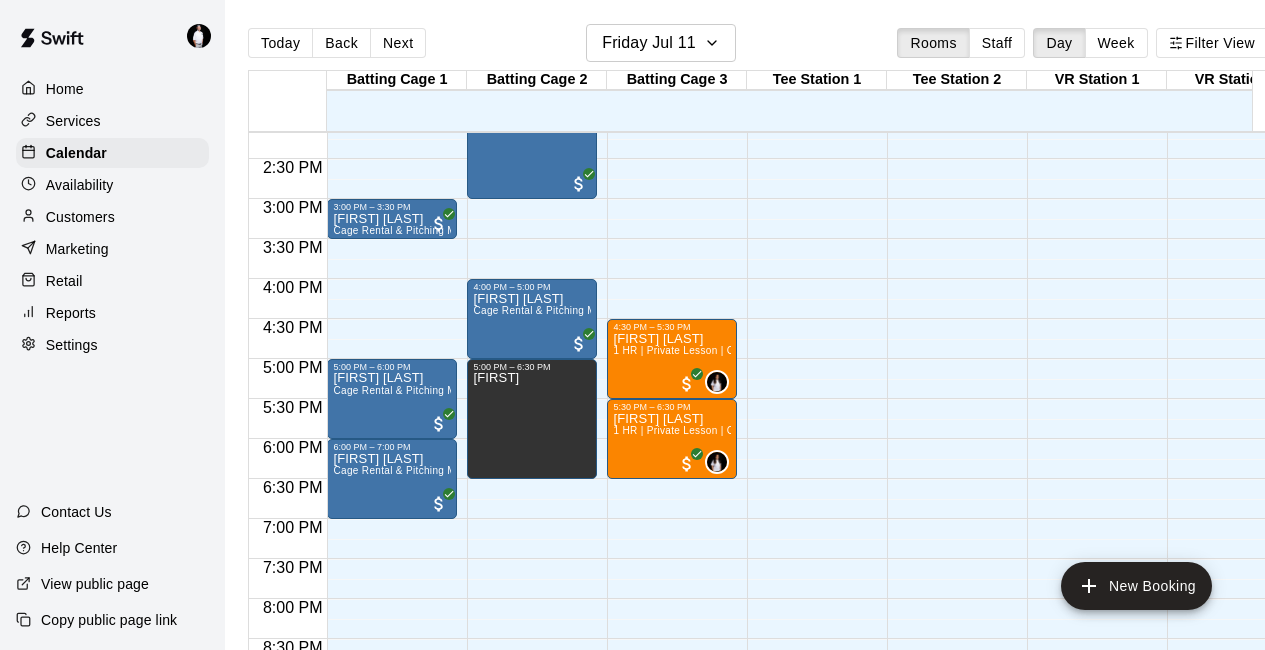 click on "Customers" at bounding box center (80, 217) 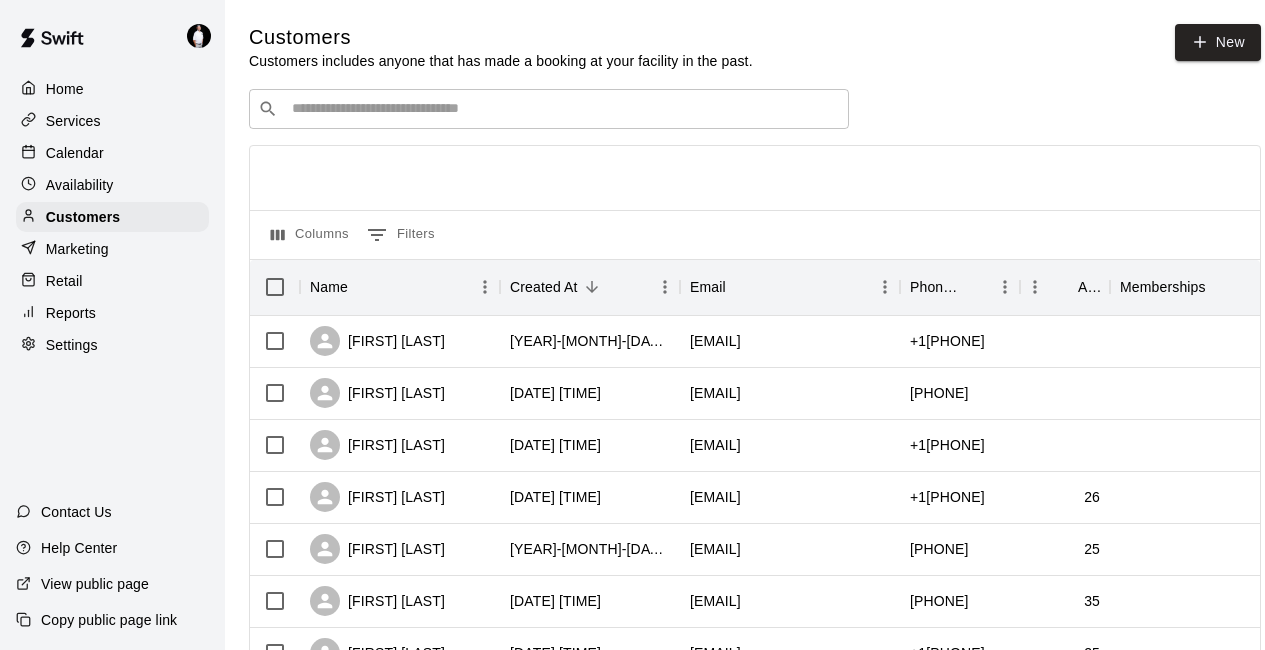 click at bounding box center [563, 109] 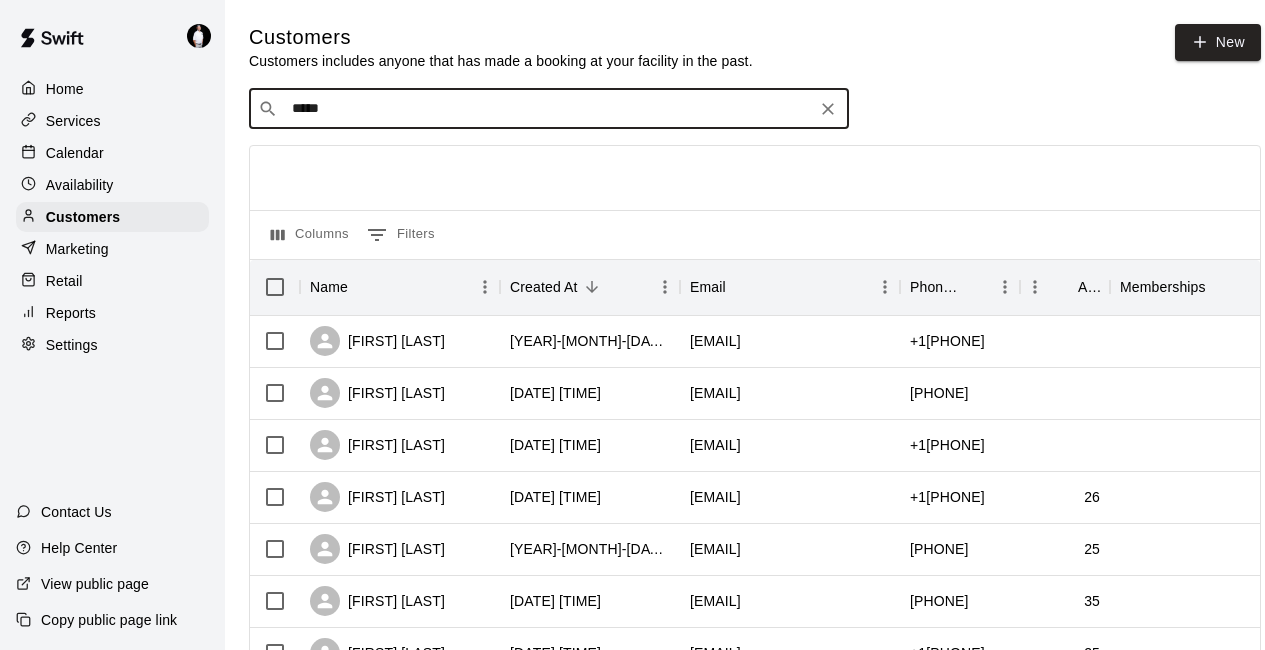 type on "******" 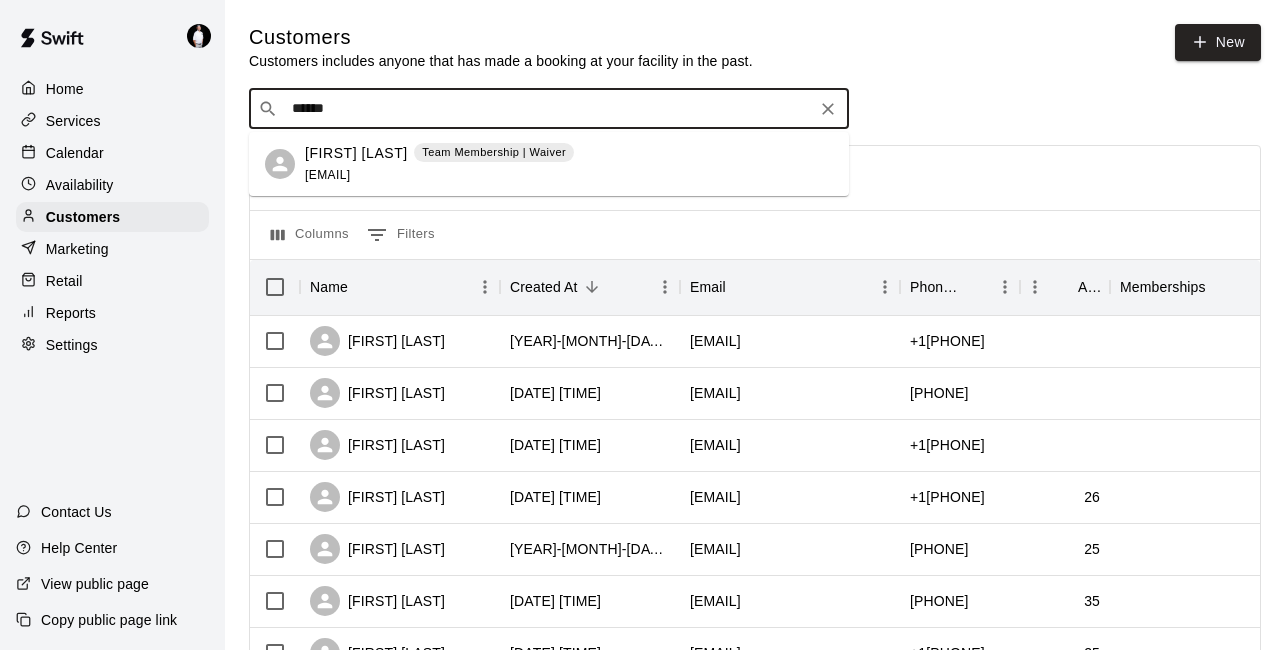 click on "[FIRST] [LAST]" at bounding box center (356, 153) 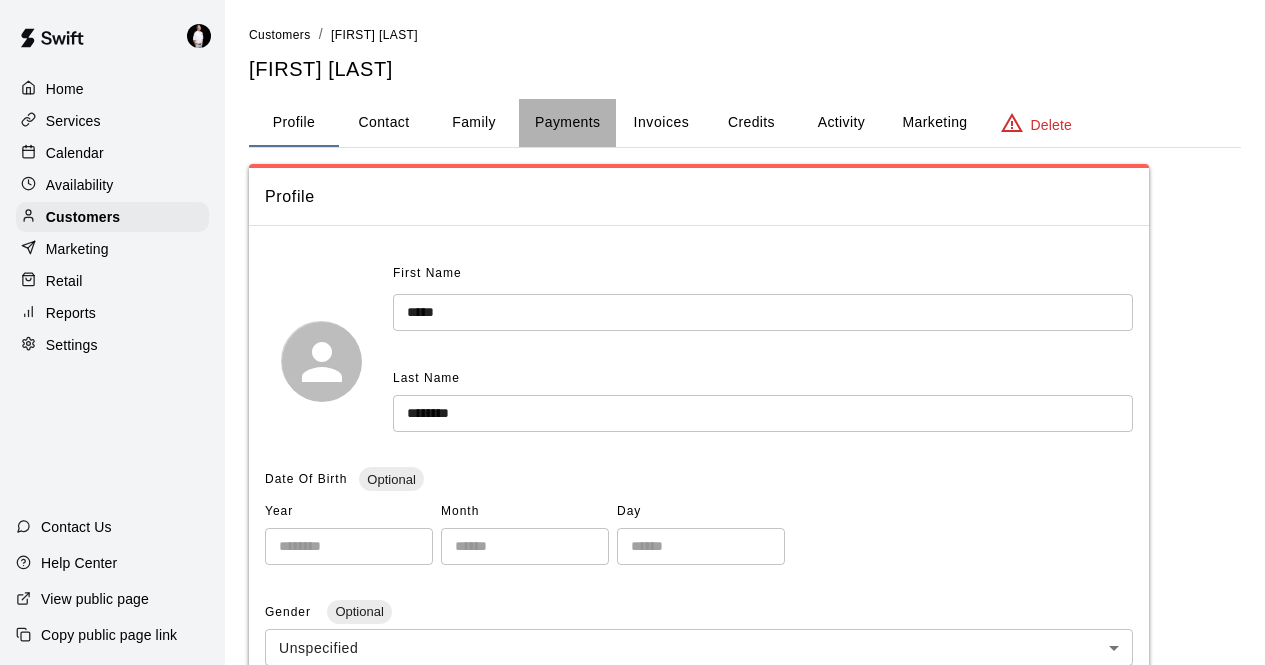 click on "Payments" at bounding box center (567, 123) 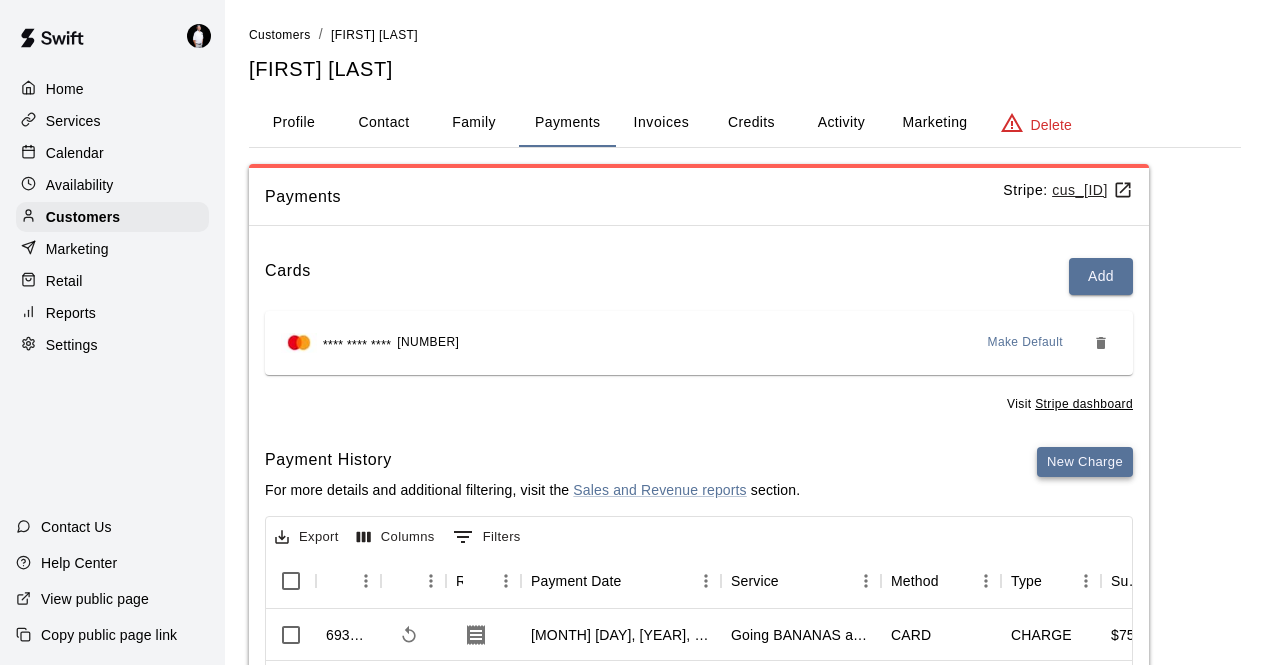 click on "New Charge" at bounding box center (1085, 462) 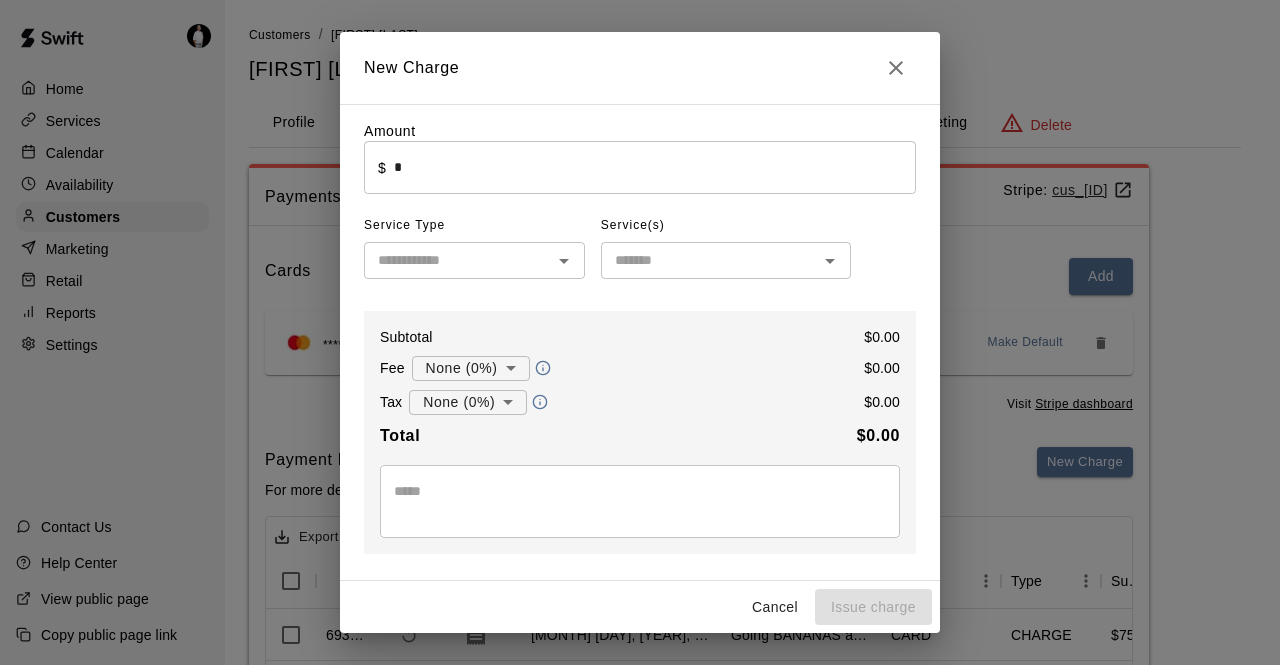 click on "*" at bounding box center (655, 167) 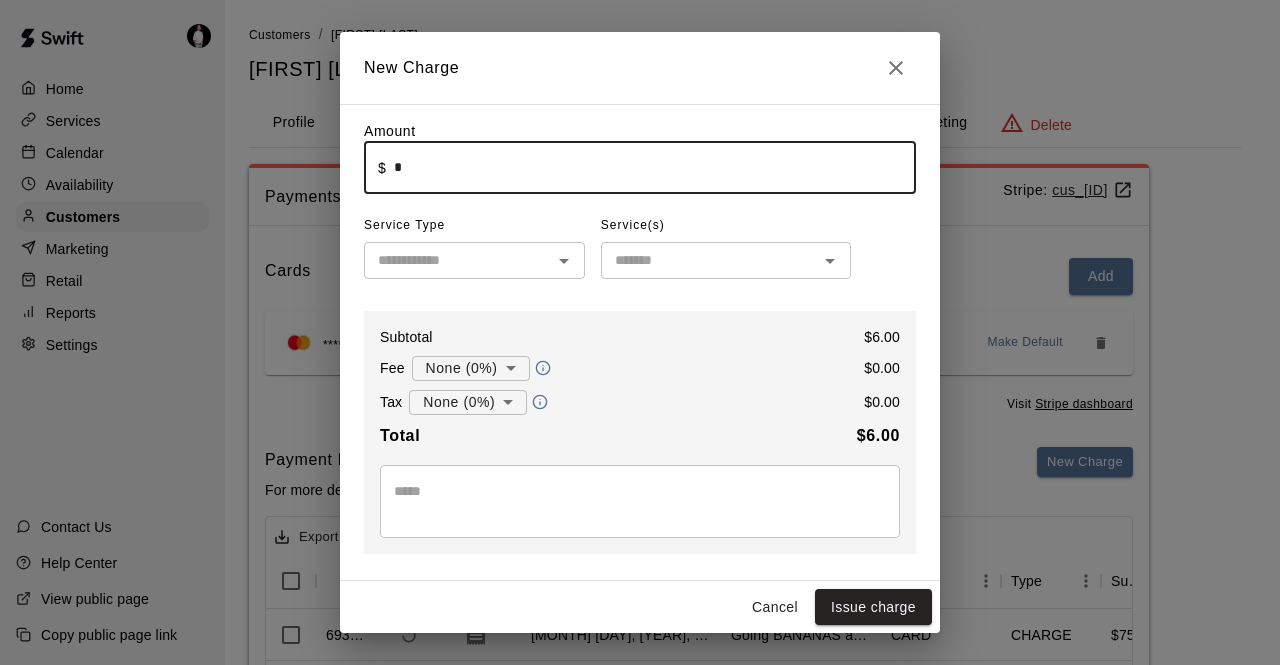click 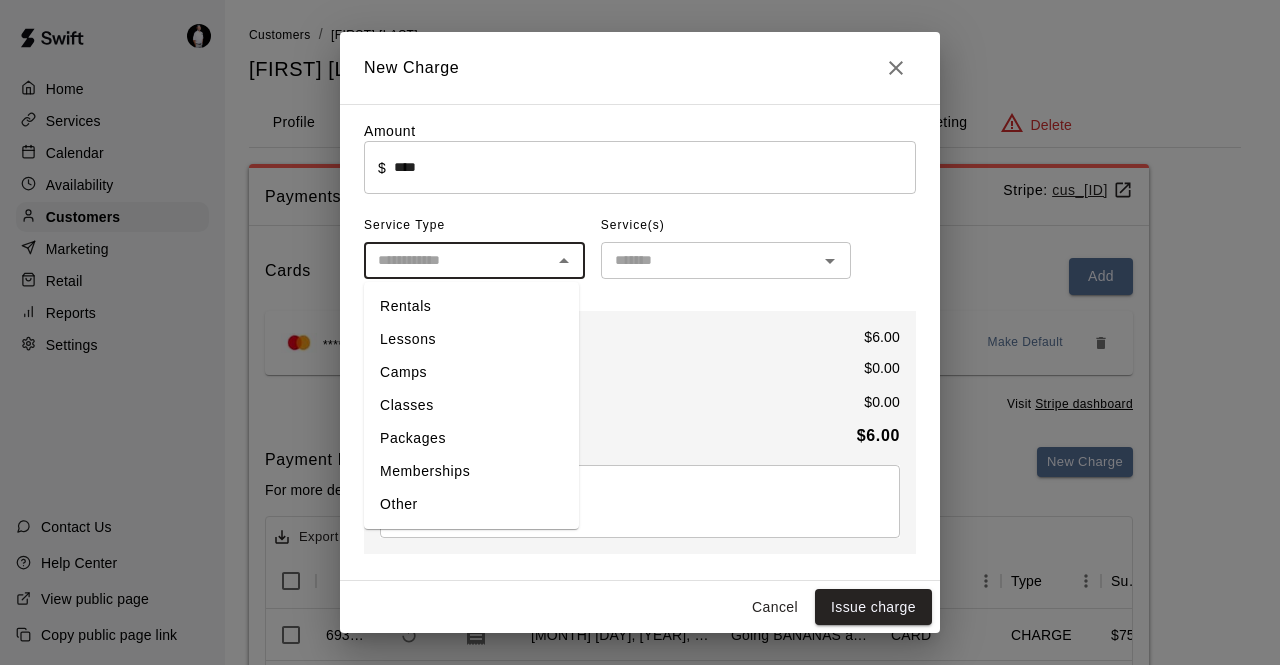 click on "Other" at bounding box center [471, 504] 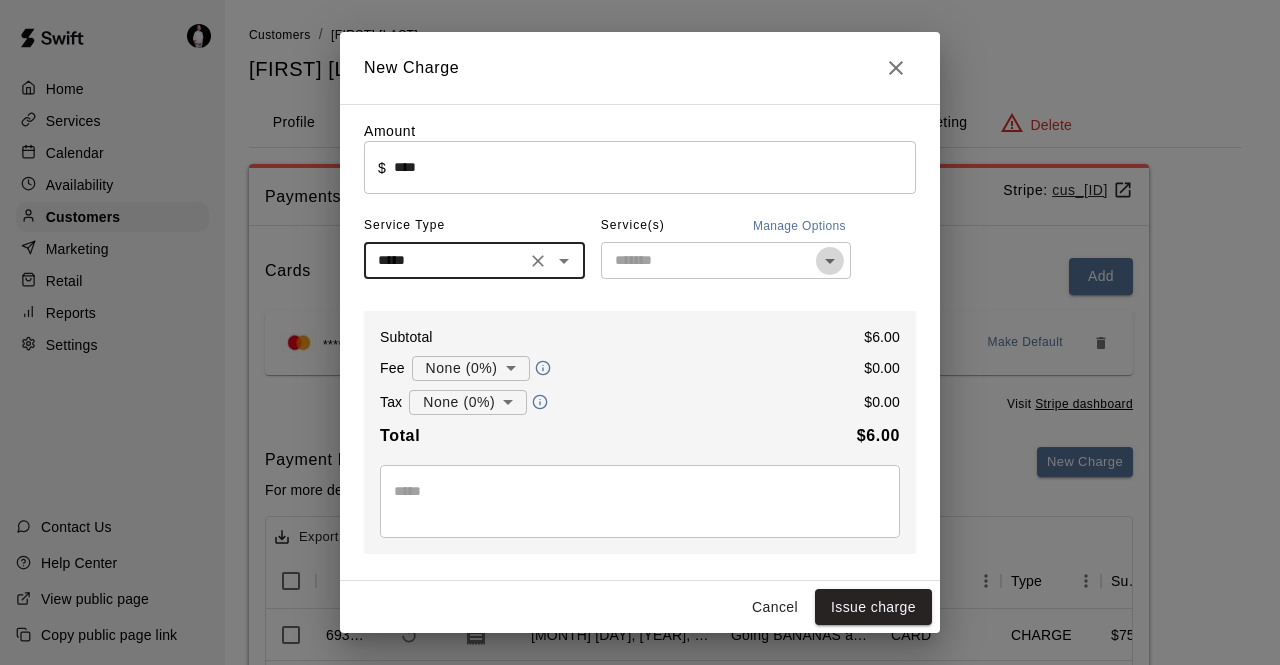 click 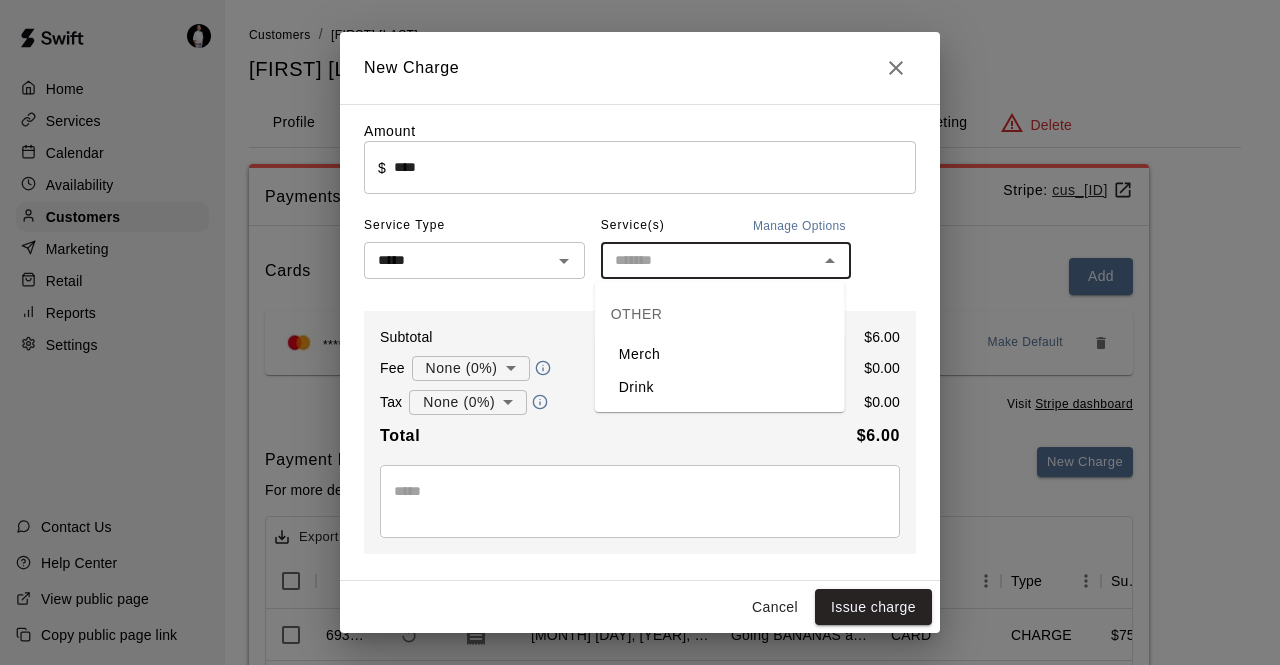 click on "Drink" at bounding box center [720, 387] 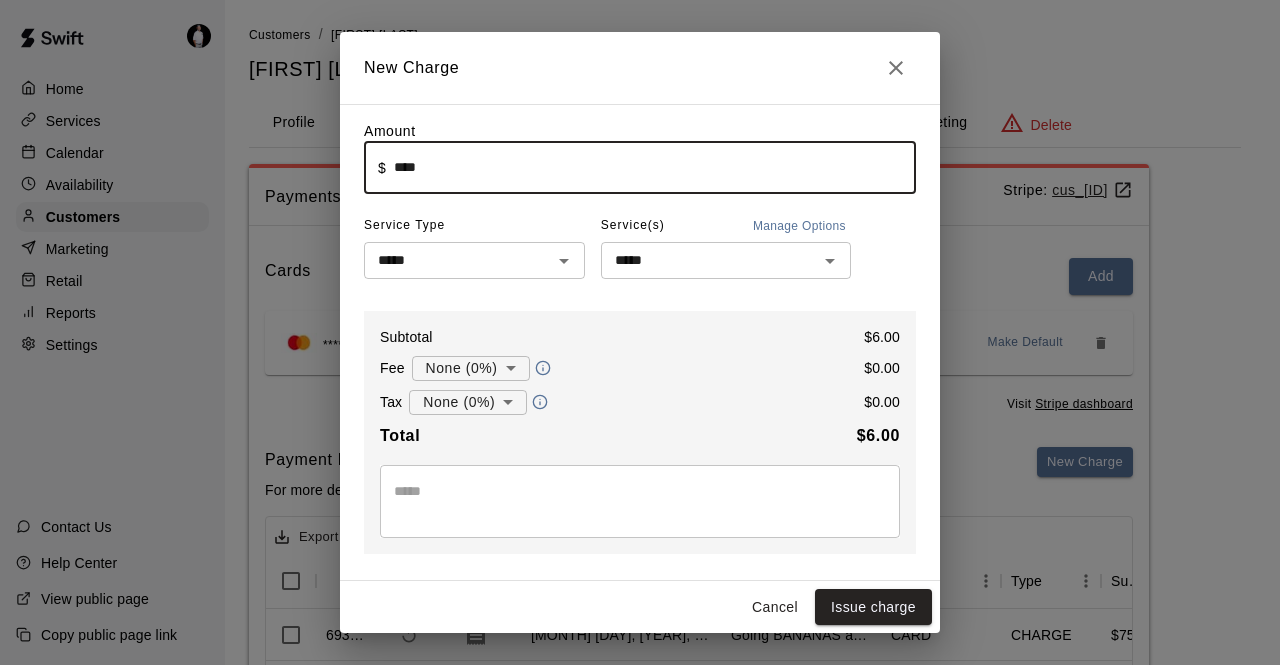 click on "****" at bounding box center (655, 167) 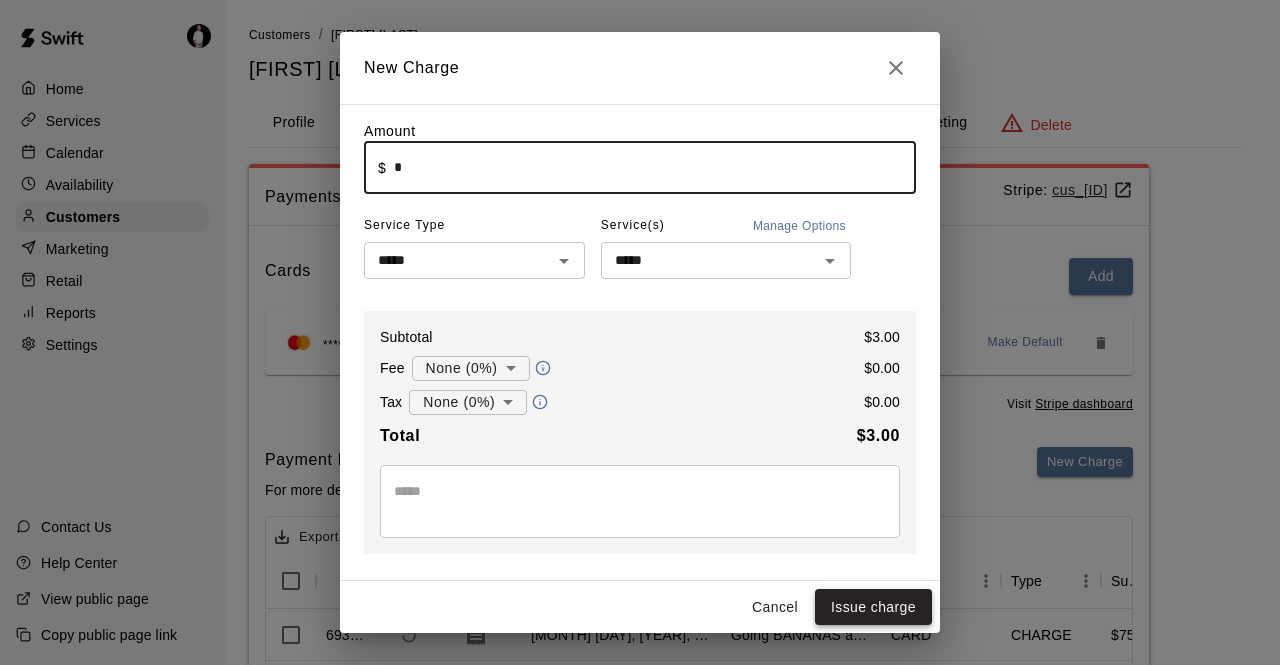 type on "****" 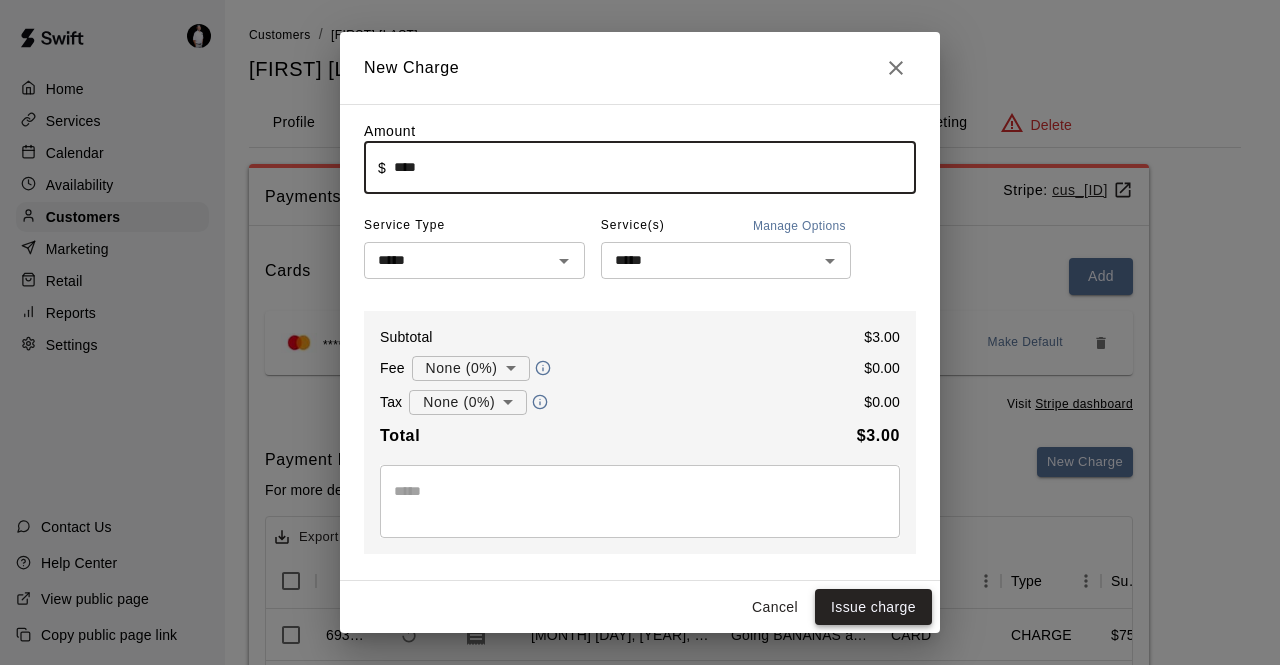 click on "Issue charge" at bounding box center (873, 607) 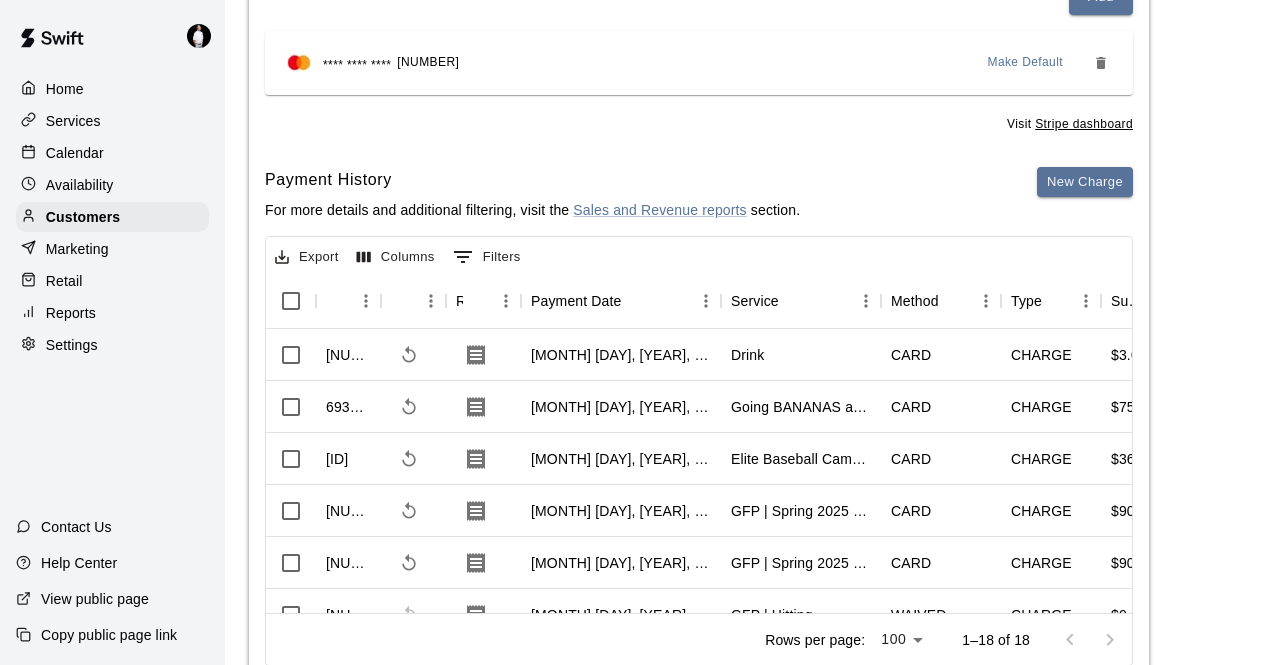 scroll, scrollTop: 282, scrollLeft: 0, axis: vertical 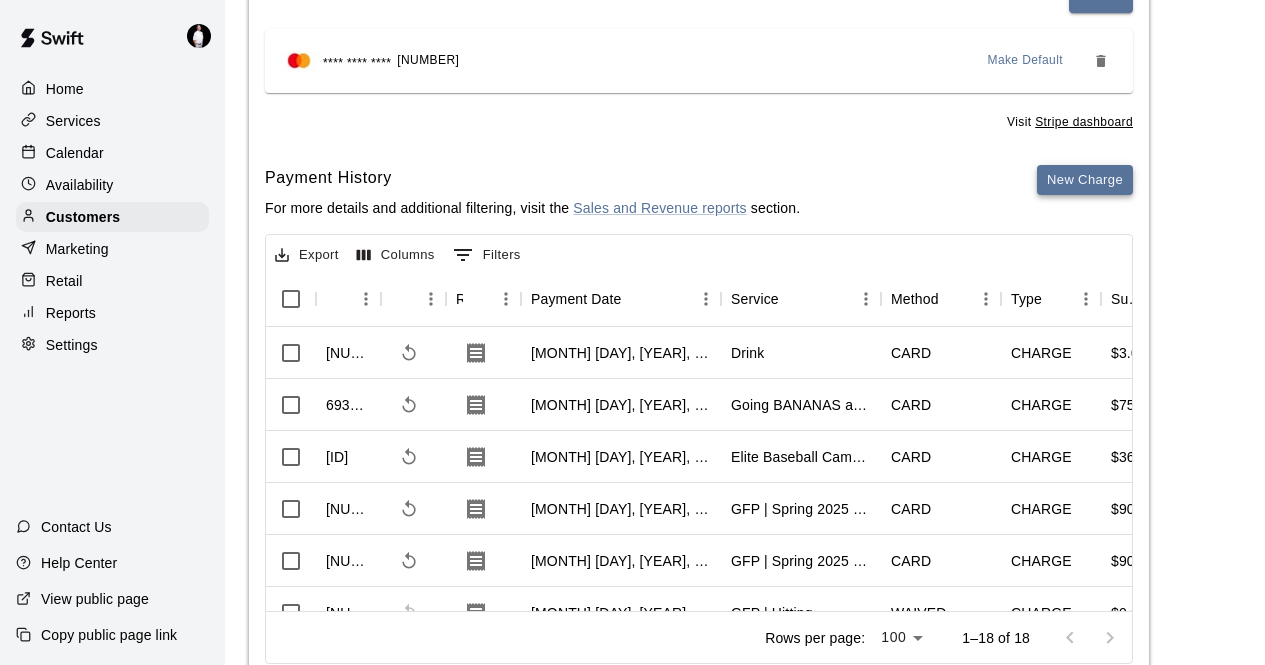 click on "New Charge" at bounding box center [1085, 180] 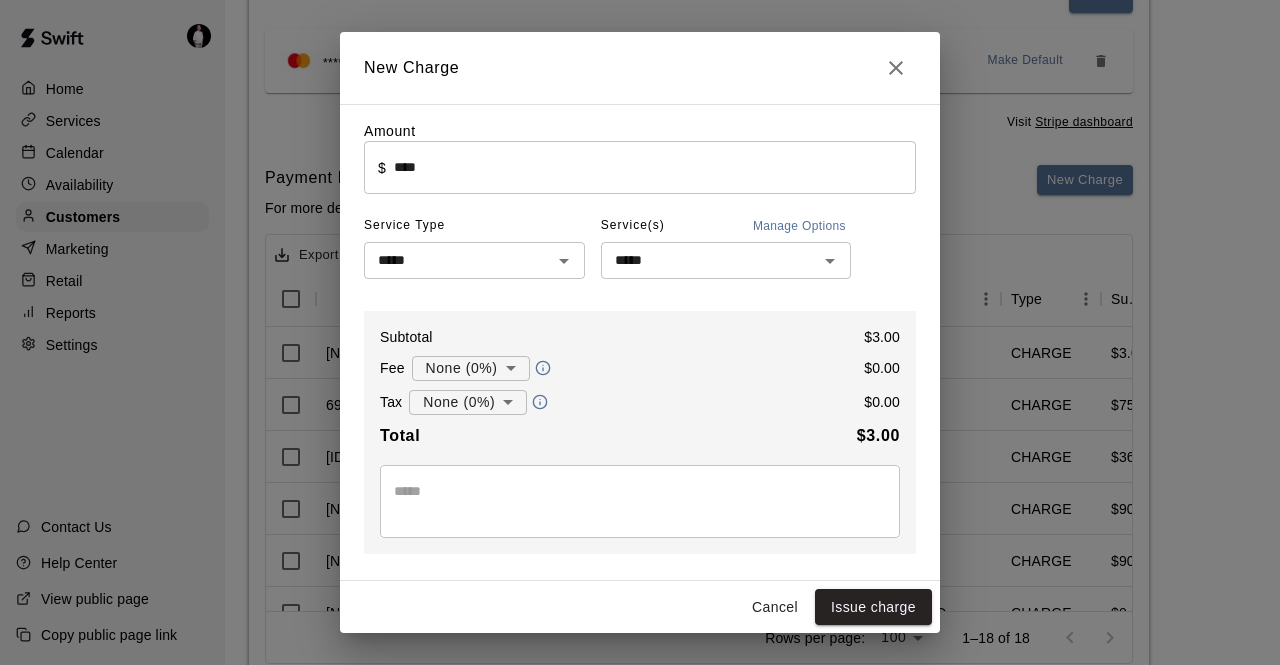 click on "New Charge Amount ​ $ **** ​ Service Type ***** ​ Service(s) Manage Options ***** ​ Subtotal $ [AMOUNT] Fee None (0%) * ​ $ [AMOUNT] Tax None (0%) * ​ $ [AMOUNT] Total $ [AMOUNT] * ​ PAYMENT METHOD CREDIT CARD POINT OF SALE CASH CHECK VENMO OTHER Mastercard ending in [NUMBER] Cancel Issue charge" at bounding box center [640, 332] 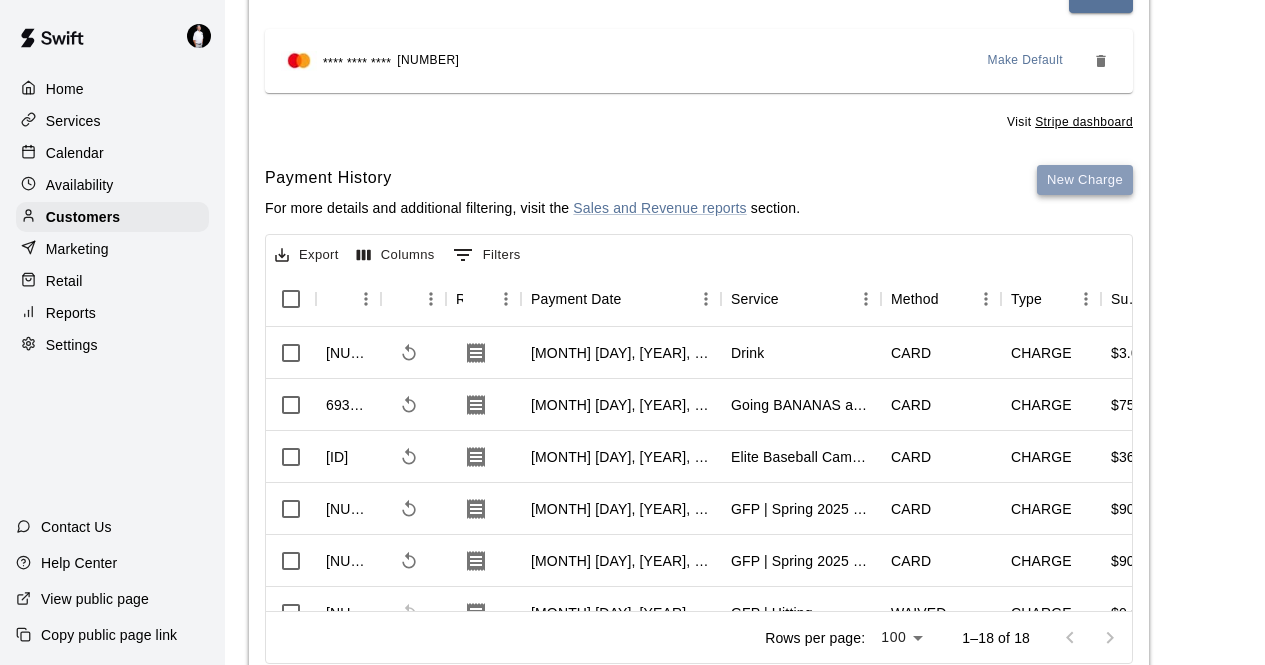 click on "New Charge" at bounding box center [1085, 180] 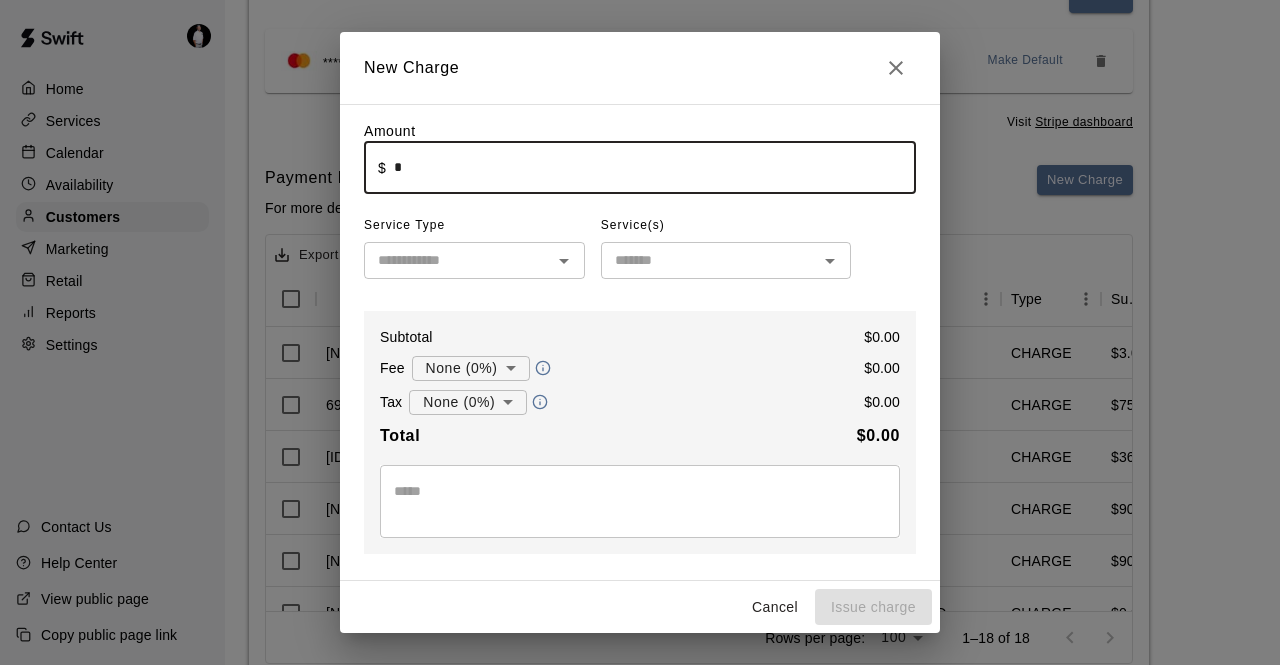 click on "*" at bounding box center [655, 167] 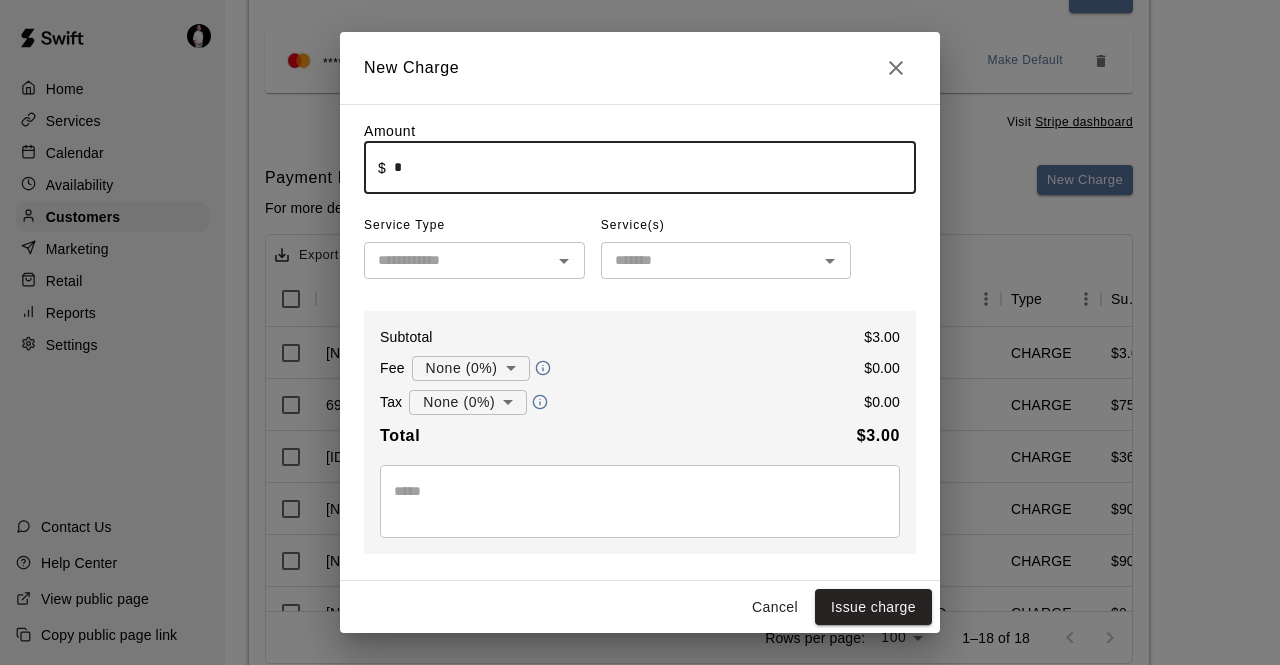 type on "****" 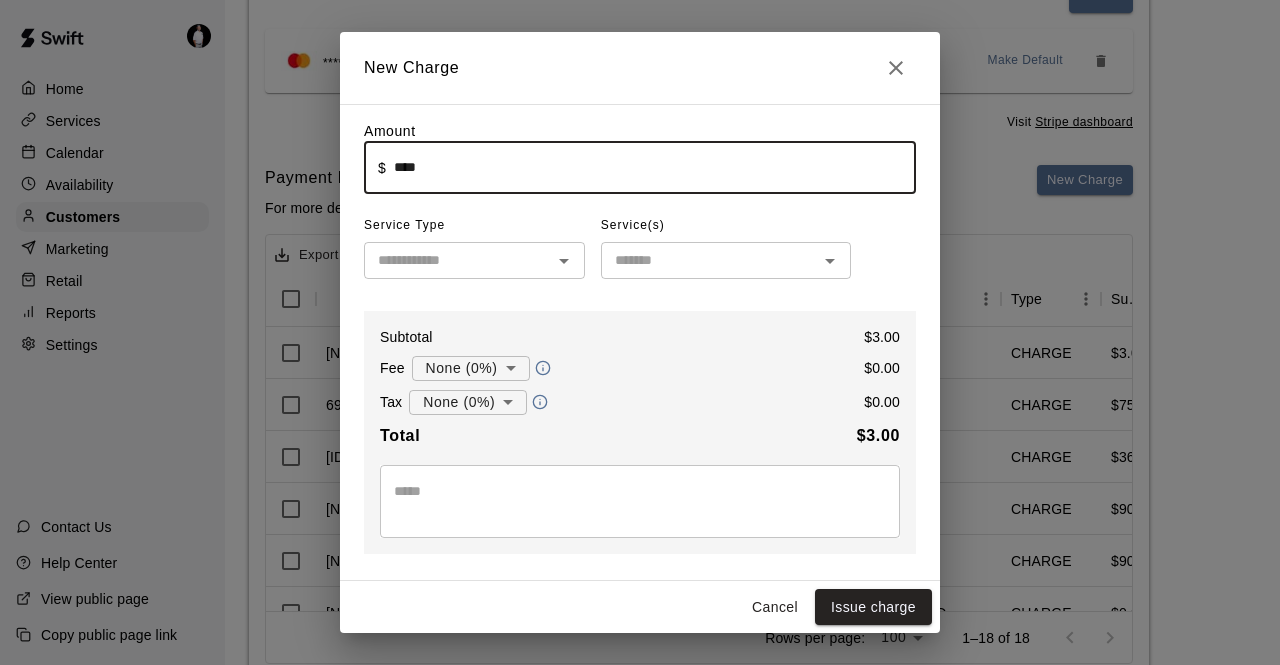 click 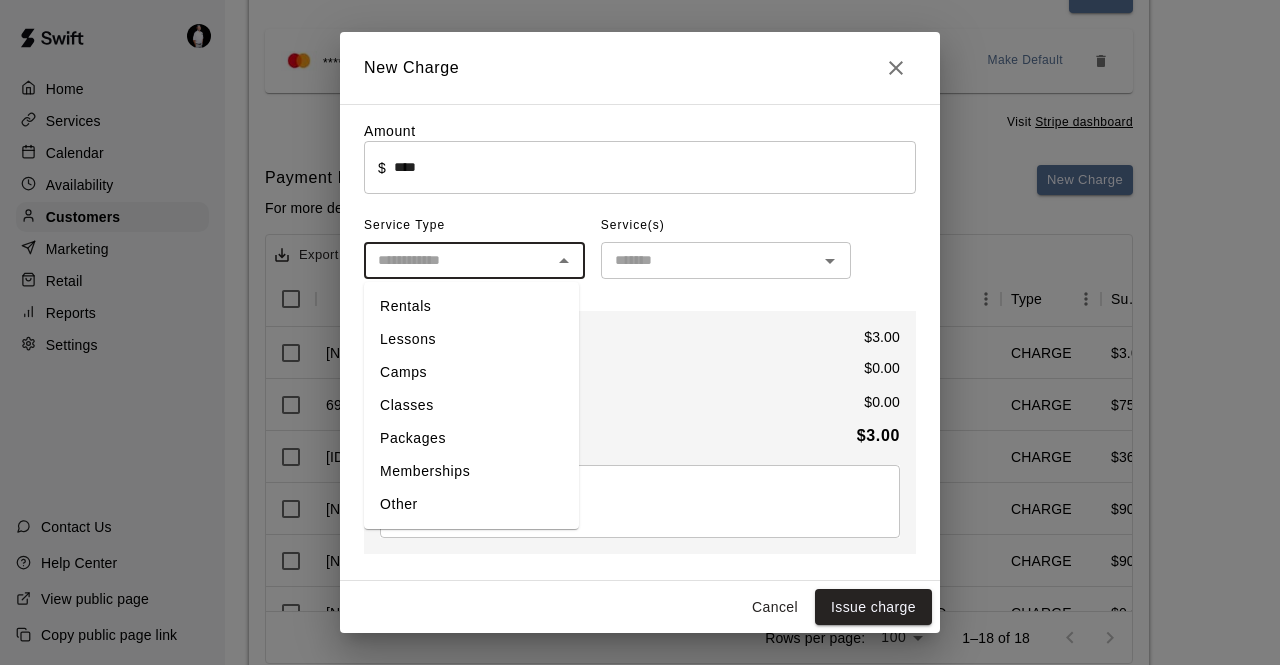 click on "Other" at bounding box center (471, 504) 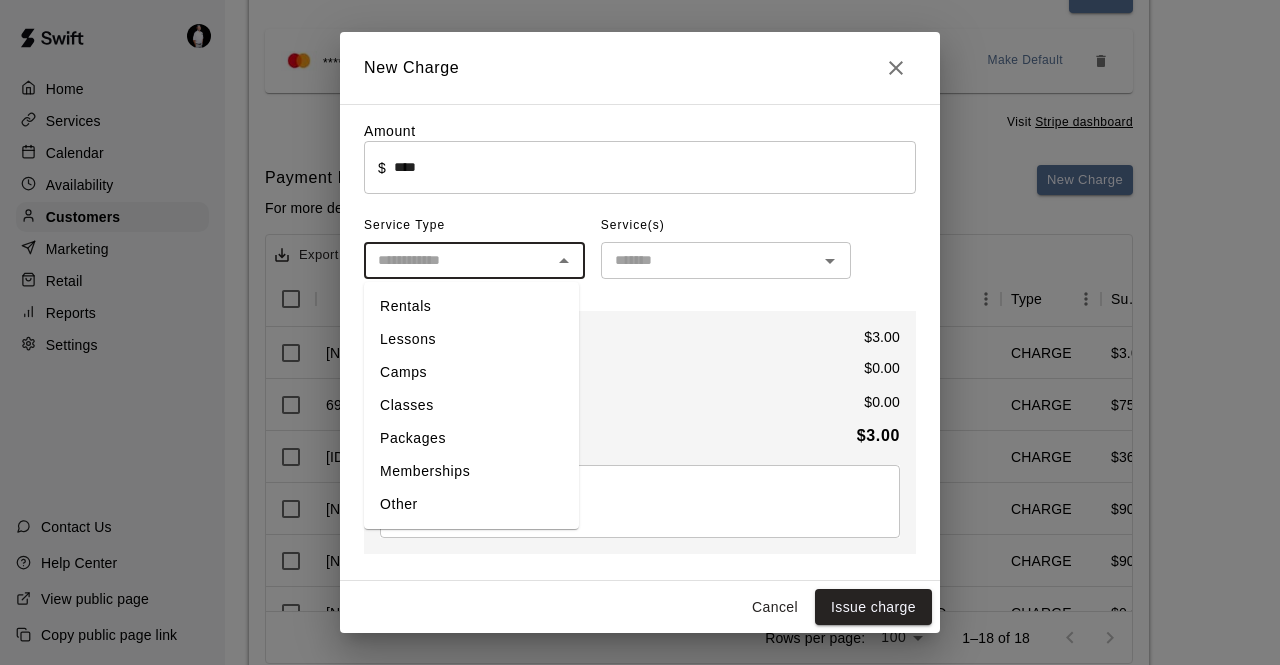 type on "*****" 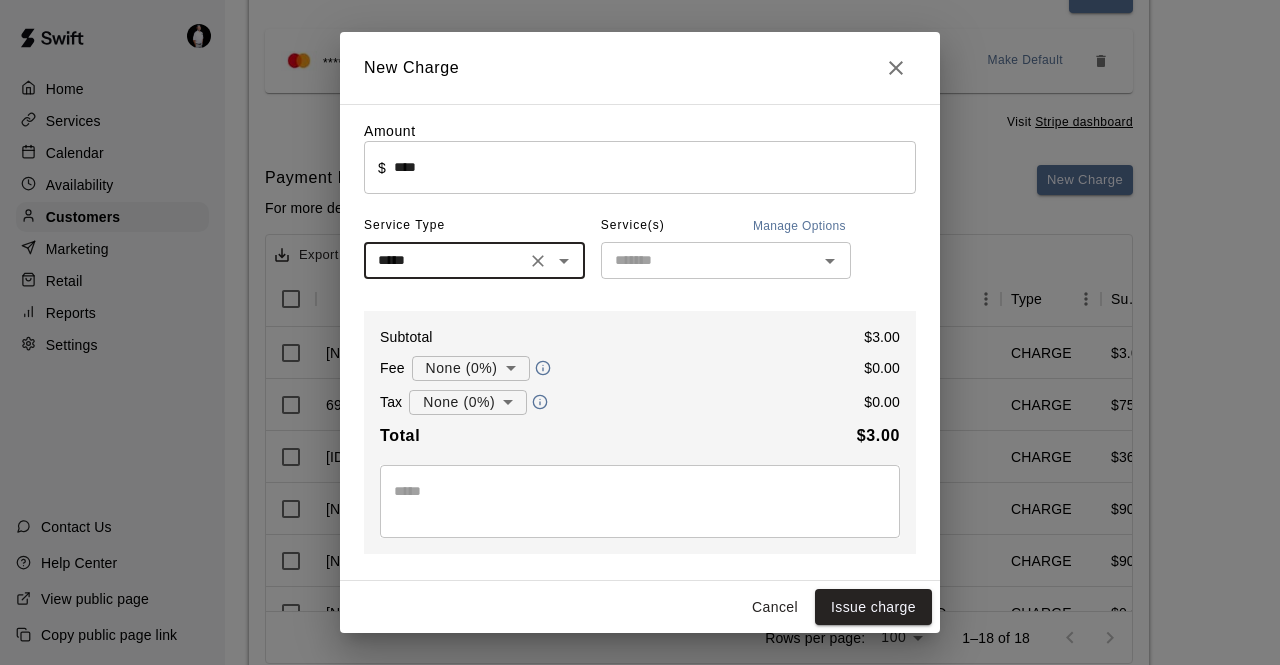click 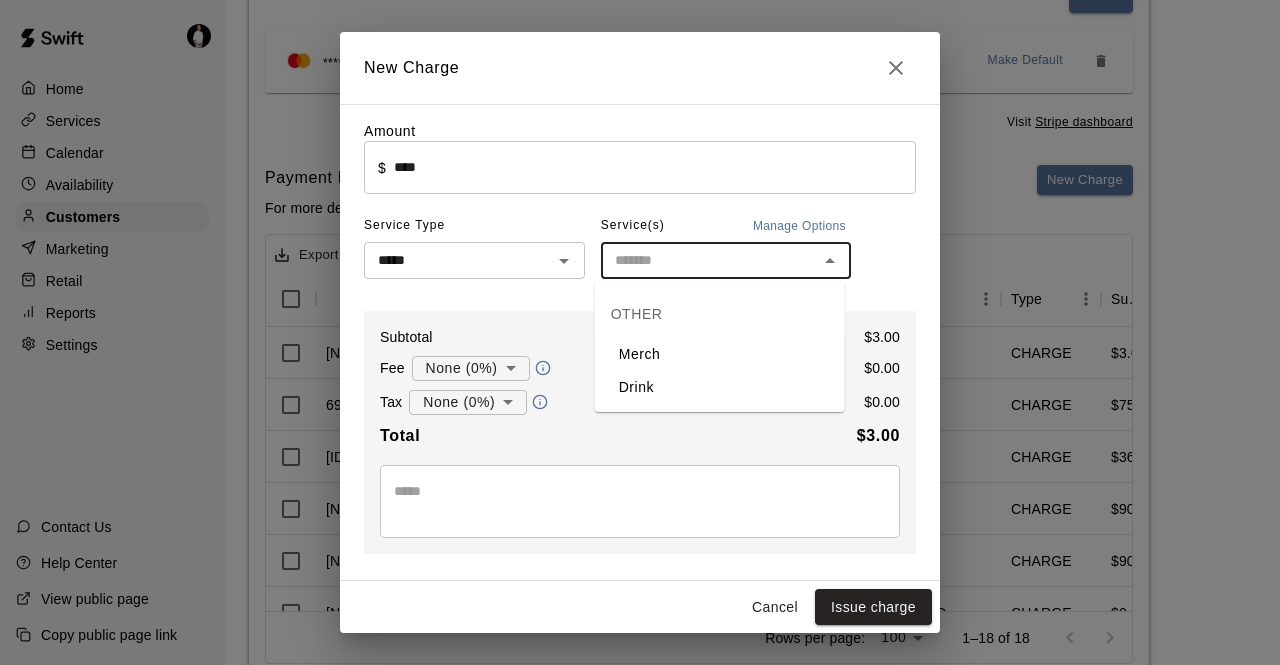 click on "Drink" at bounding box center (720, 387) 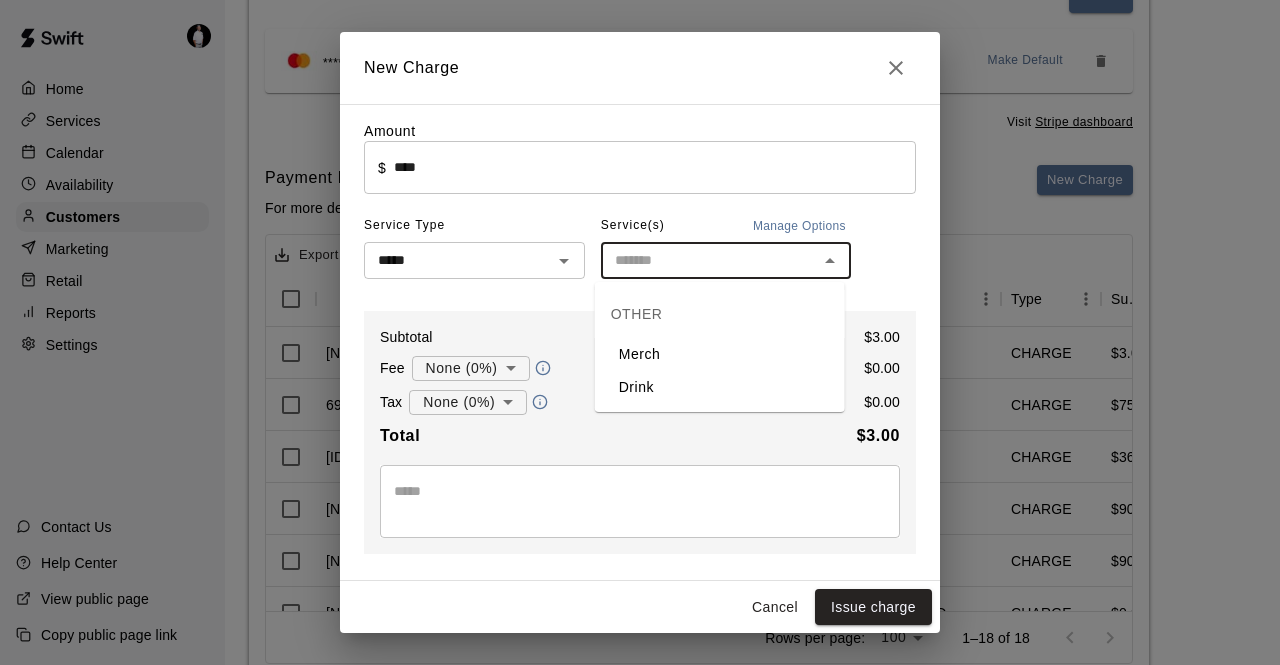 type on "*****" 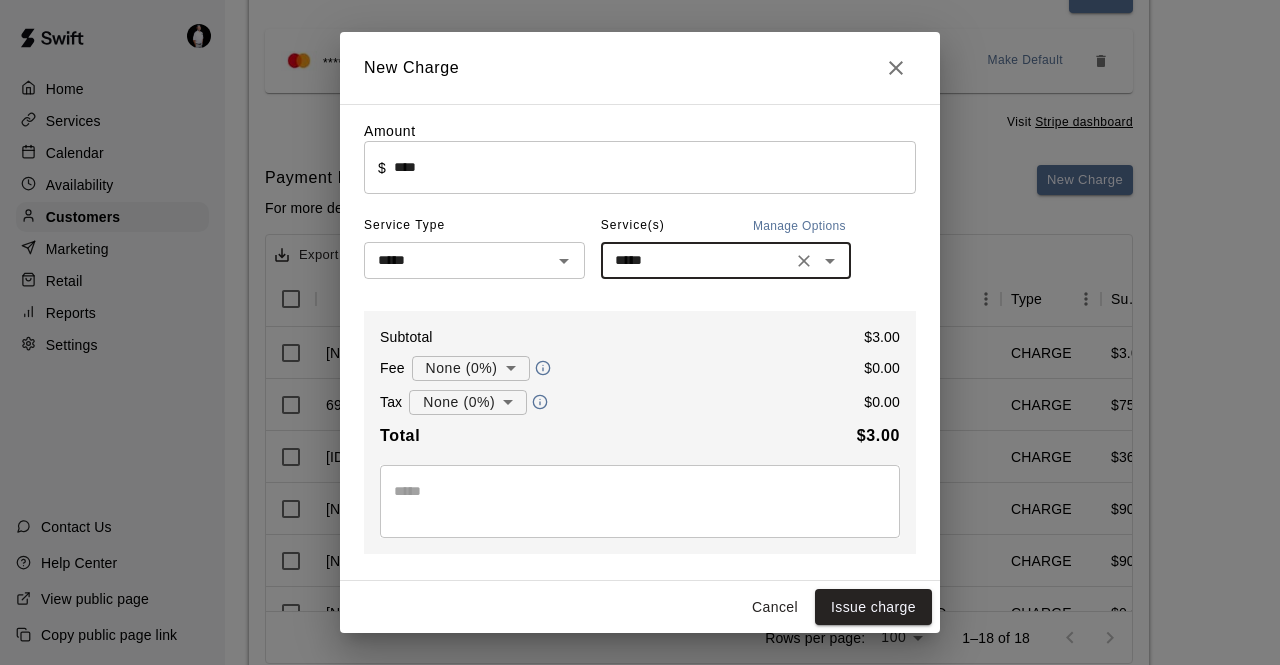 click on "Home Services Calendar Availability Customers Marketing Retail Reports Settings Contact Us Help Center View public page Copy public page link Customers / [FIRST] [LAST] [FIRST] [LAST] Profile Contact Family Payments Invoices Credits Activity Marketing Delete Payments Stripe: cus_[ID] Cards Add **** **** **** [NUMBER] Make Default Visit Stripe dashboard Payment History For more details and additional filtering, visit the Sales and Revenue reports section. New Charge Export Columns [NUMBER] Filters Id Refund Receipt Payment Date Service Method Type Subtotal Tax Custom Fee [ID] [MONTH] [DAY], [YEAR], [TIME] Drink CARD CHARGE $[AMOUNT] $[AMOUNT] [ID] [MONTH] [DAY], [YEAR], [TIME] Going BANANAS at The Boom! CARD CHARGE $[AMOUNT] $[AMOUNT] [ID] [MONTH] [DAY], [YEAR], [TIME] Elite Baseball Camp: Elevate Your Game | [TIME] to [TIME] | Week of [MONTH] [DAY]th | Ages [NUMBER]+ CARD CHARGE $[AMOUNT] $[AMOUNT] [ID] [MONTH] [DAY], [YEAR], [TIME] GFP | Spring [YEAR] Membership | [NUMBER]U & [NUMBER]U CARD CHARGE $[AMOUNT] $[AMOUNT] [ID] [MONTH] [DAY], [YEAR], [TIME] GFP | Spring [YEAR] Membership | [NUMBER]U & [NUMBER]U $" at bounding box center (640, 223) 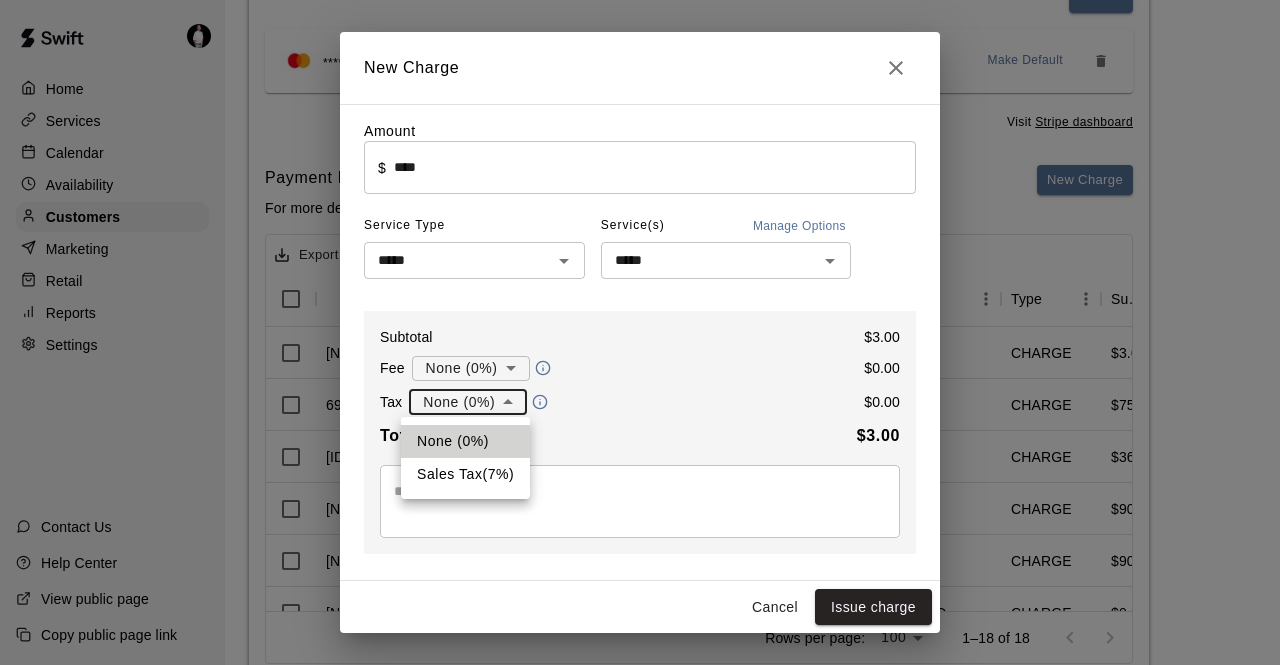 click on "Sales Tax  ( 7 %)" at bounding box center (465, 474) 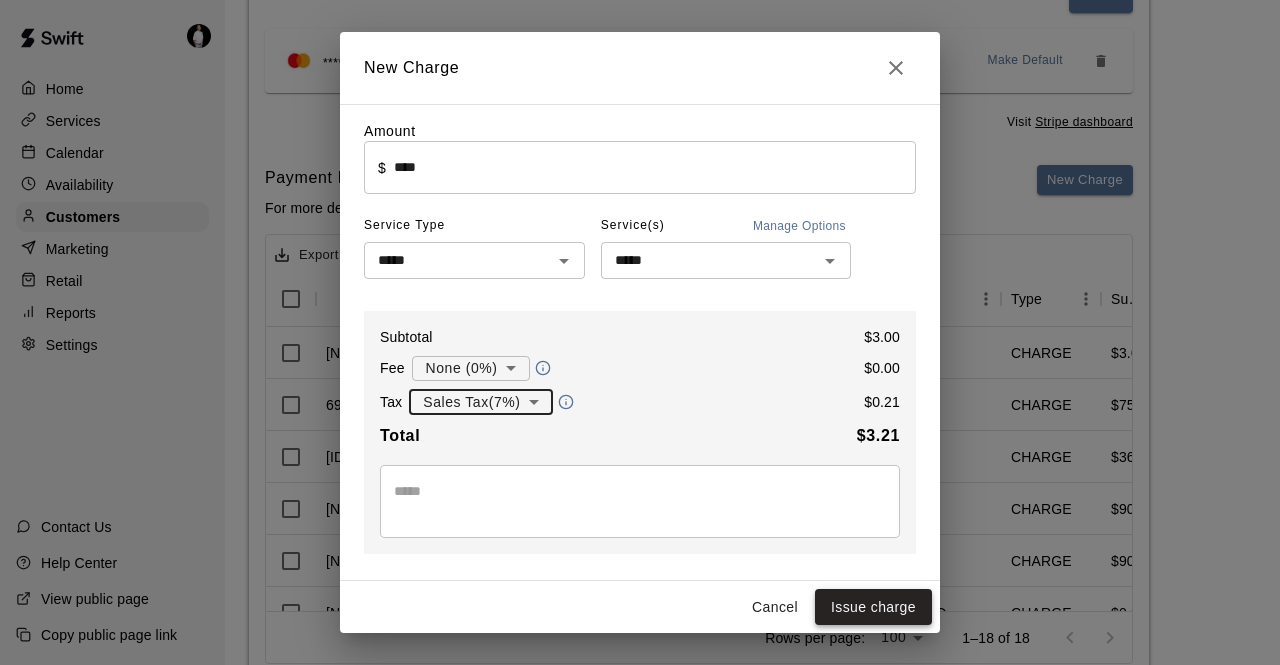 click on "Issue charge" at bounding box center [873, 607] 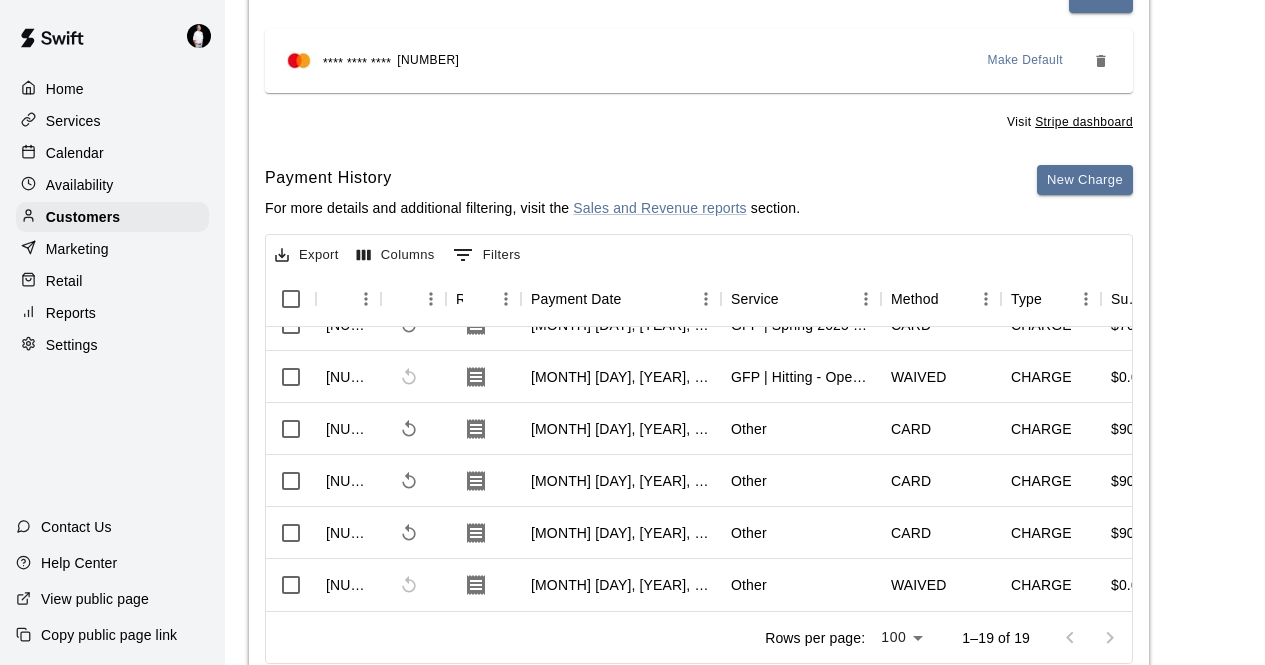 scroll, scrollTop: 734, scrollLeft: 0, axis: vertical 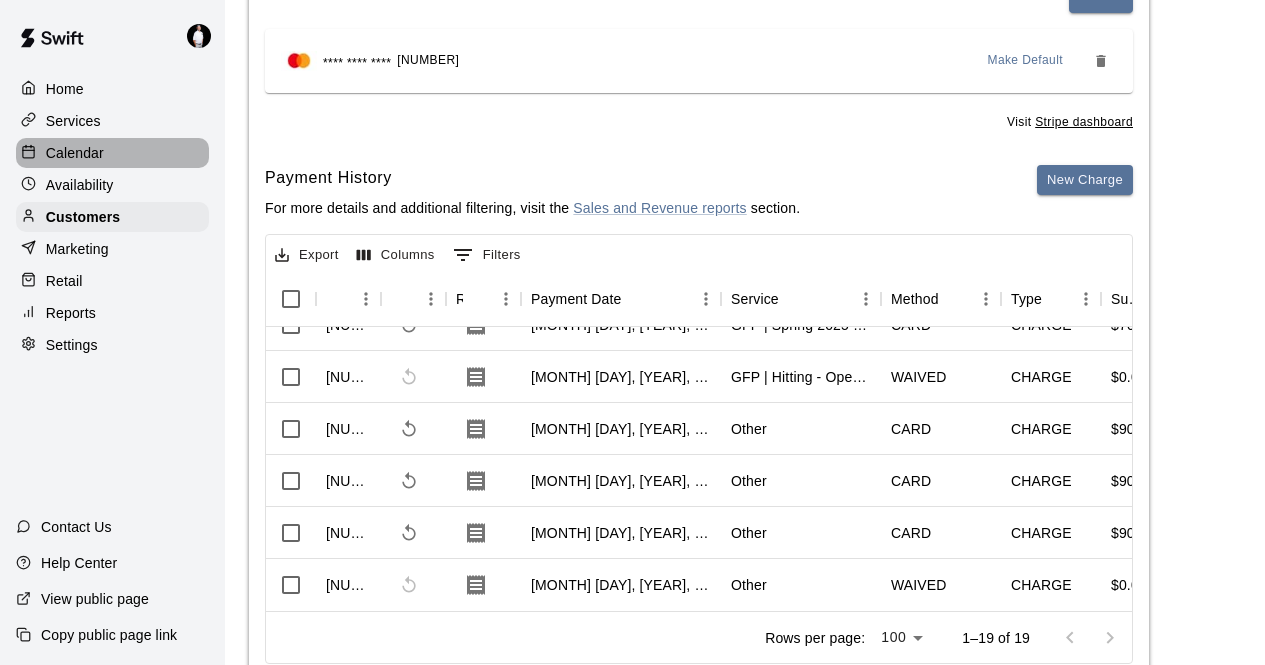 click on "Calendar" at bounding box center (75, 153) 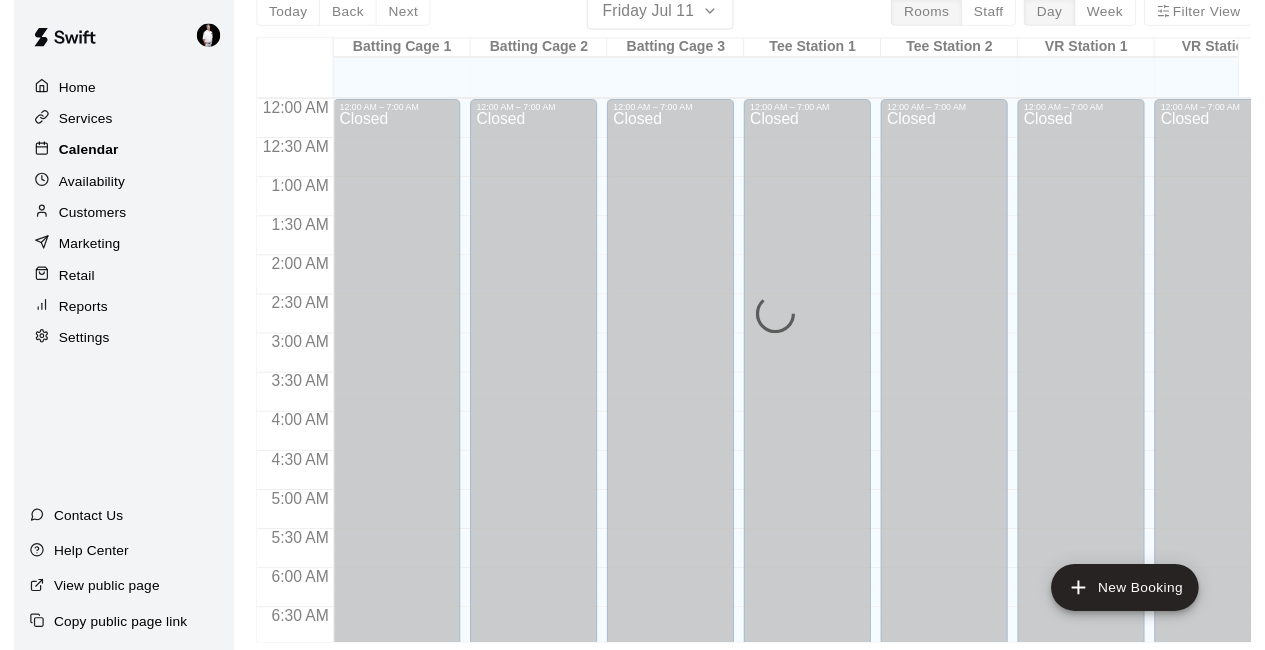 scroll, scrollTop: 0, scrollLeft: 0, axis: both 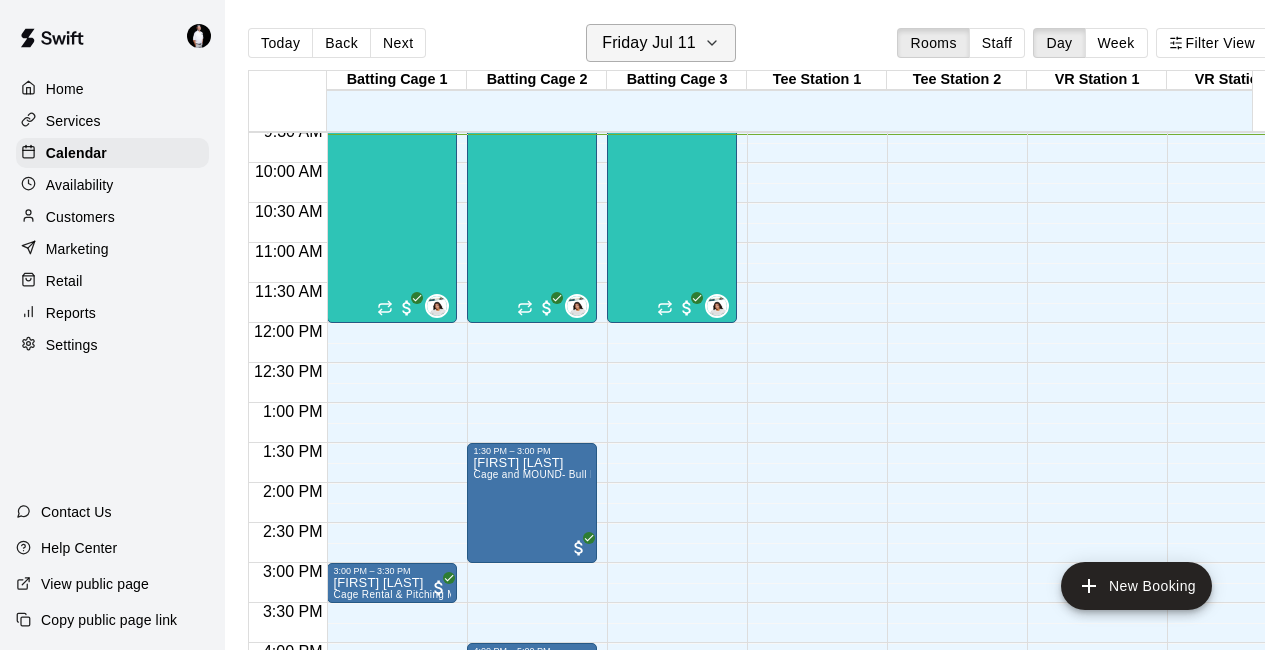 click on "Friday Jul 11" at bounding box center [649, 43] 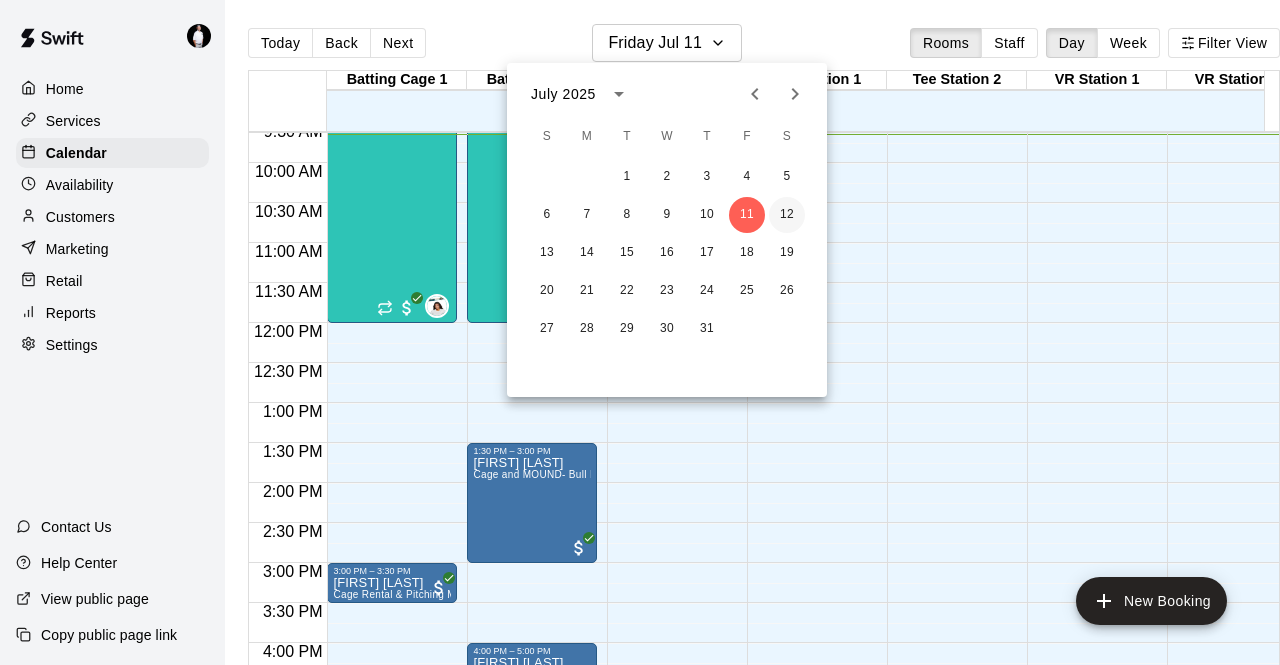 click on "12" at bounding box center (787, 215) 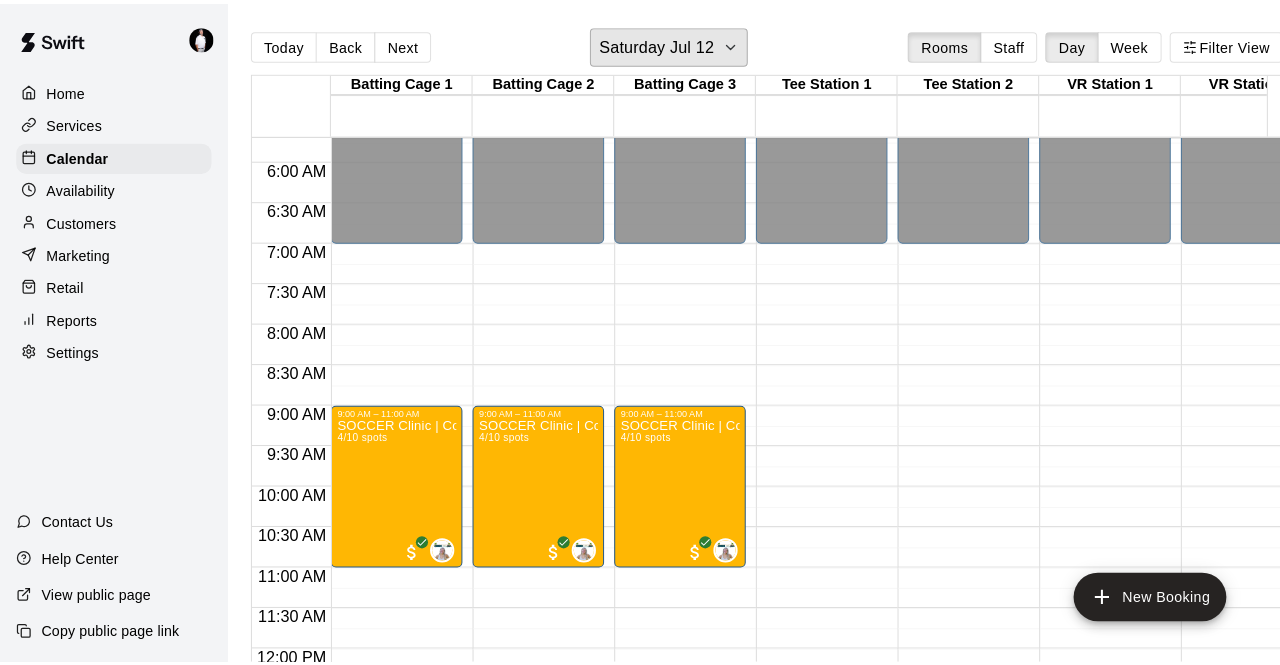 scroll, scrollTop: 455, scrollLeft: 0, axis: vertical 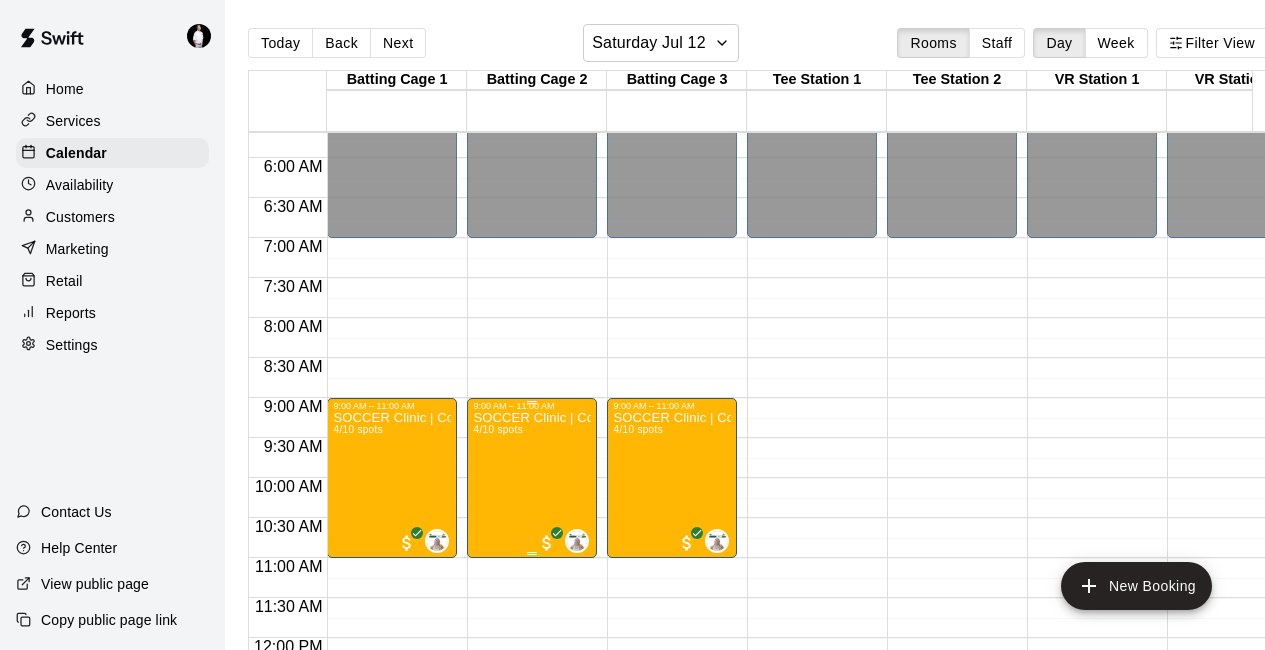 click on "SOCCER Clinic | Coach [NAME] | Ages [NUMBER]+ | [MONTH] [DAY]: [TIME] [SPOTS]" at bounding box center (532, 736) 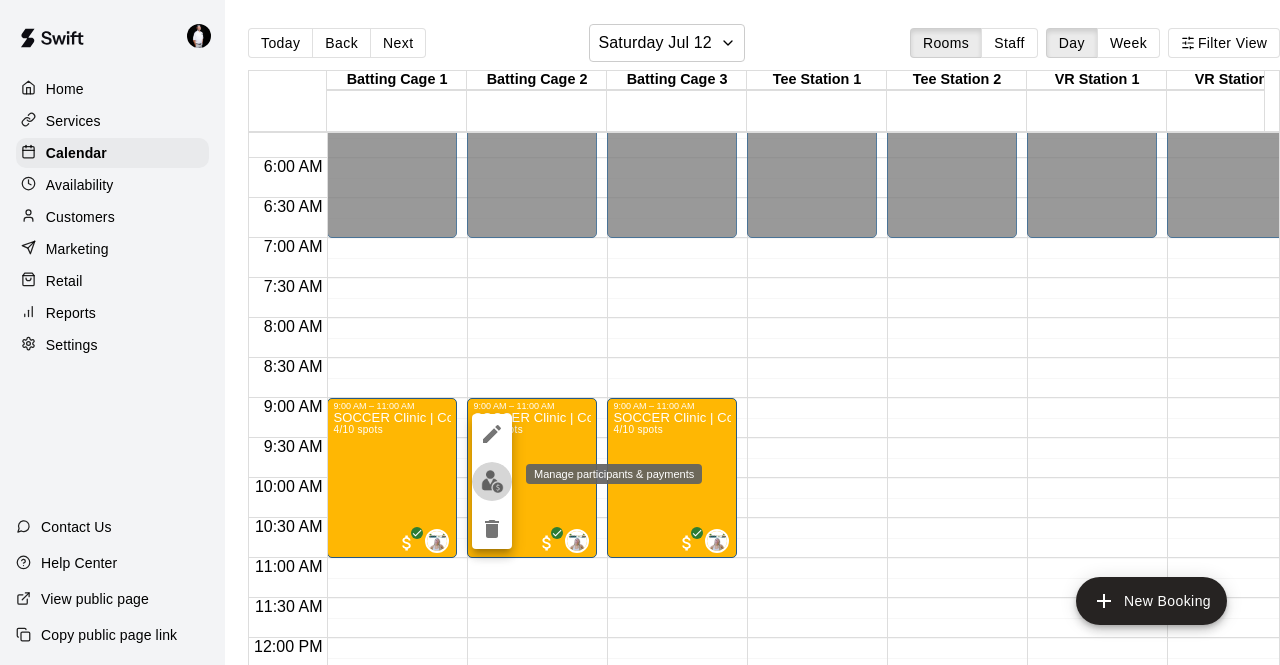 click at bounding box center (492, 481) 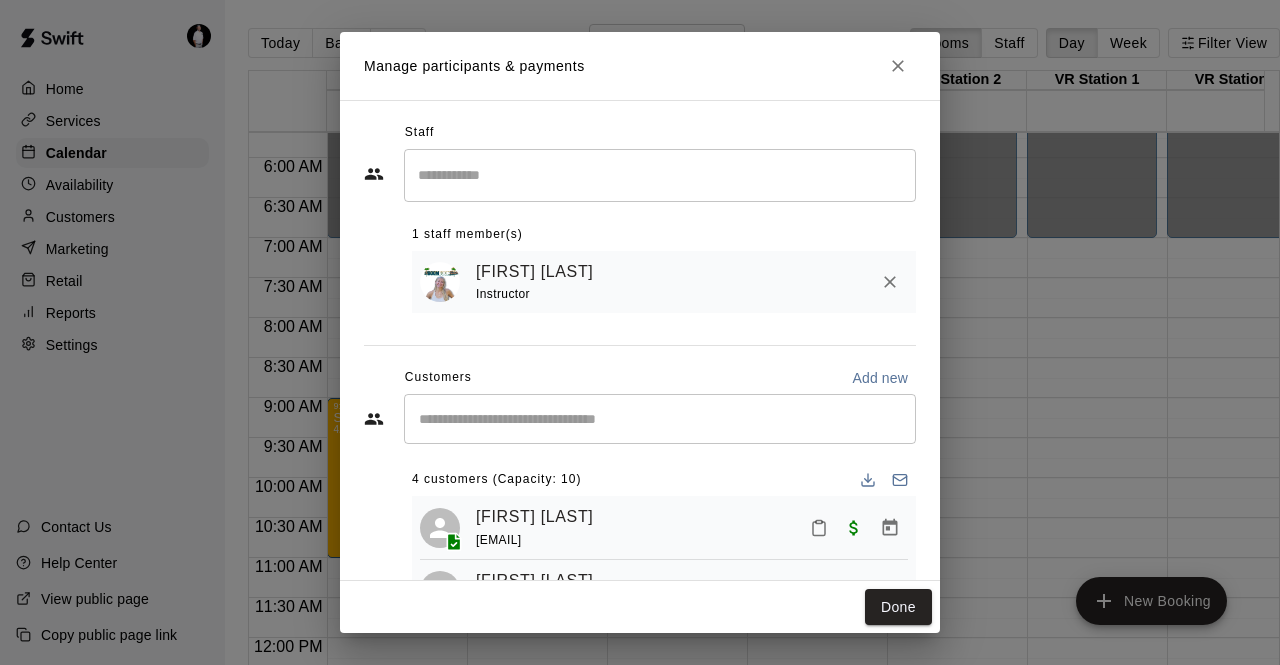 scroll, scrollTop: 103, scrollLeft: 0, axis: vertical 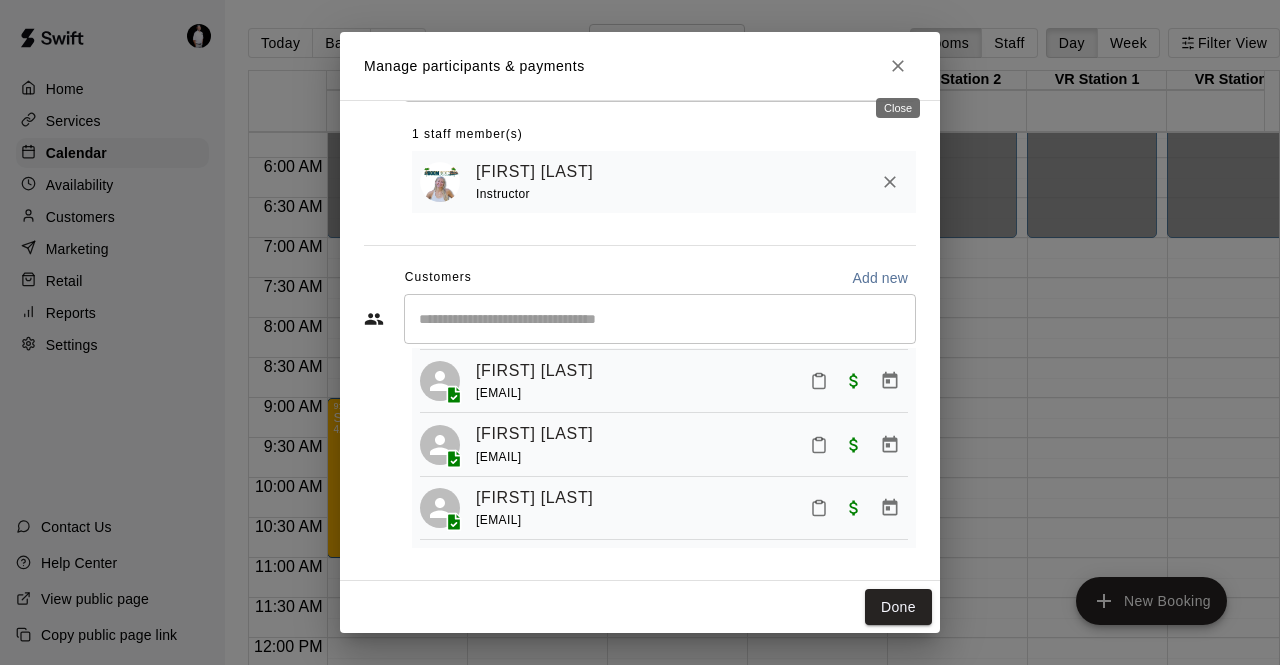 click 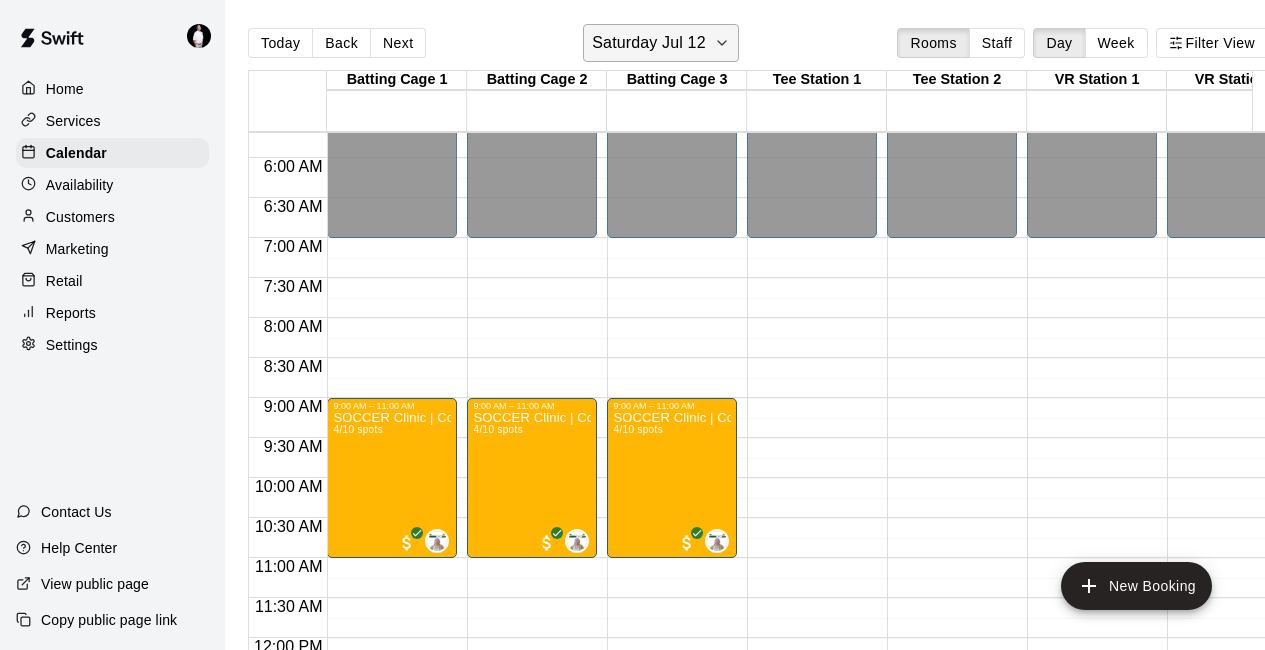click on "Saturday Jul 12" at bounding box center (660, 43) 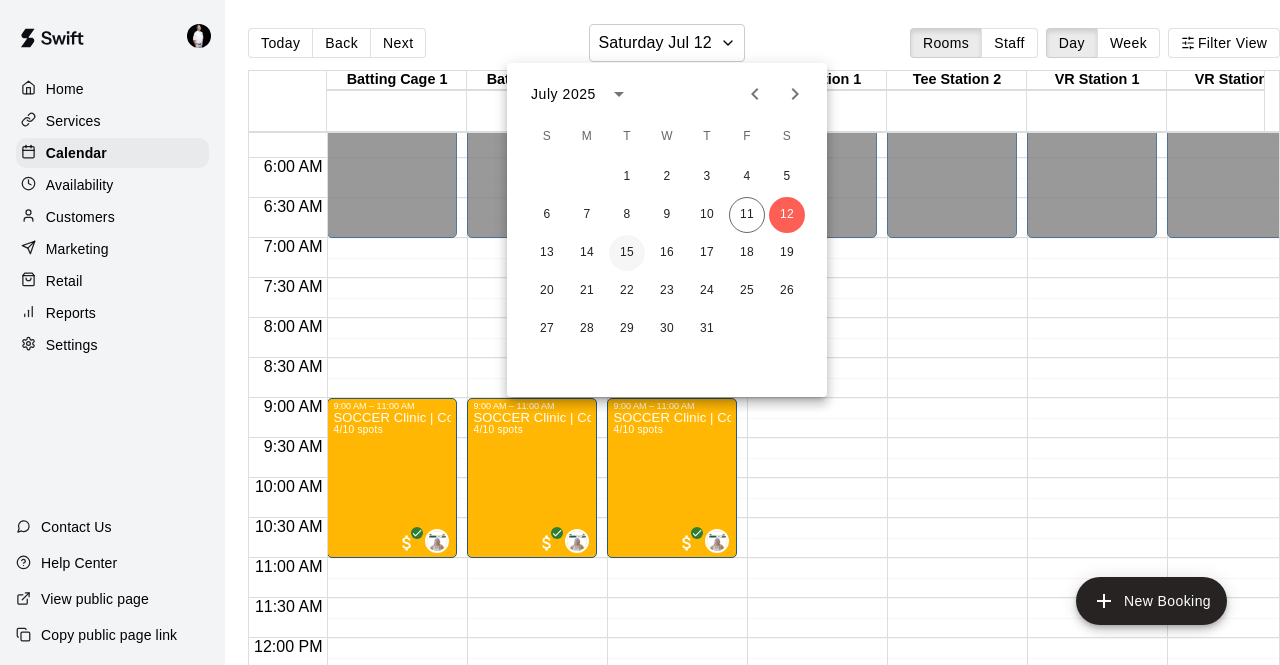 click on "15" at bounding box center [627, 253] 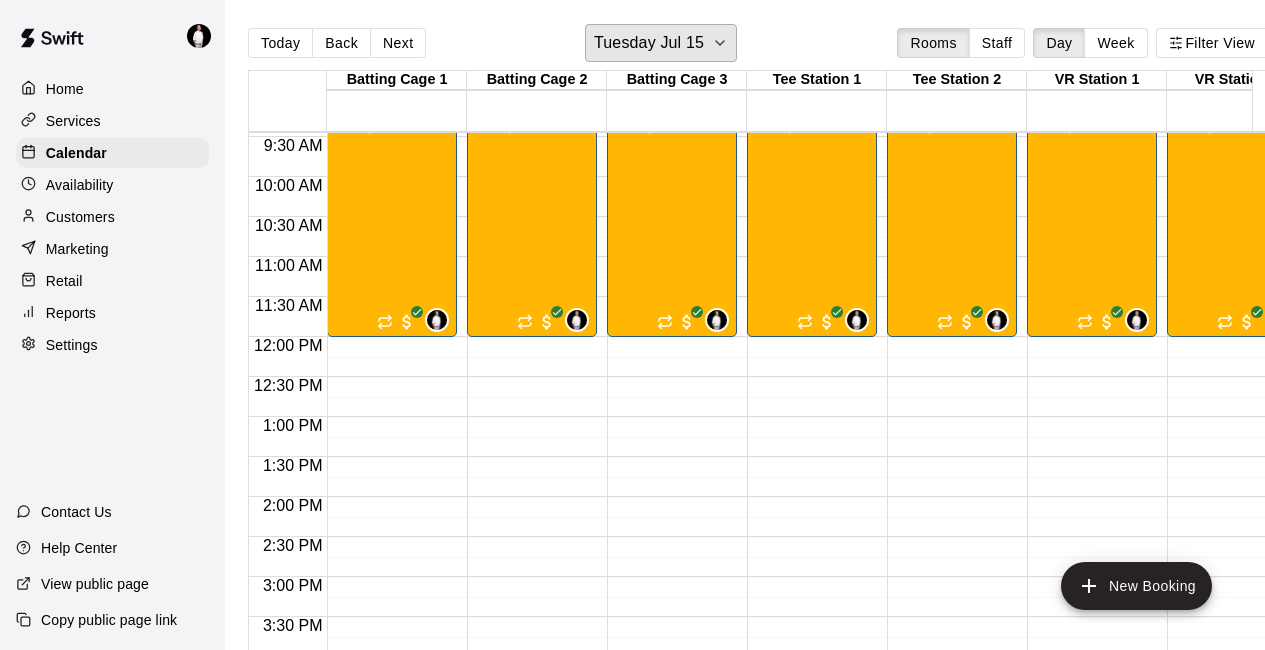 scroll, scrollTop: 757, scrollLeft: 0, axis: vertical 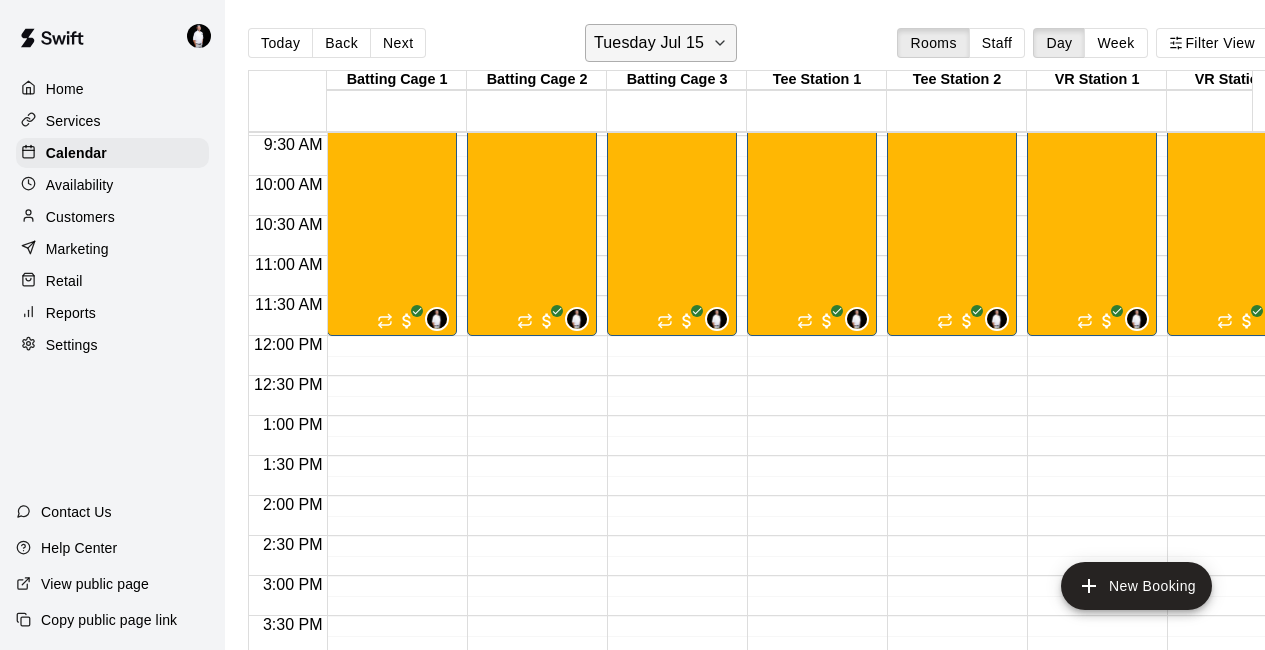 click 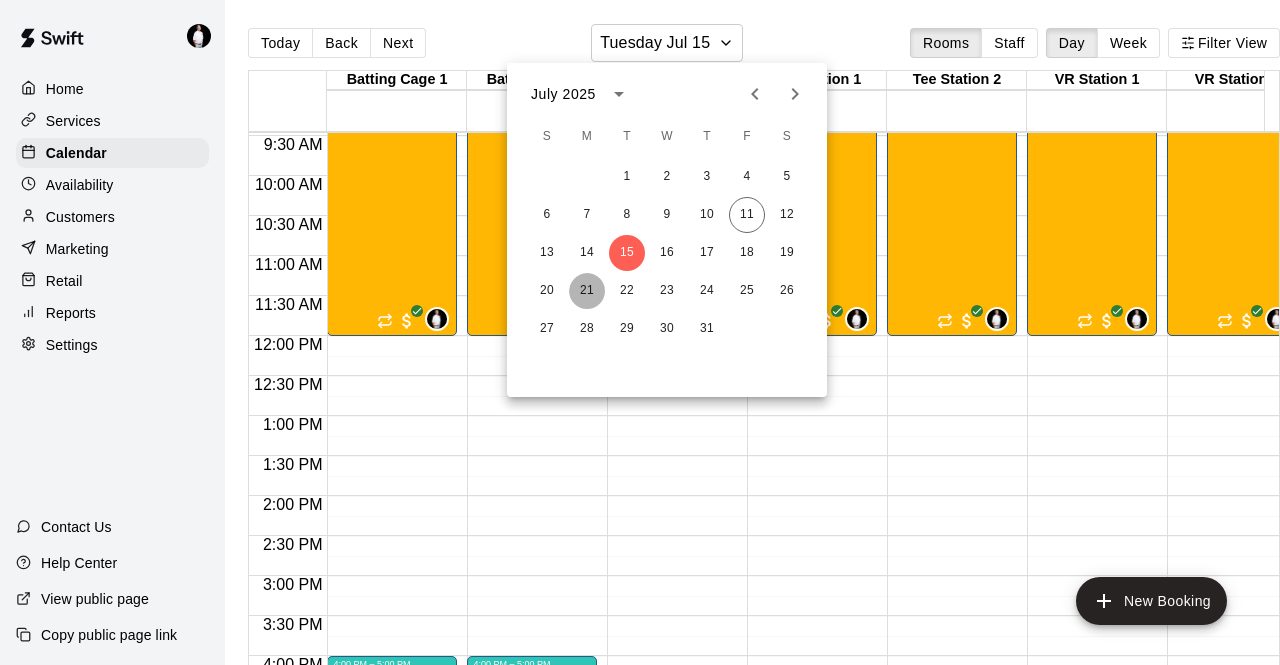 click on "21" at bounding box center [587, 291] 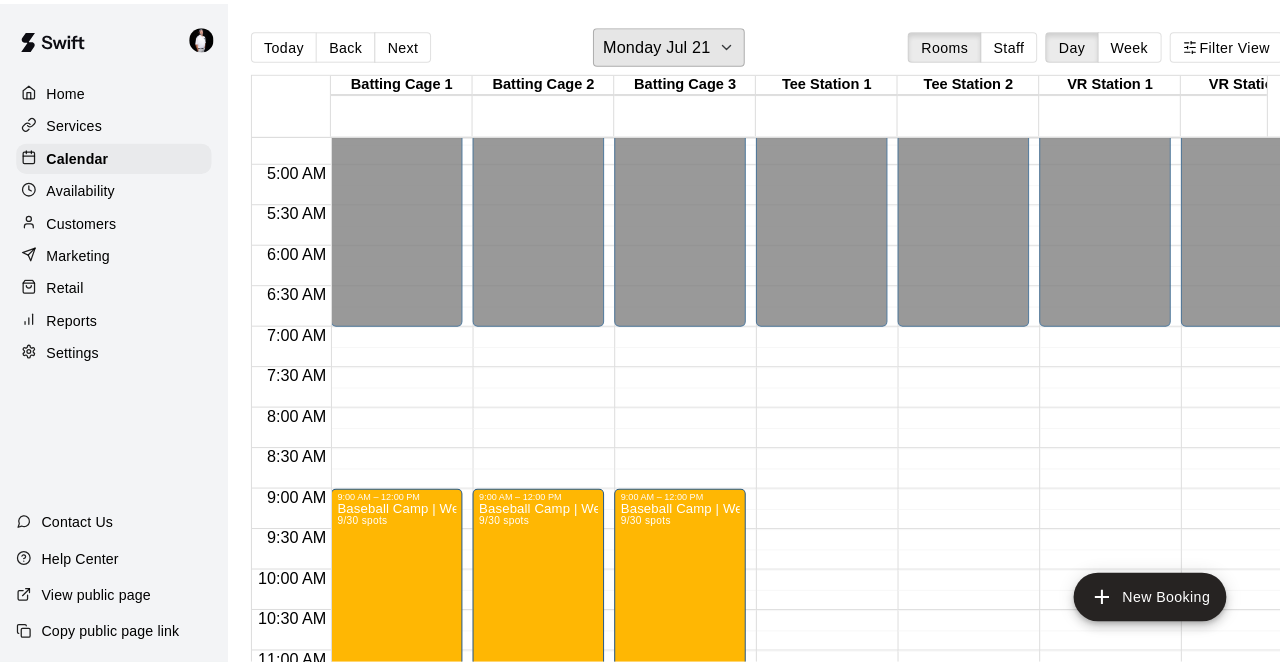 scroll, scrollTop: 489, scrollLeft: 0, axis: vertical 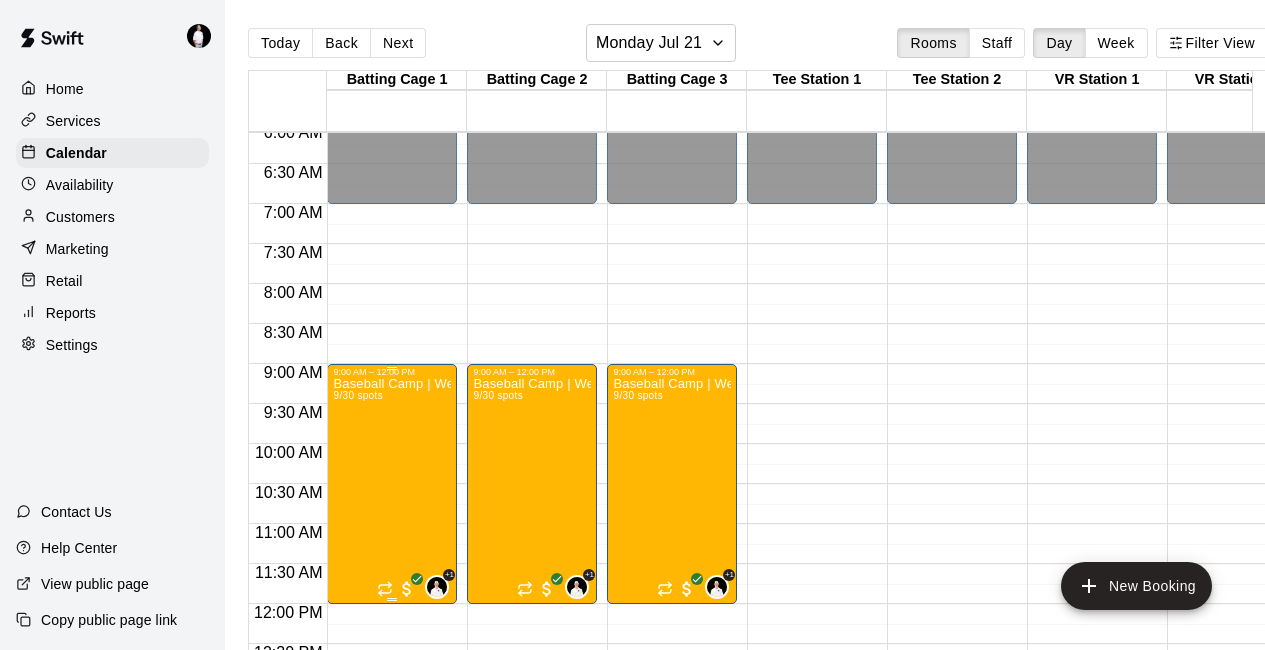 click on "Baseball Camp | Week of [MONTH] [DAY] | 9AM - 12PM | Ages 5-8 9/30 spots" at bounding box center (392, 702) 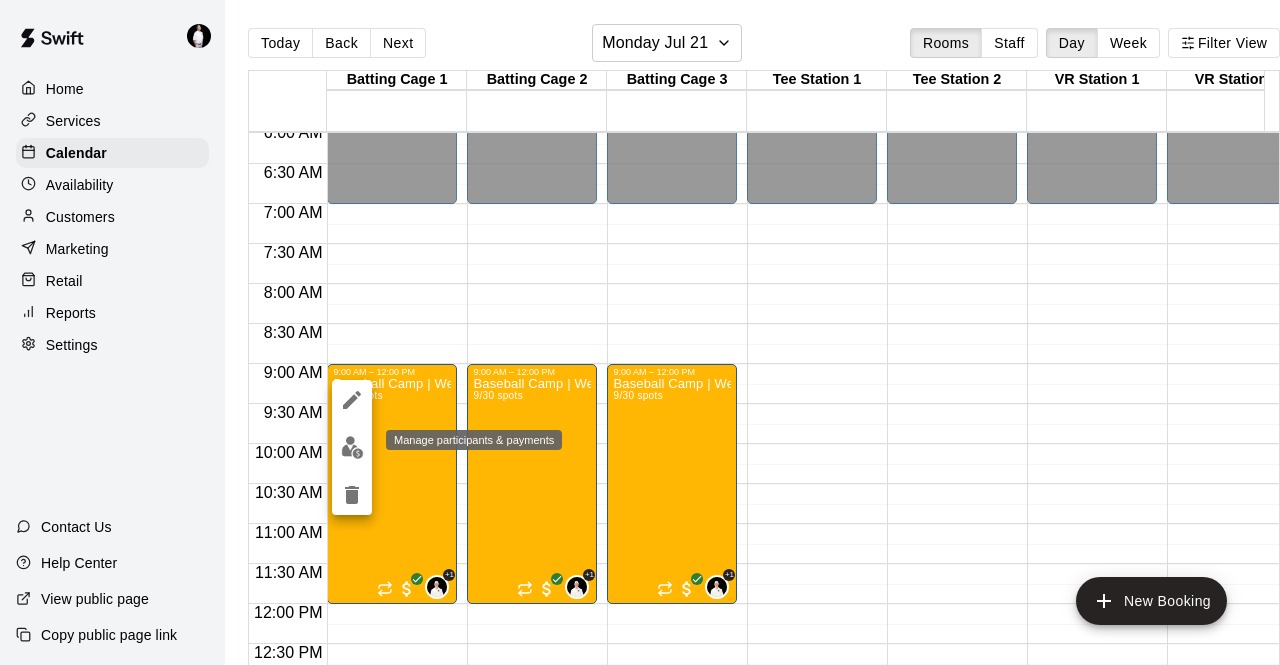 click at bounding box center (352, 447) 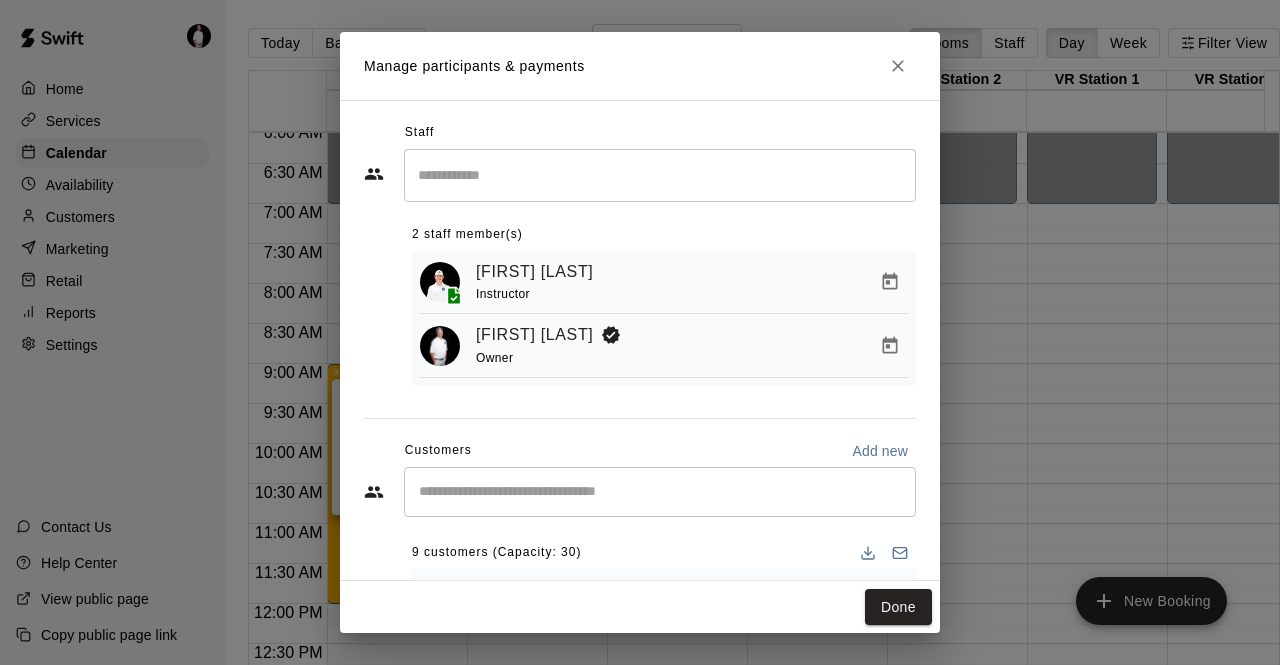 scroll, scrollTop: 178, scrollLeft: 0, axis: vertical 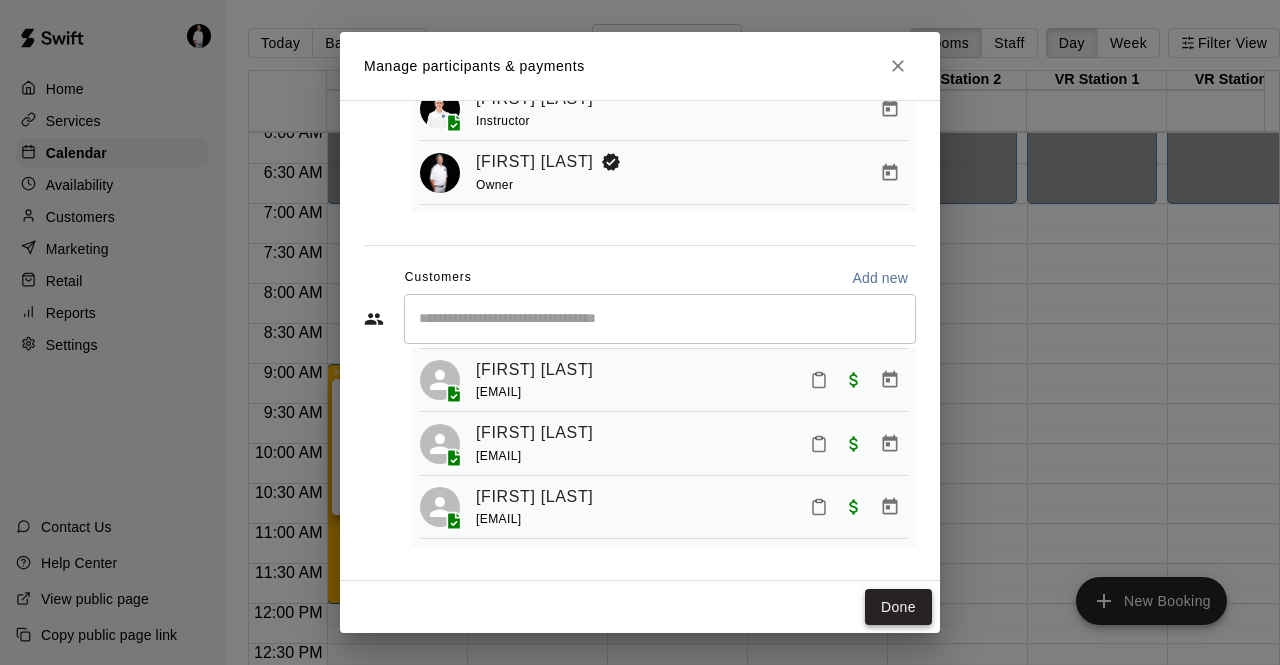 click on "Done" at bounding box center (898, 607) 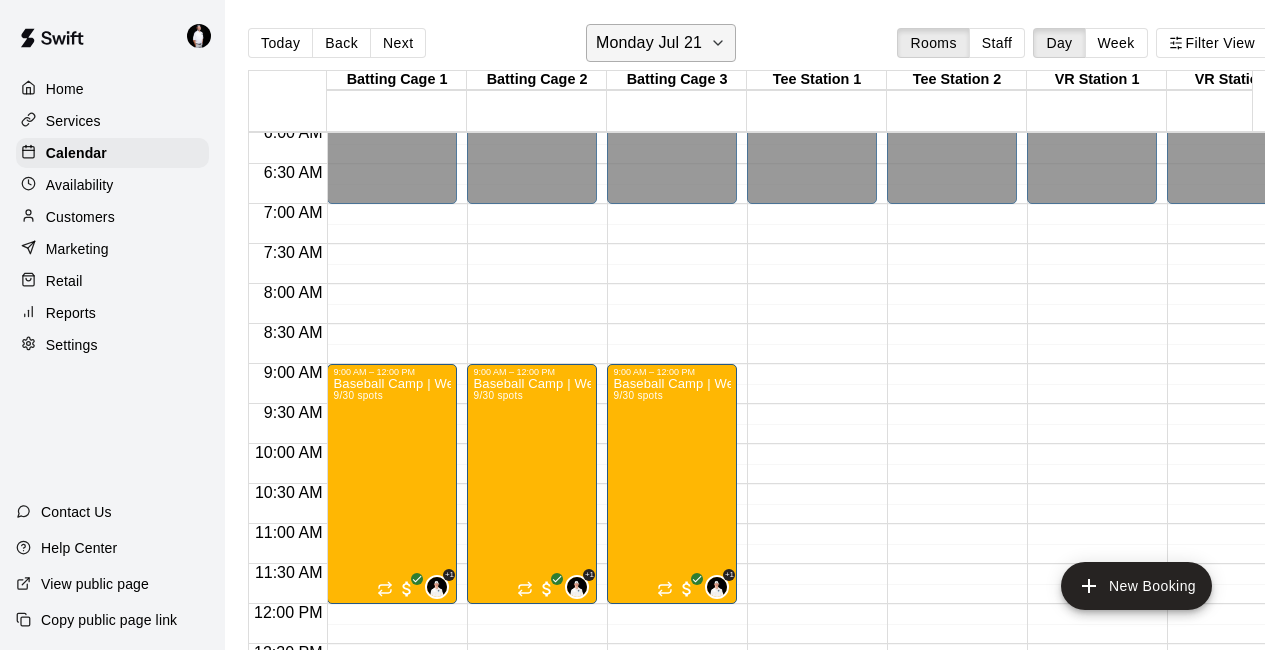 click 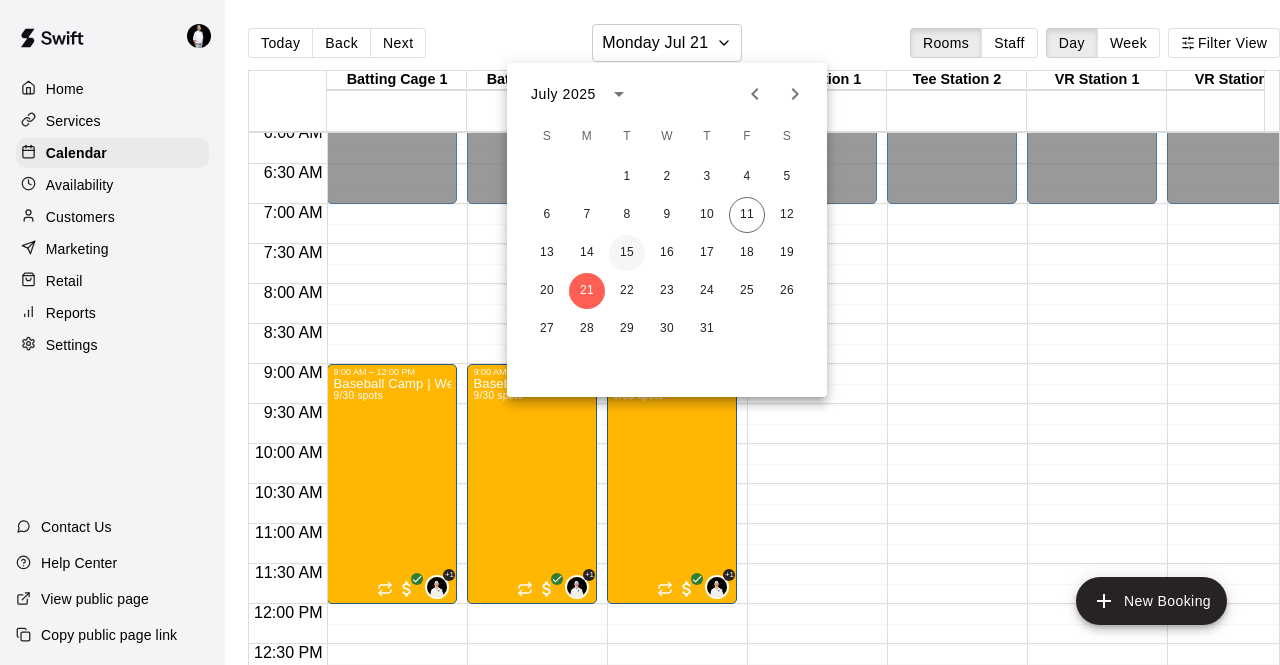 click on "15" at bounding box center (627, 253) 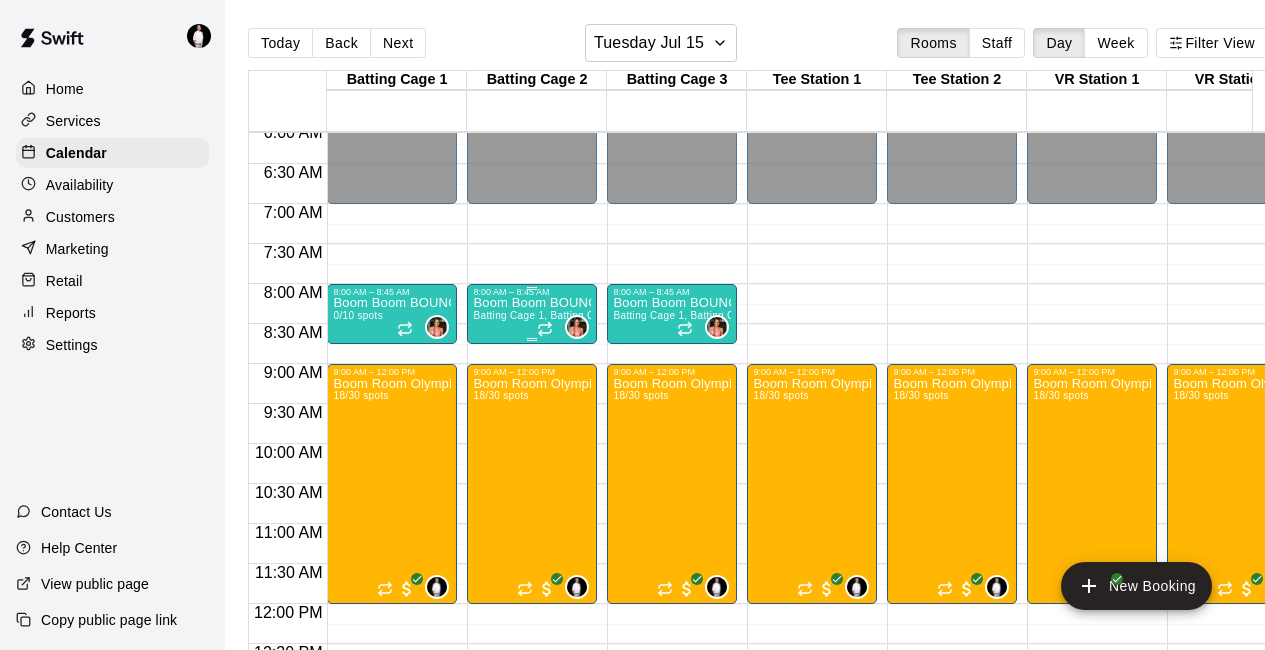 click on "Batting Cage 1, Batting Cage 2, Batting Cage 3" at bounding box center (585, 315) 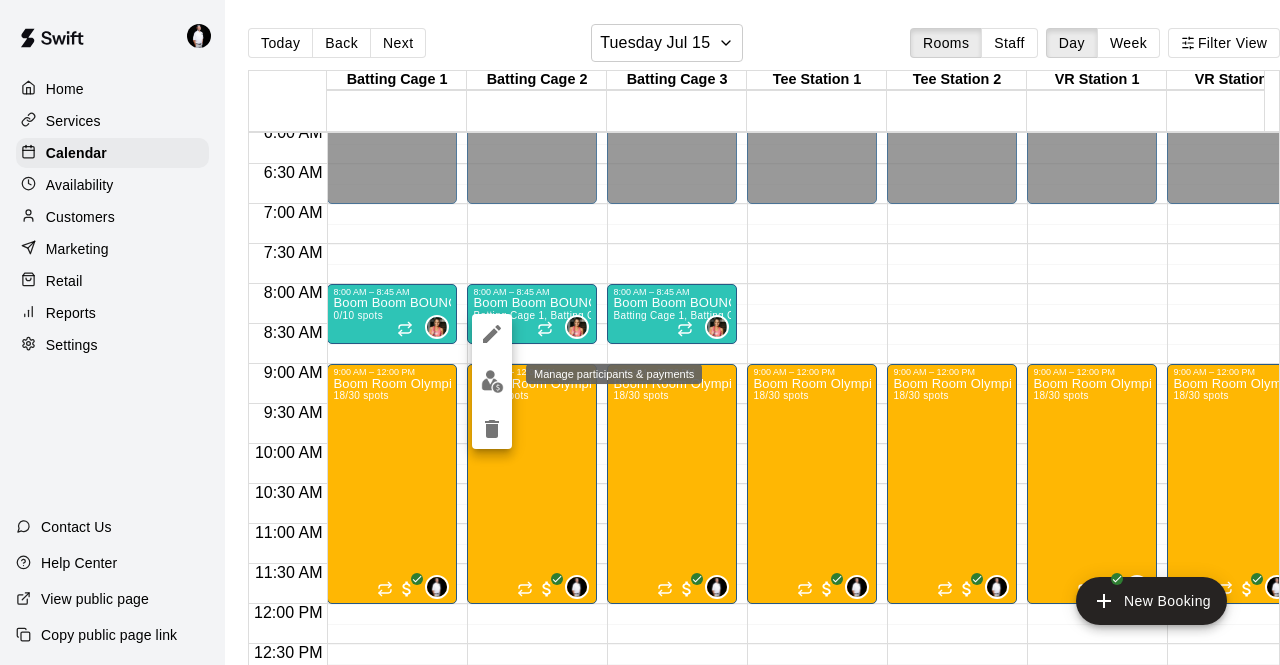 click at bounding box center (492, 381) 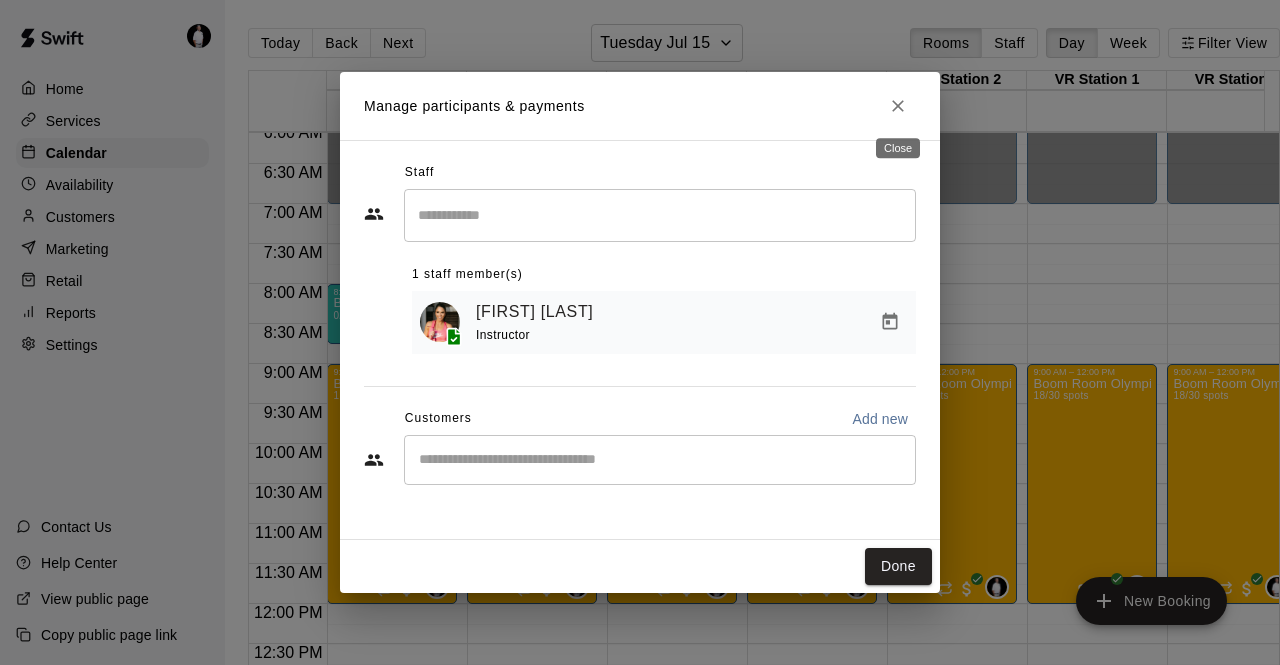 click 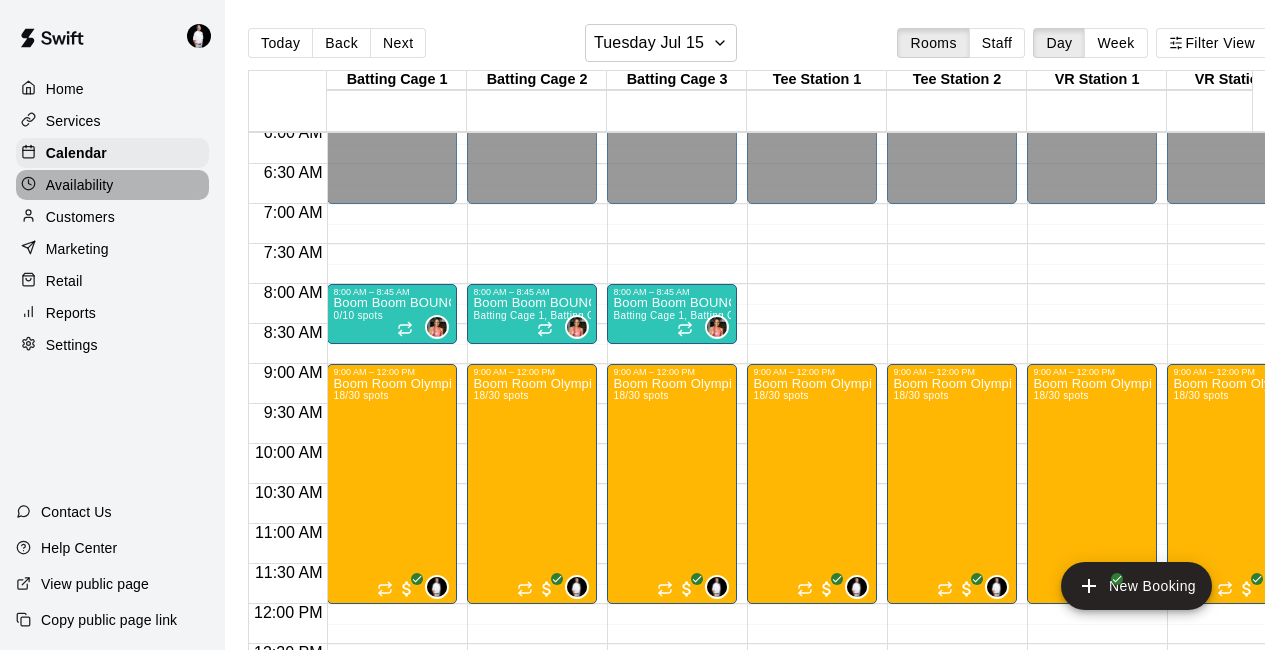 click on "Availability" at bounding box center (112, 185) 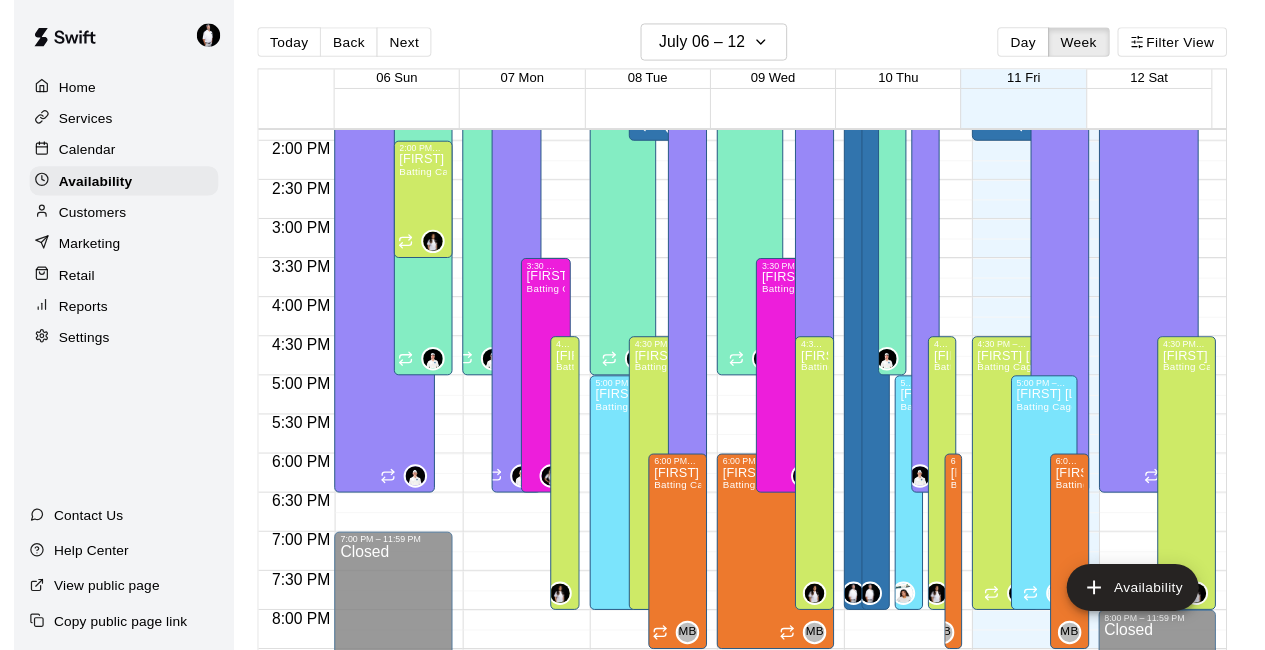scroll, scrollTop: 1194, scrollLeft: 0, axis: vertical 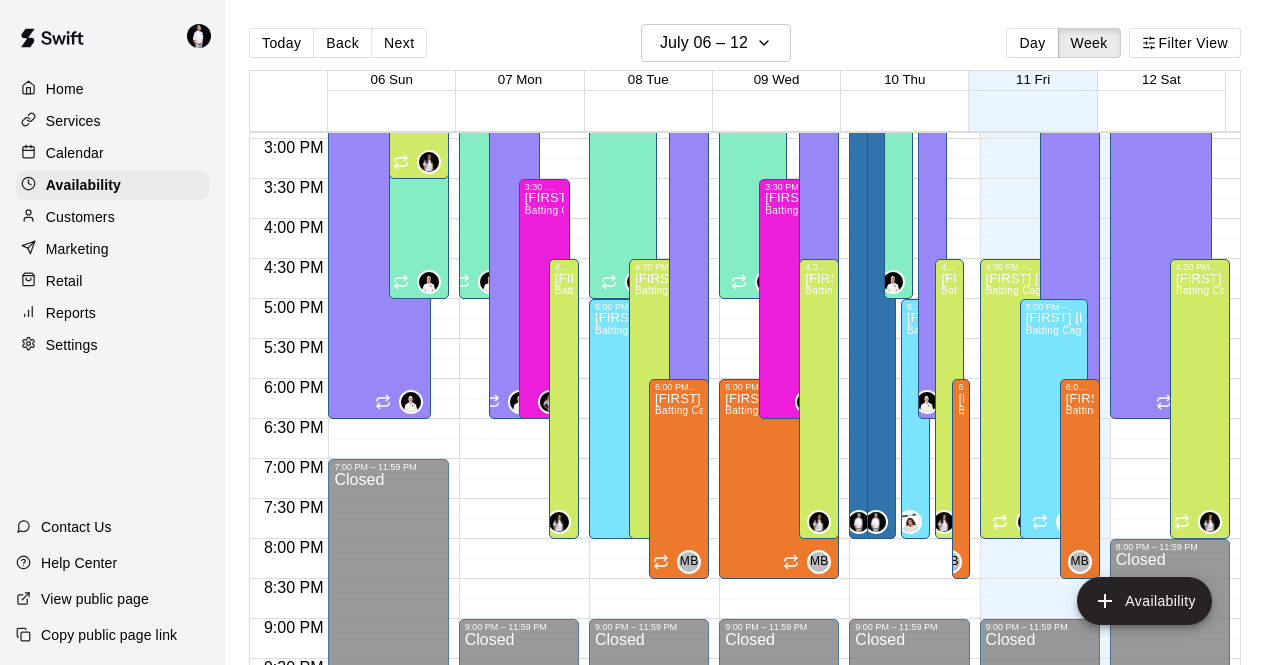 click on "Calendar" at bounding box center [75, 153] 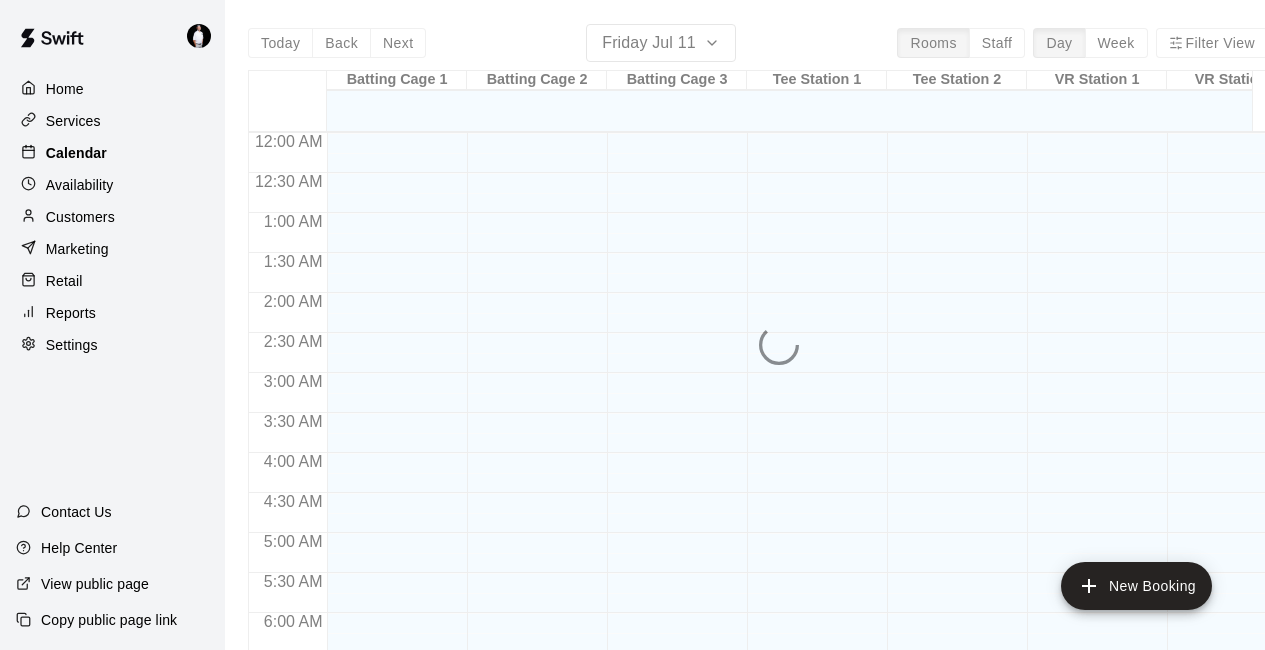 scroll, scrollTop: 816, scrollLeft: 0, axis: vertical 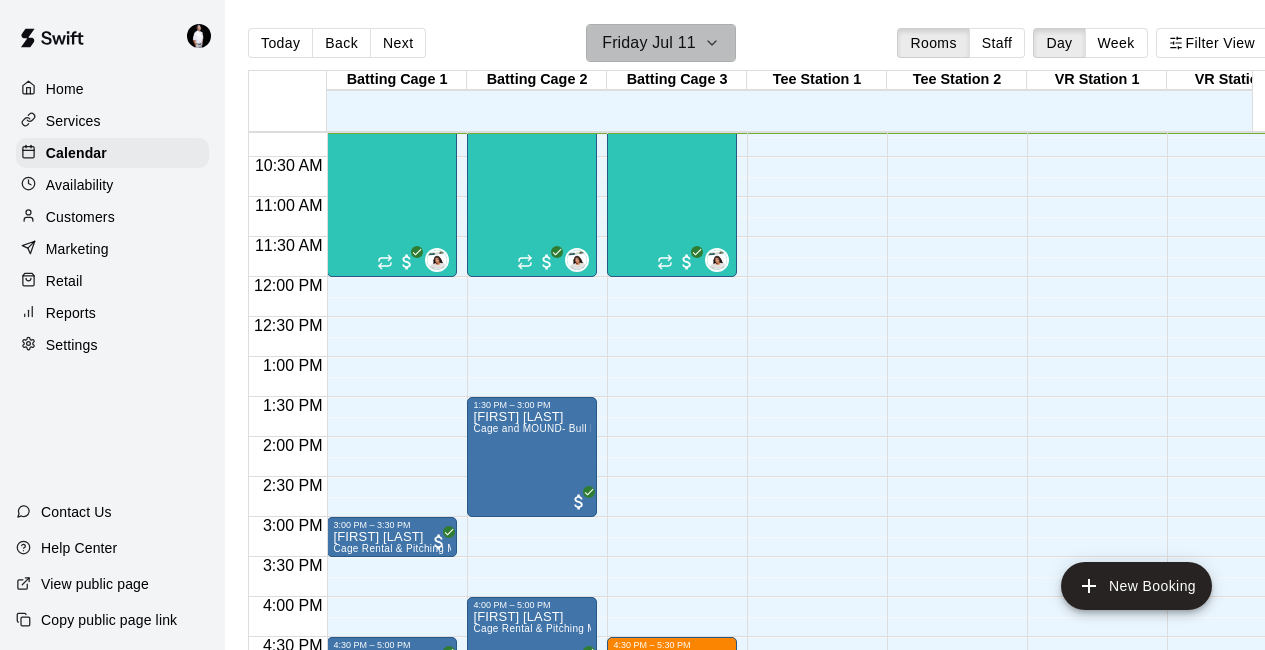 click 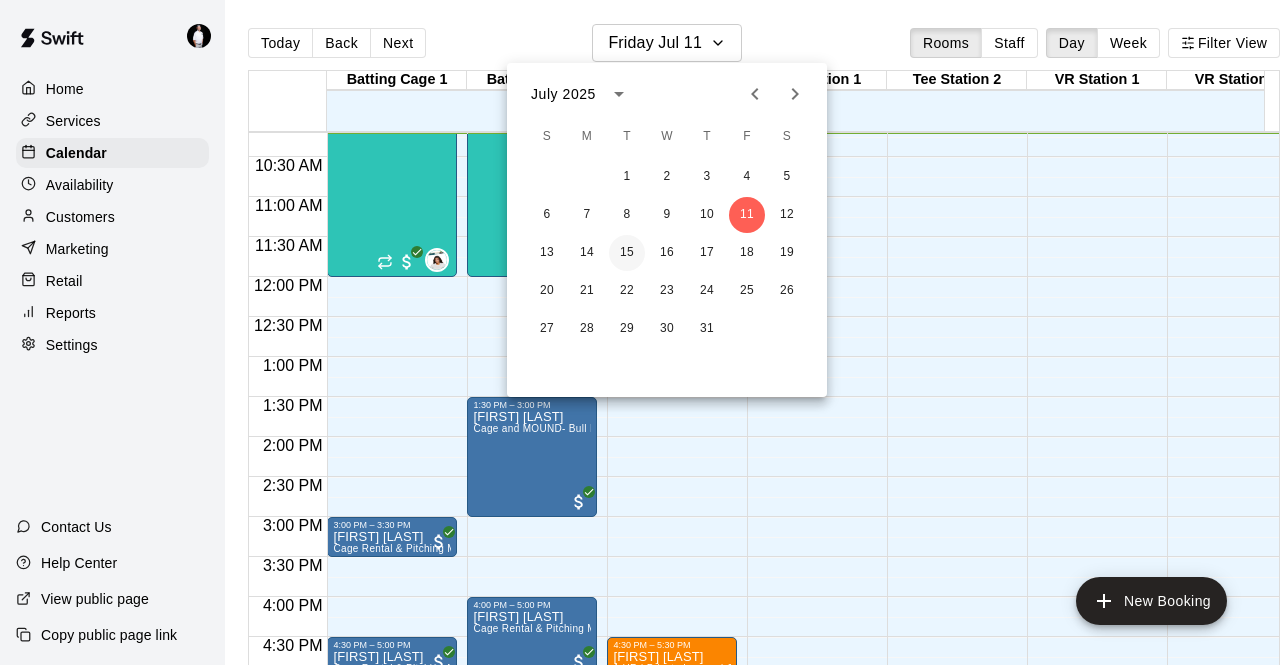click on "15" at bounding box center (627, 253) 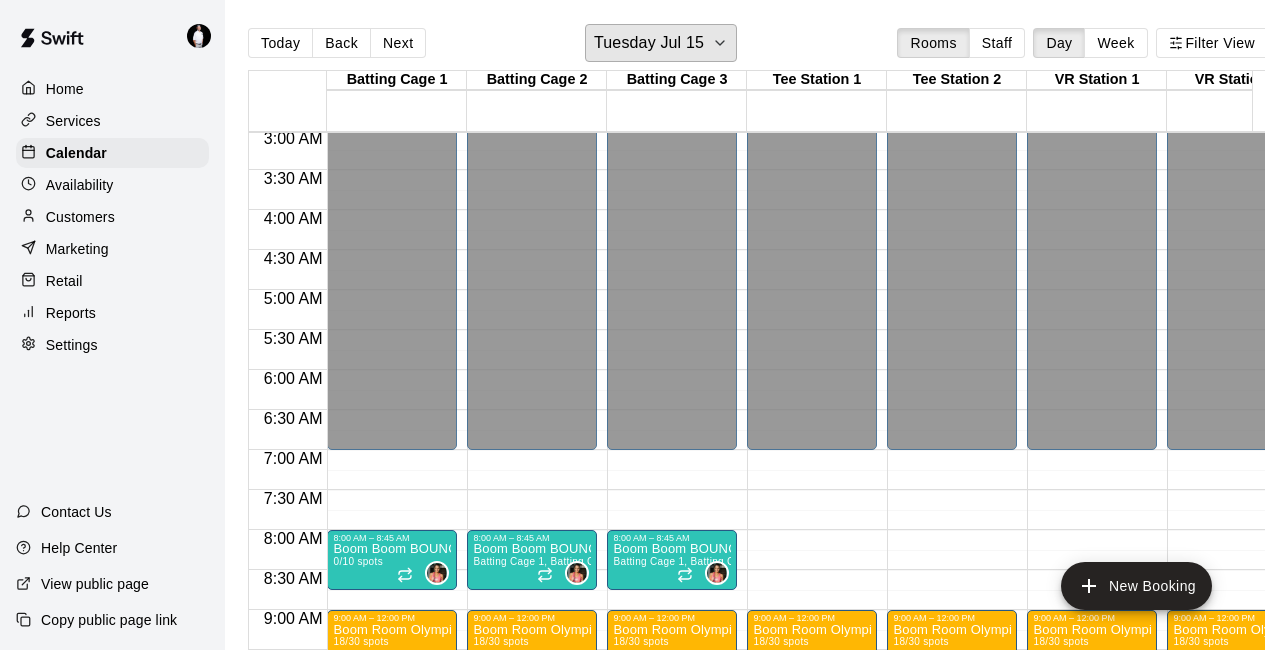 scroll, scrollTop: 359, scrollLeft: 0, axis: vertical 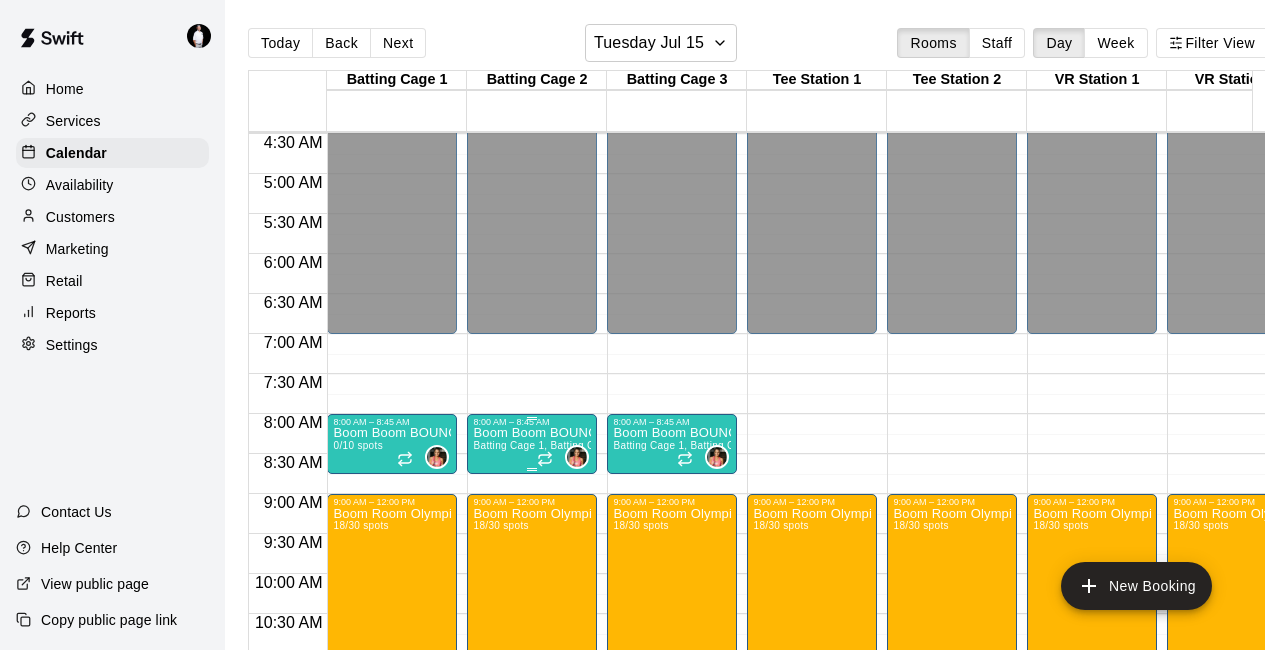 click on "Boom Boom BOUNCE! Trampoline Rebounding w/[COACH] | Tues @ 8:00AM | 45 Mins" at bounding box center [532, 433] 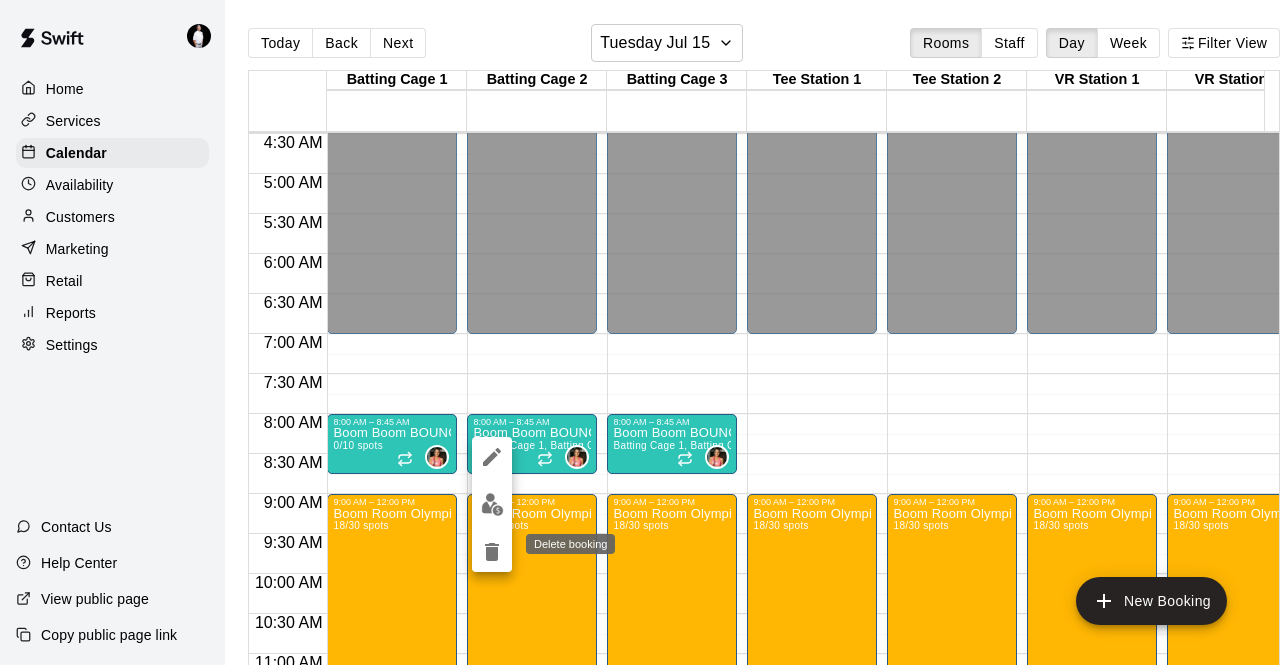 click 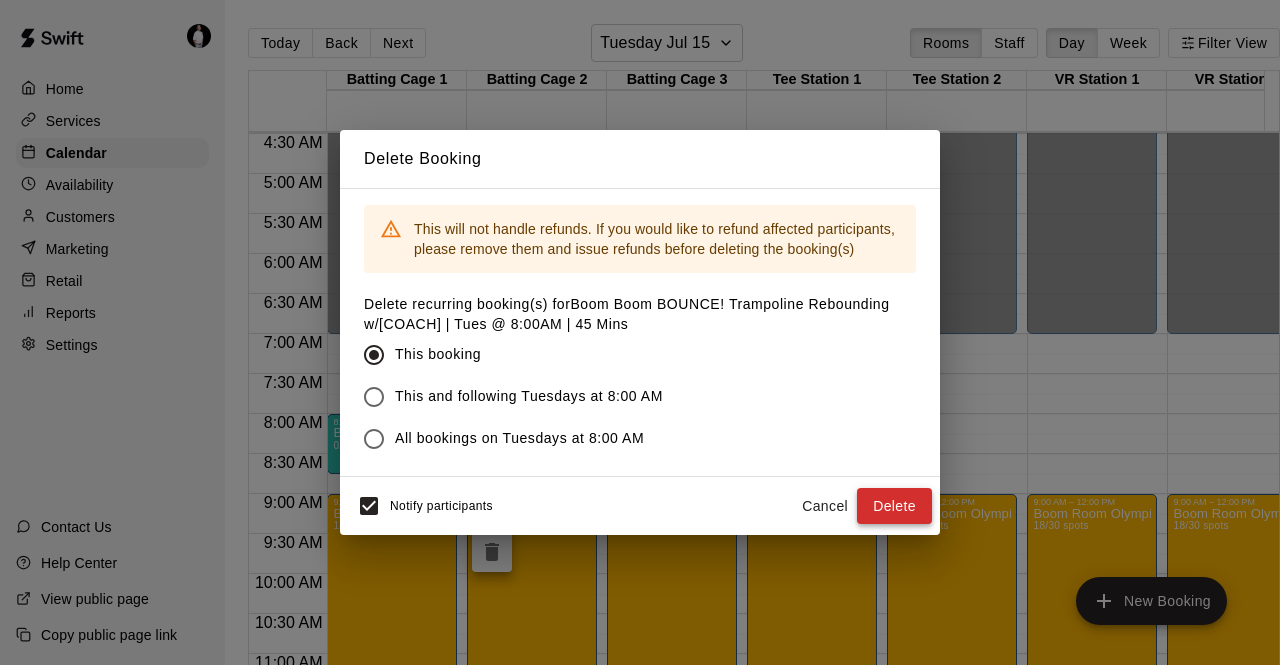 click on "Delete" at bounding box center (894, 506) 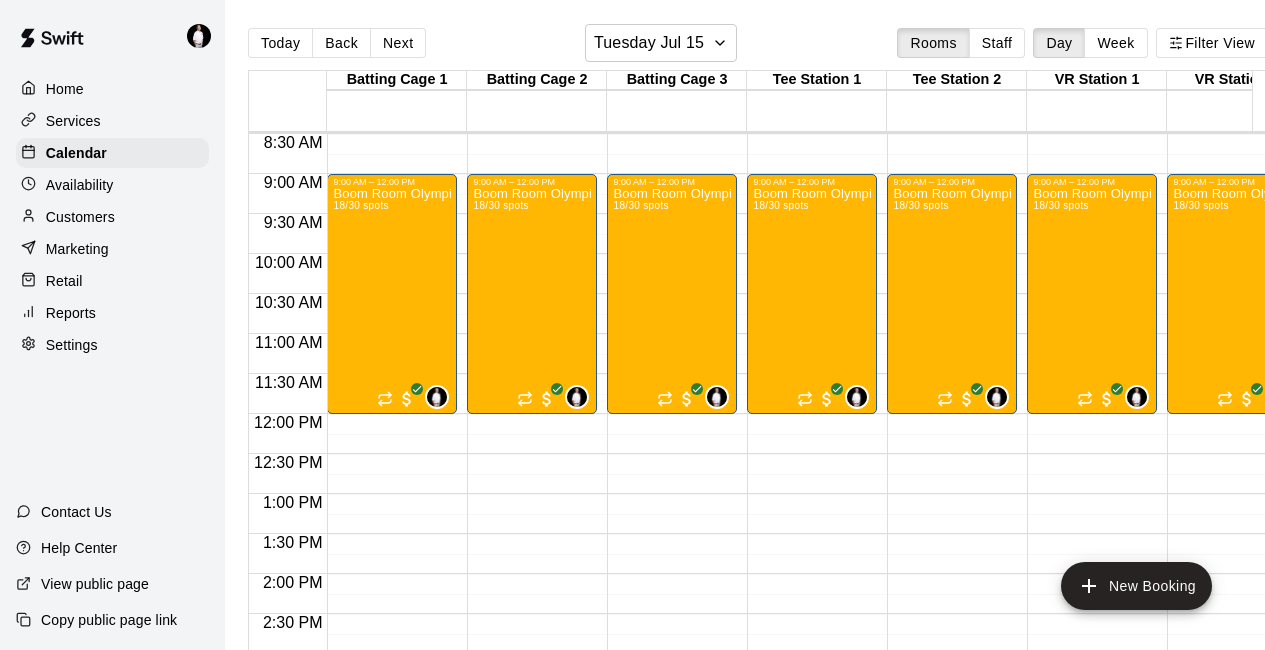 scroll, scrollTop: 686, scrollLeft: 0, axis: vertical 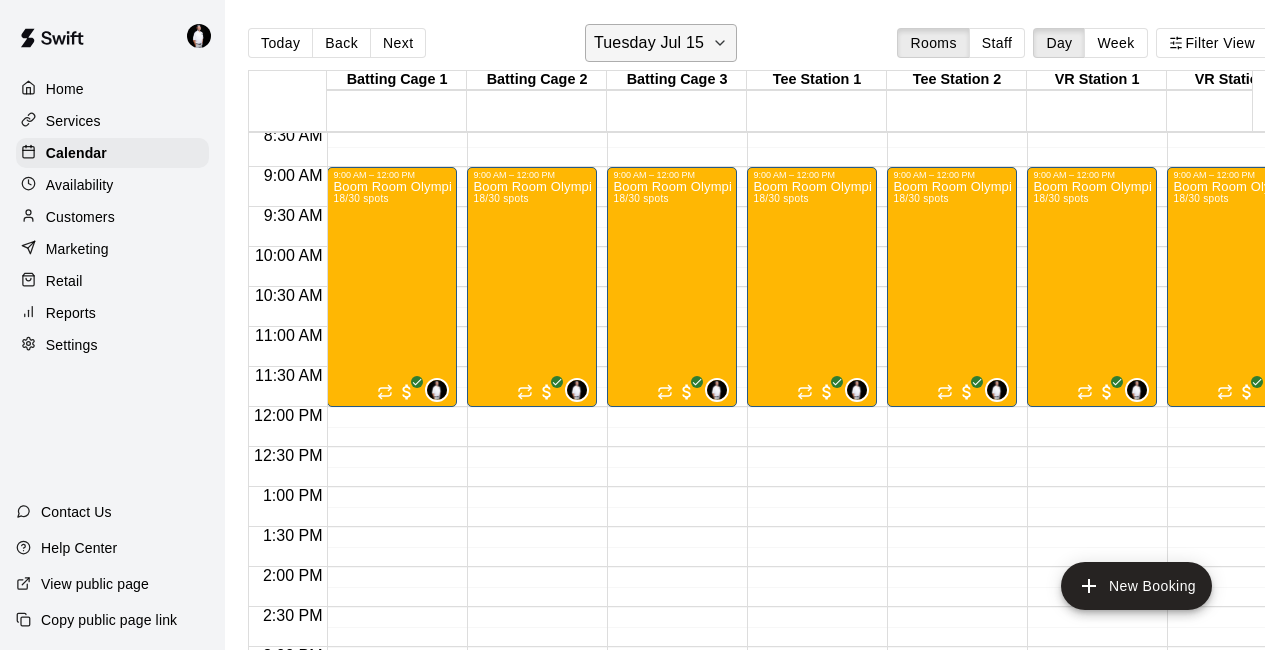 click on "Tuesday Jul 15" at bounding box center [661, 43] 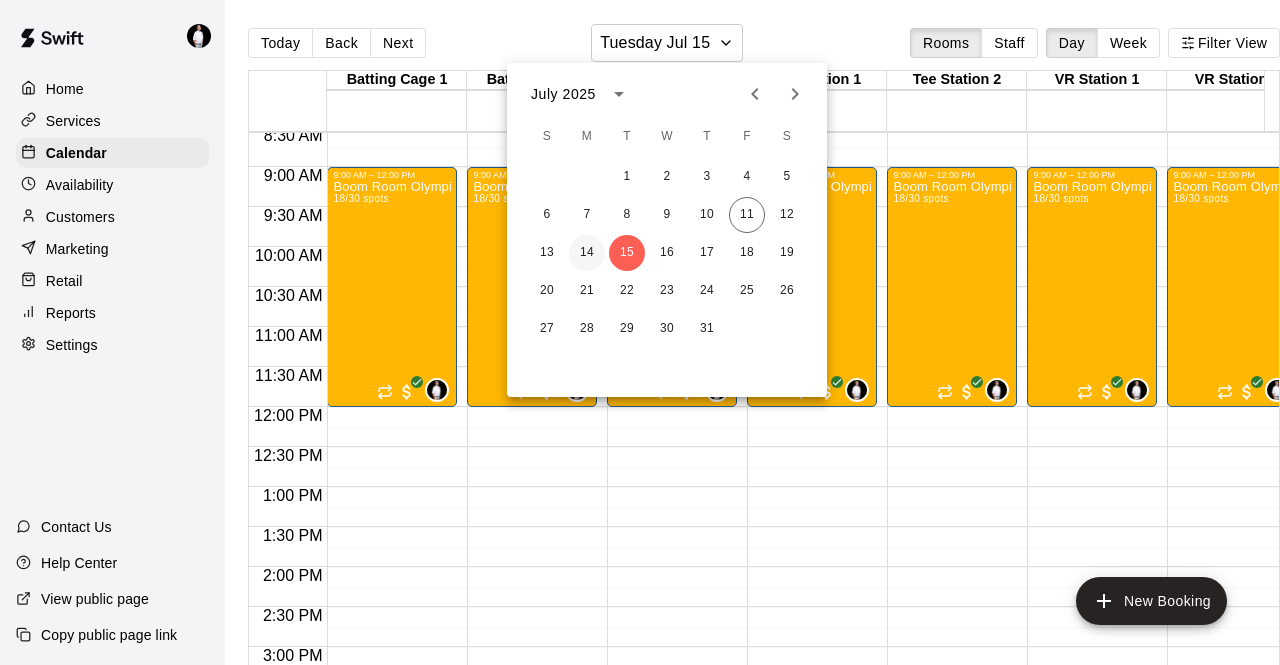 click on "14" at bounding box center (587, 253) 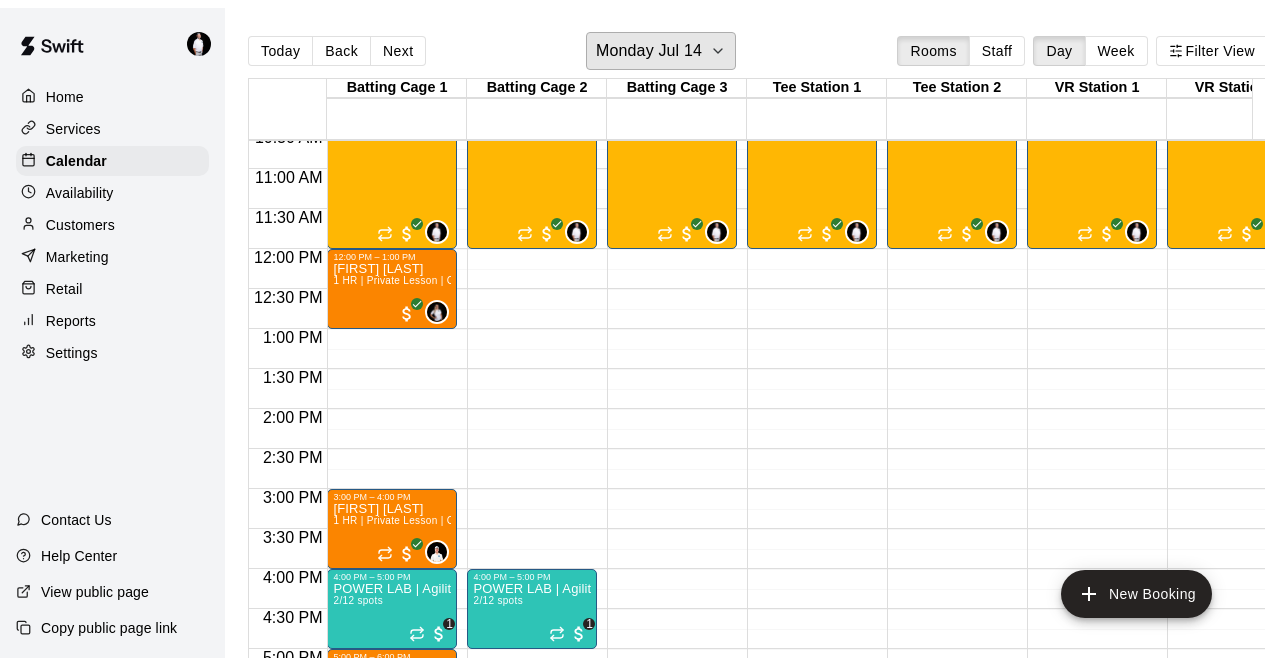 scroll, scrollTop: 1031, scrollLeft: 0, axis: vertical 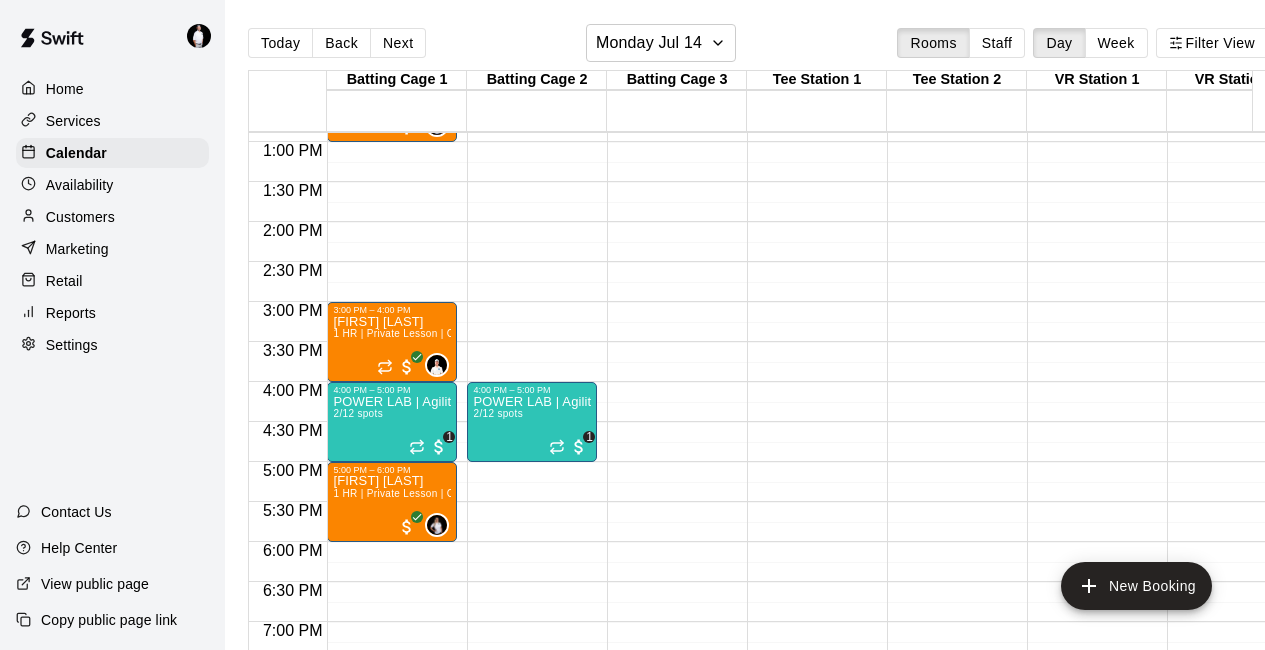 click on "Services" at bounding box center [112, 121] 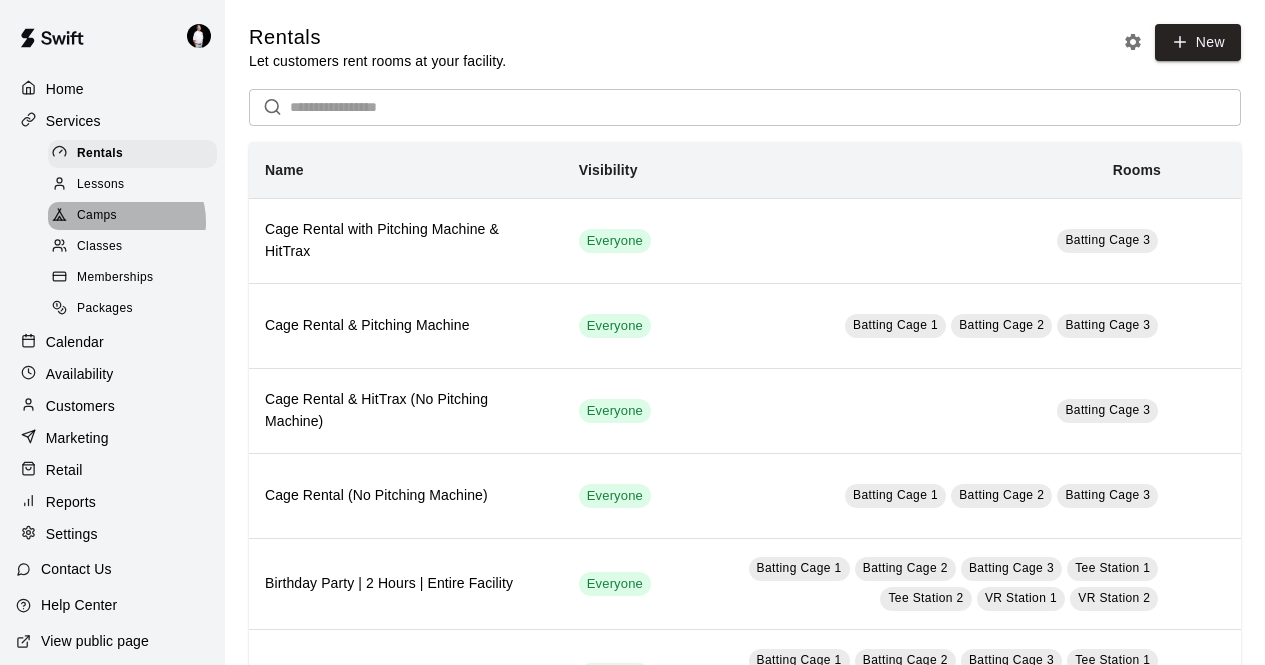 click on "Camps" at bounding box center (132, 216) 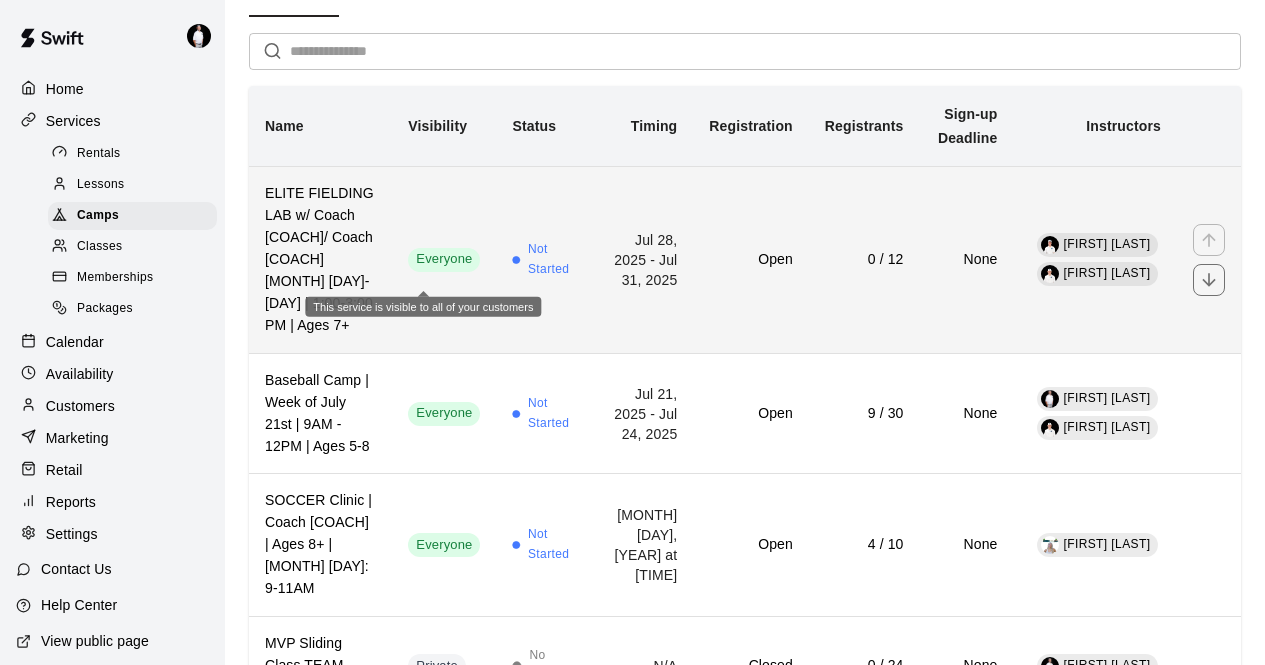 scroll, scrollTop: 125, scrollLeft: 0, axis: vertical 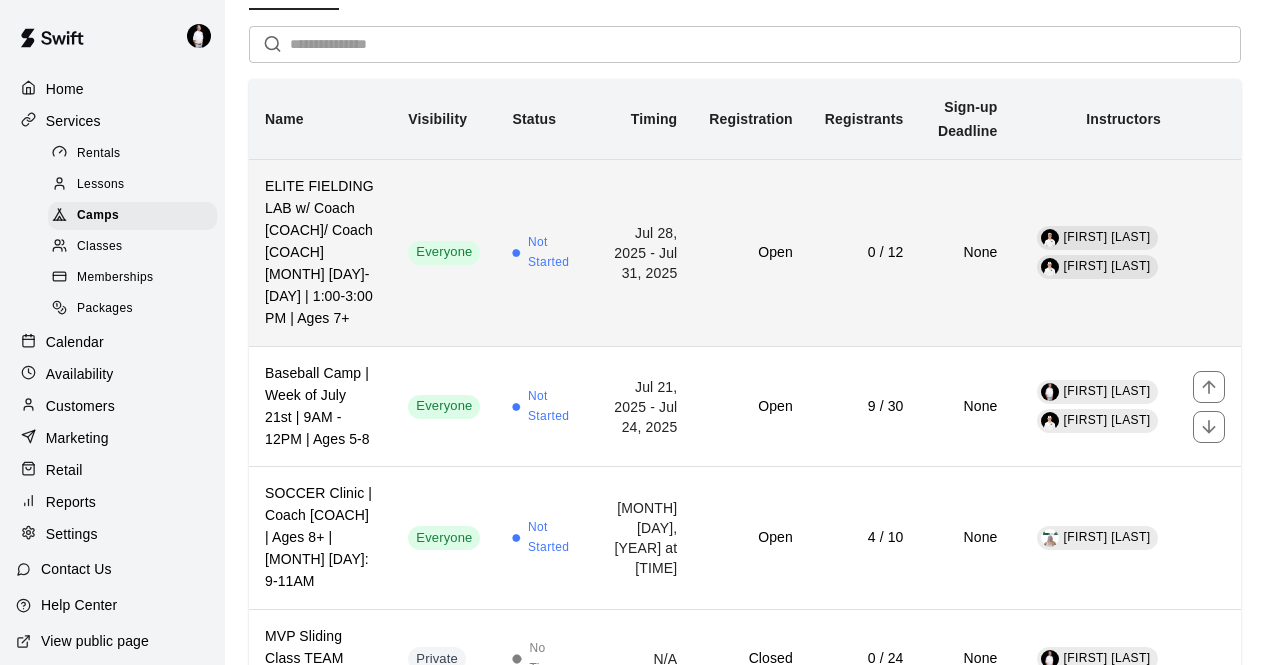 click on "Everyone" at bounding box center (444, 406) 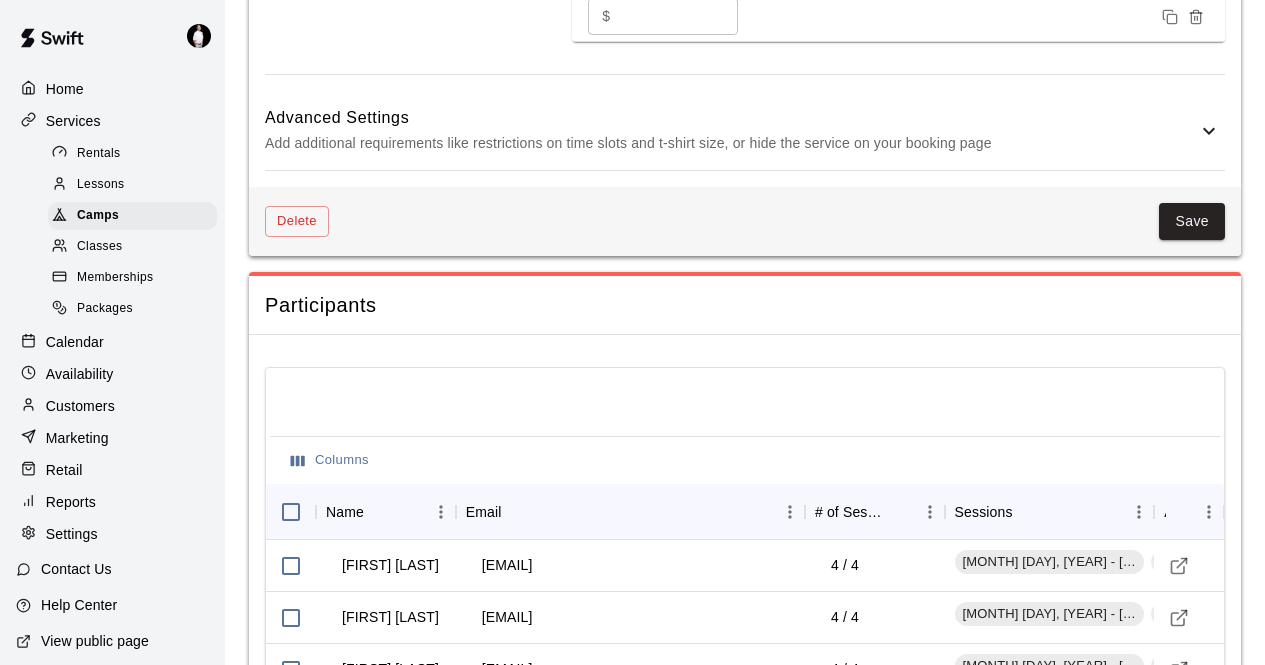 scroll, scrollTop: 1835, scrollLeft: 0, axis: vertical 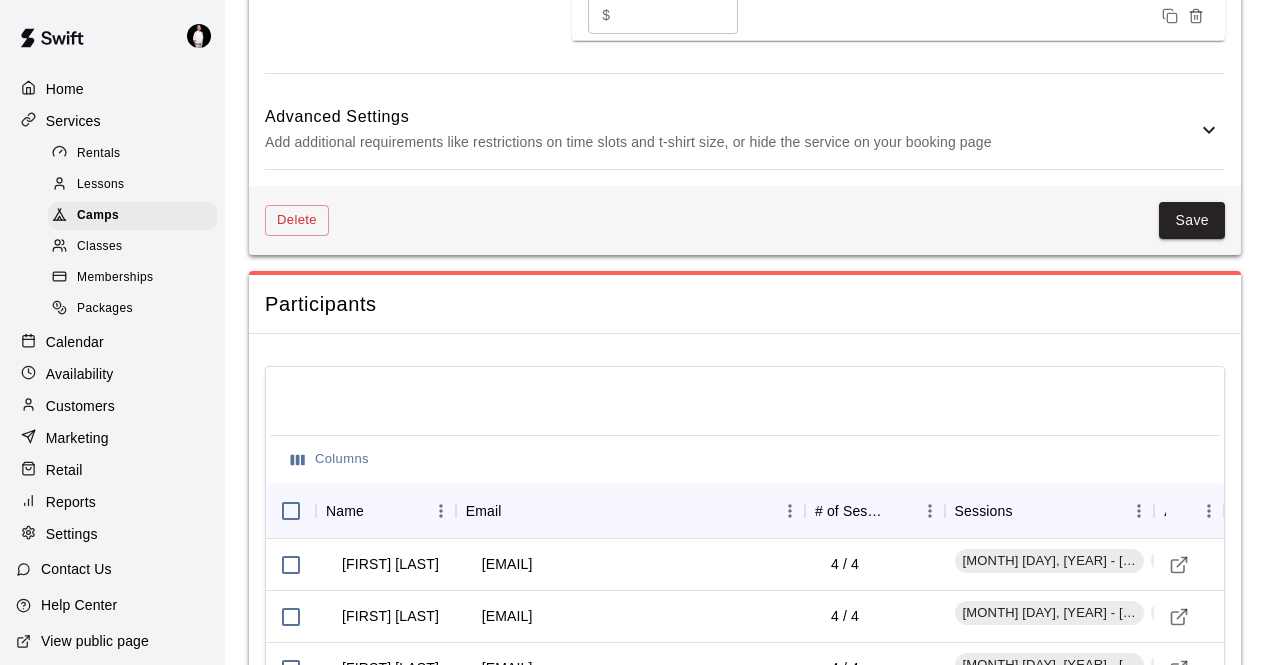 click 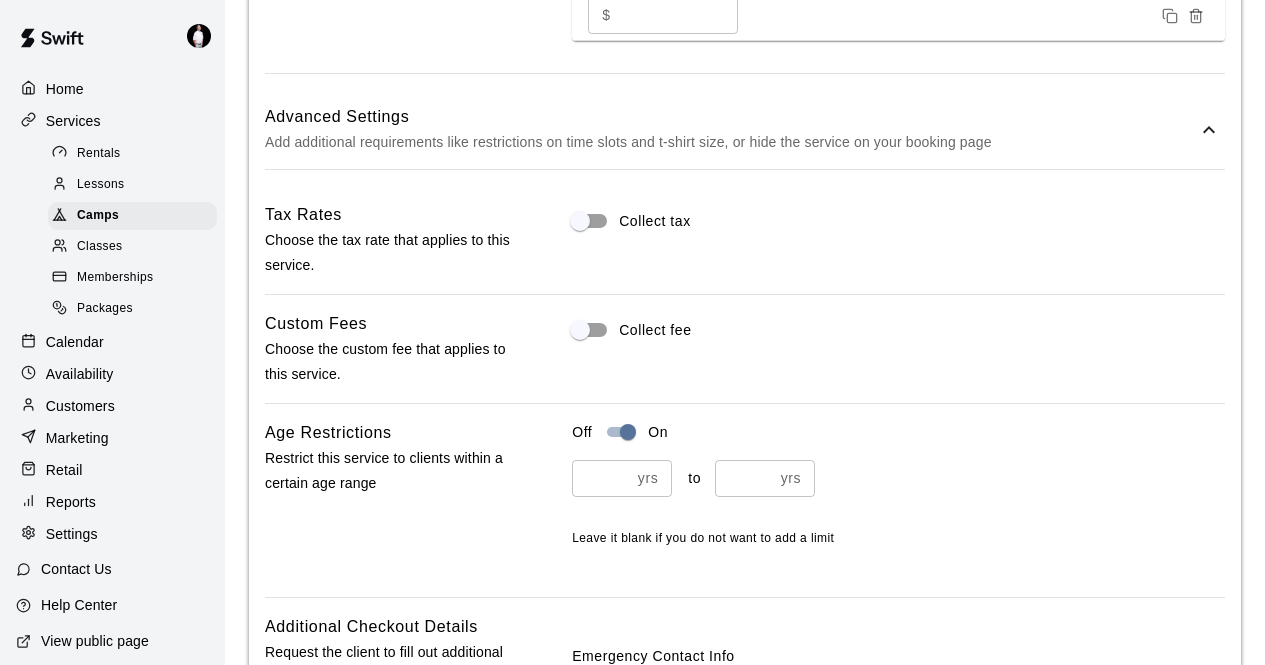 type on "*" 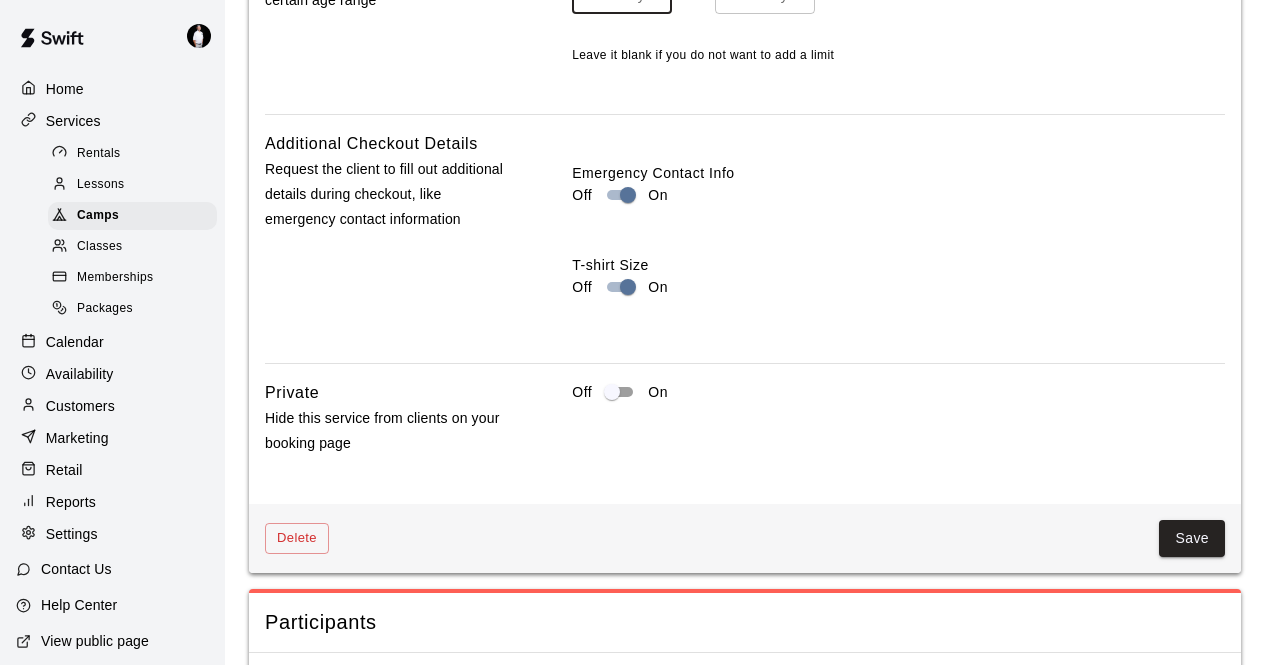 scroll, scrollTop: 2325, scrollLeft: 0, axis: vertical 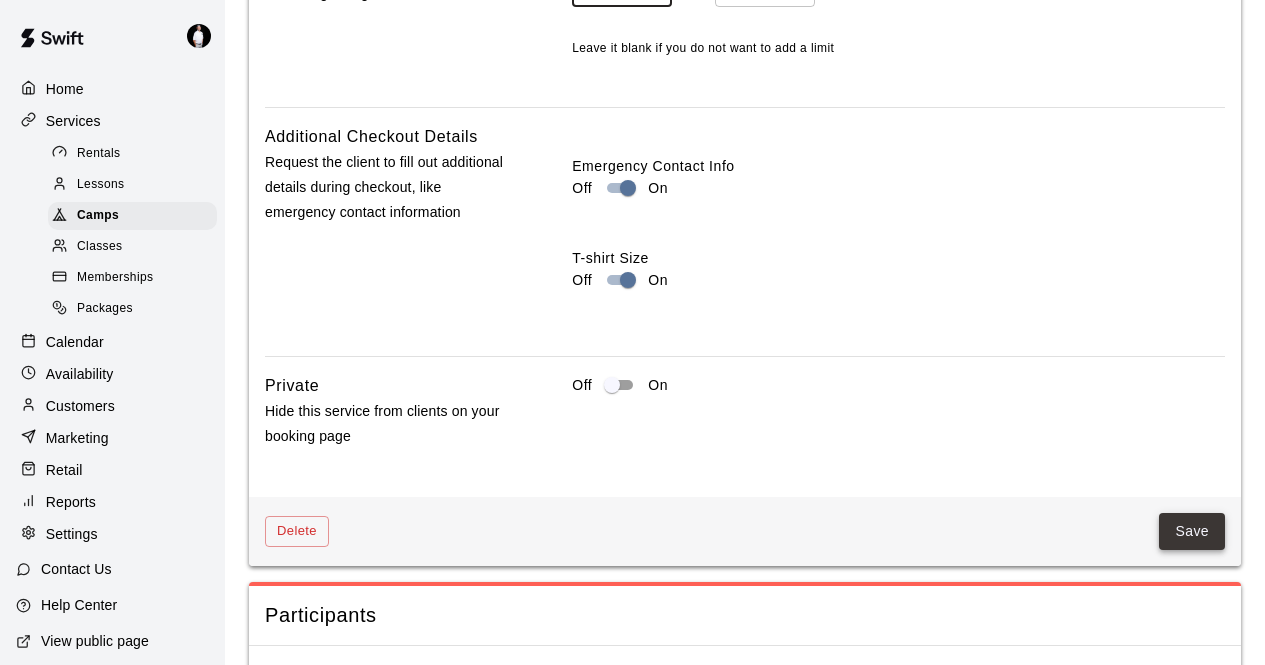 click on "Save" at bounding box center [1192, 531] 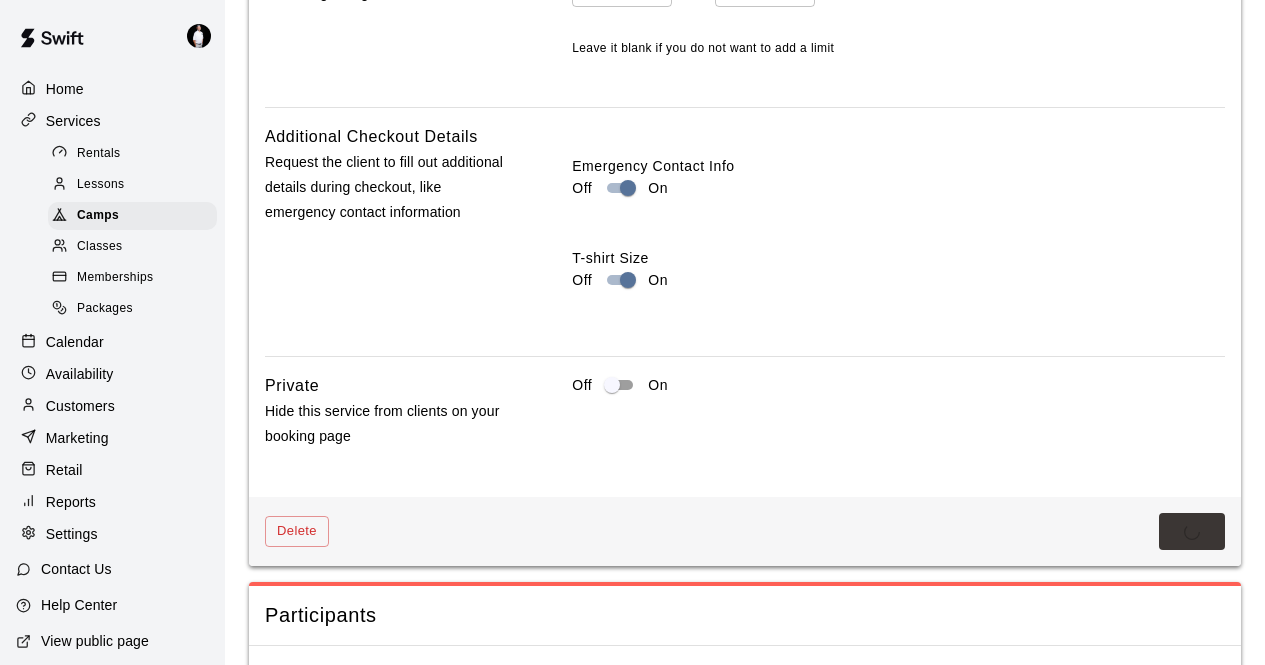 scroll, scrollTop: 0, scrollLeft: 0, axis: both 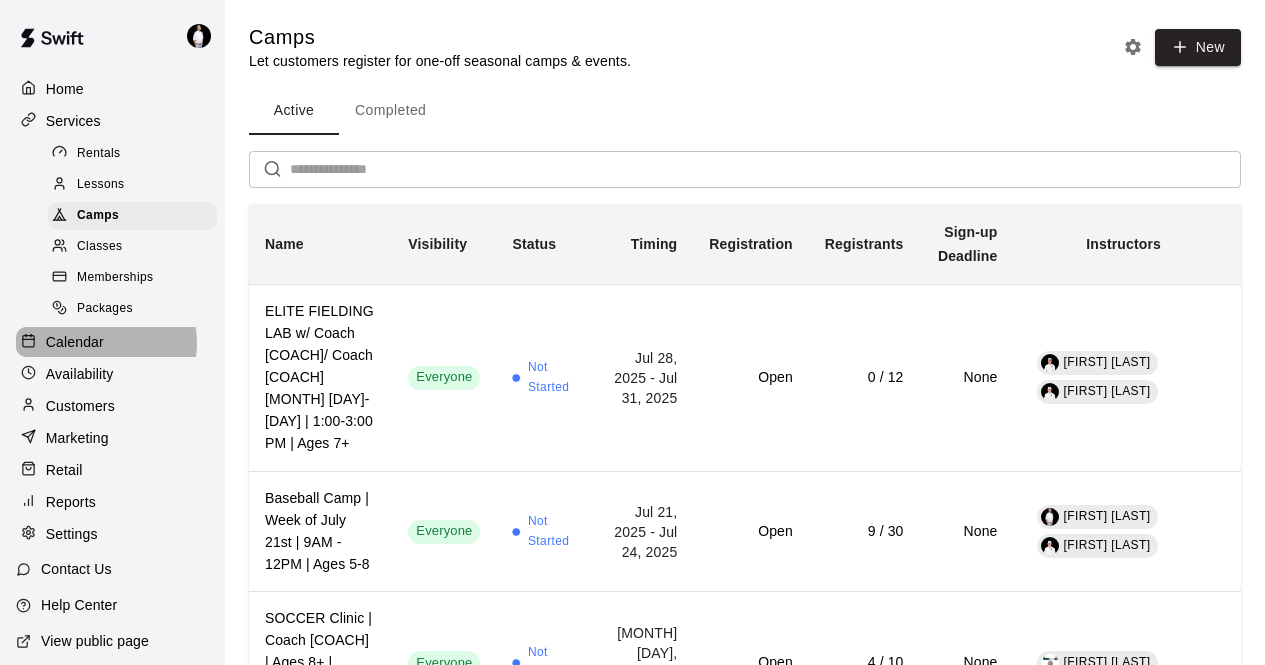 click on "Calendar" at bounding box center (75, 342) 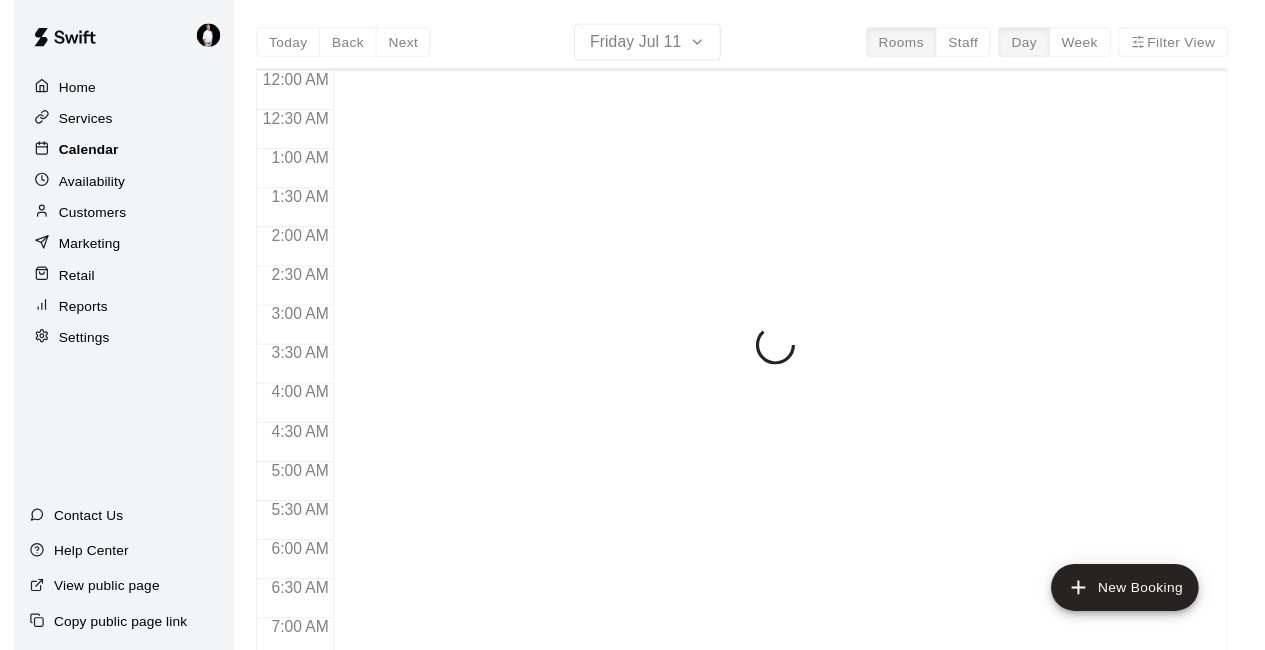scroll, scrollTop: 829, scrollLeft: 0, axis: vertical 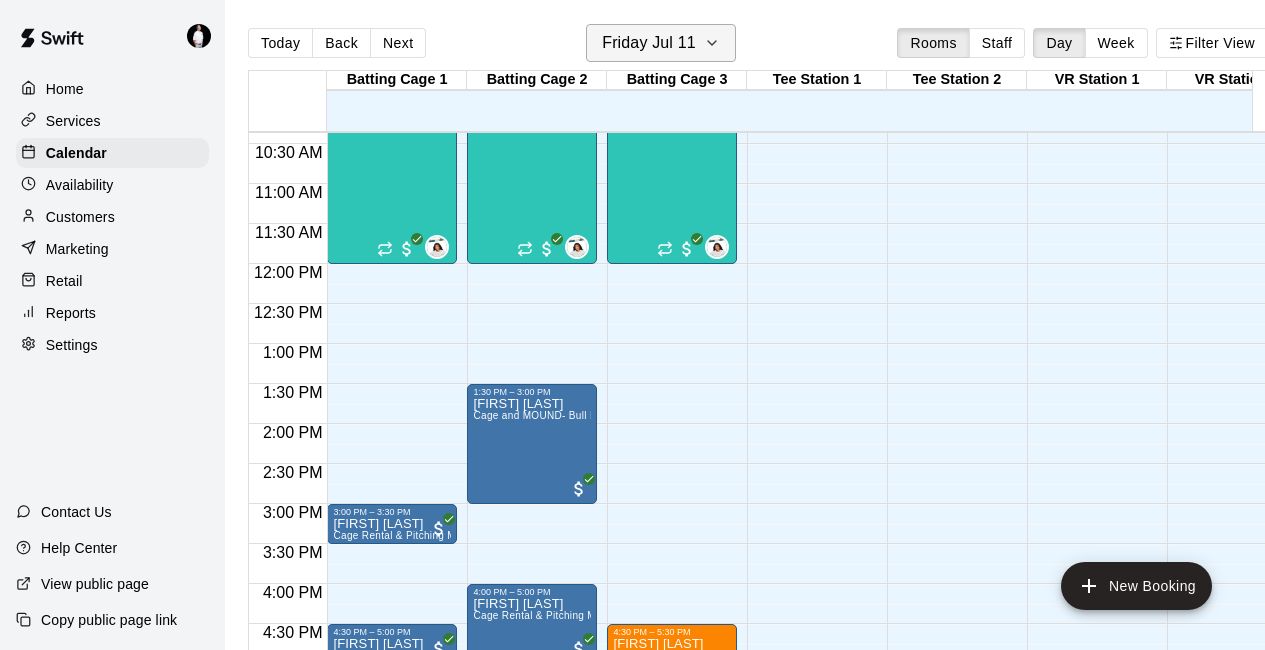 click 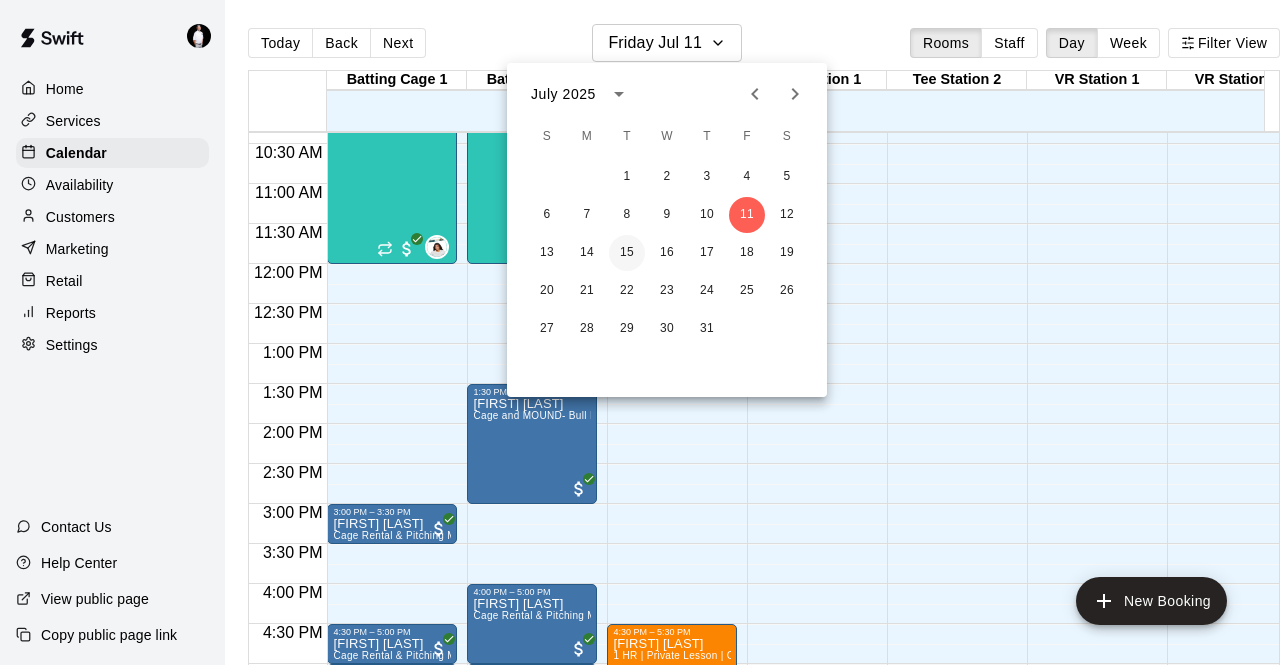 click on "15" at bounding box center [627, 253] 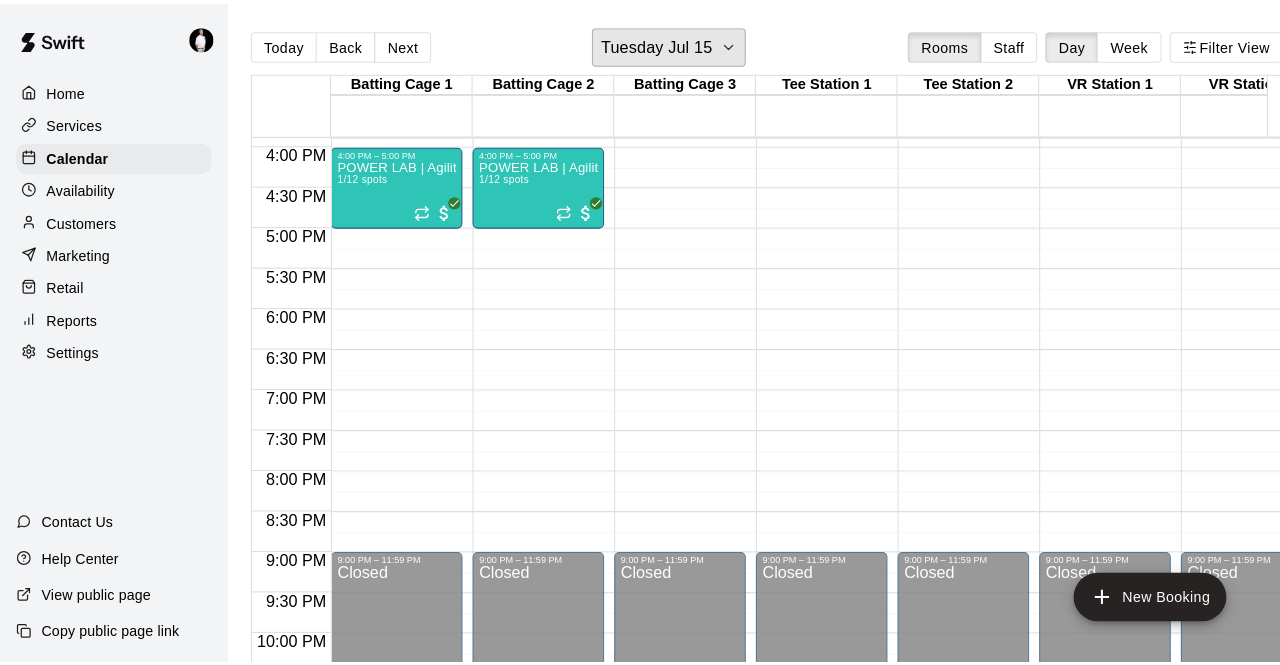 scroll, scrollTop: 1301, scrollLeft: 0, axis: vertical 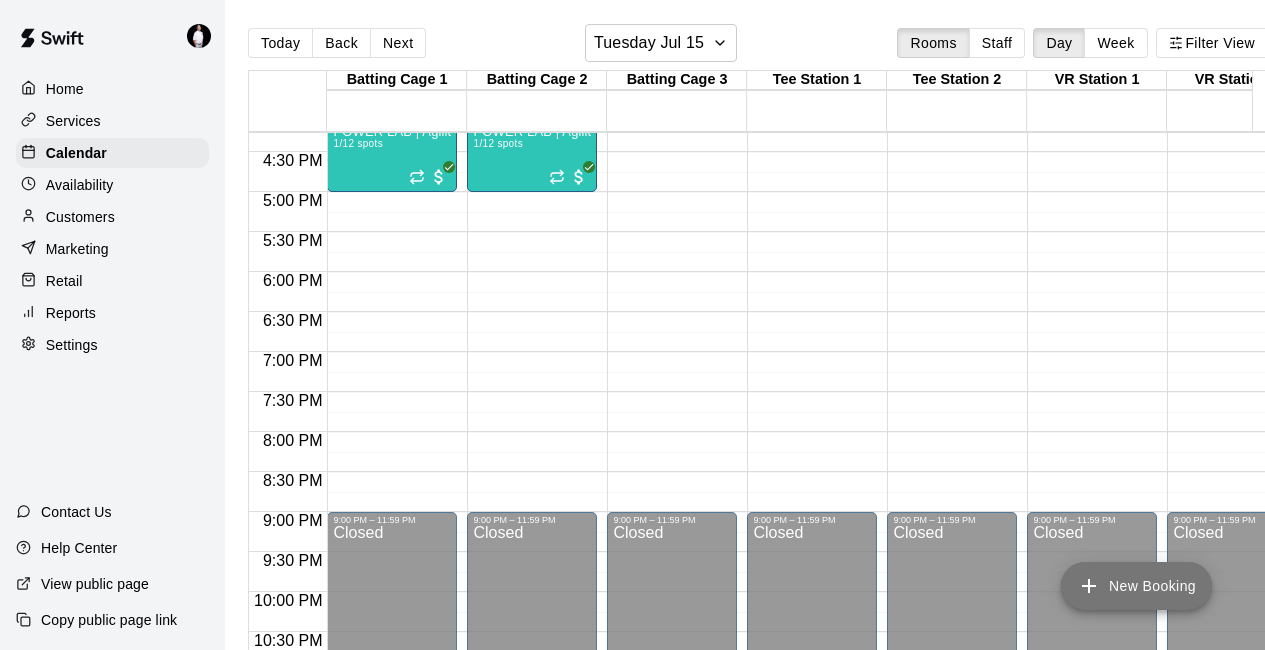 click 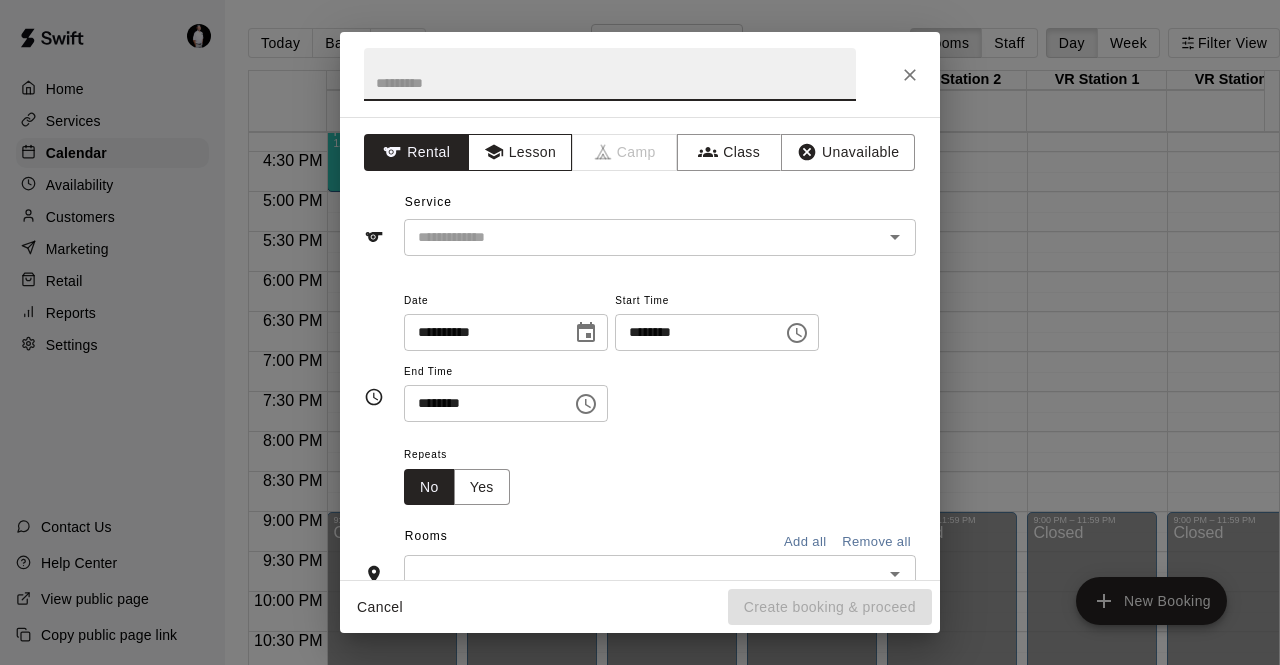 click on "Lesson" at bounding box center (520, 152) 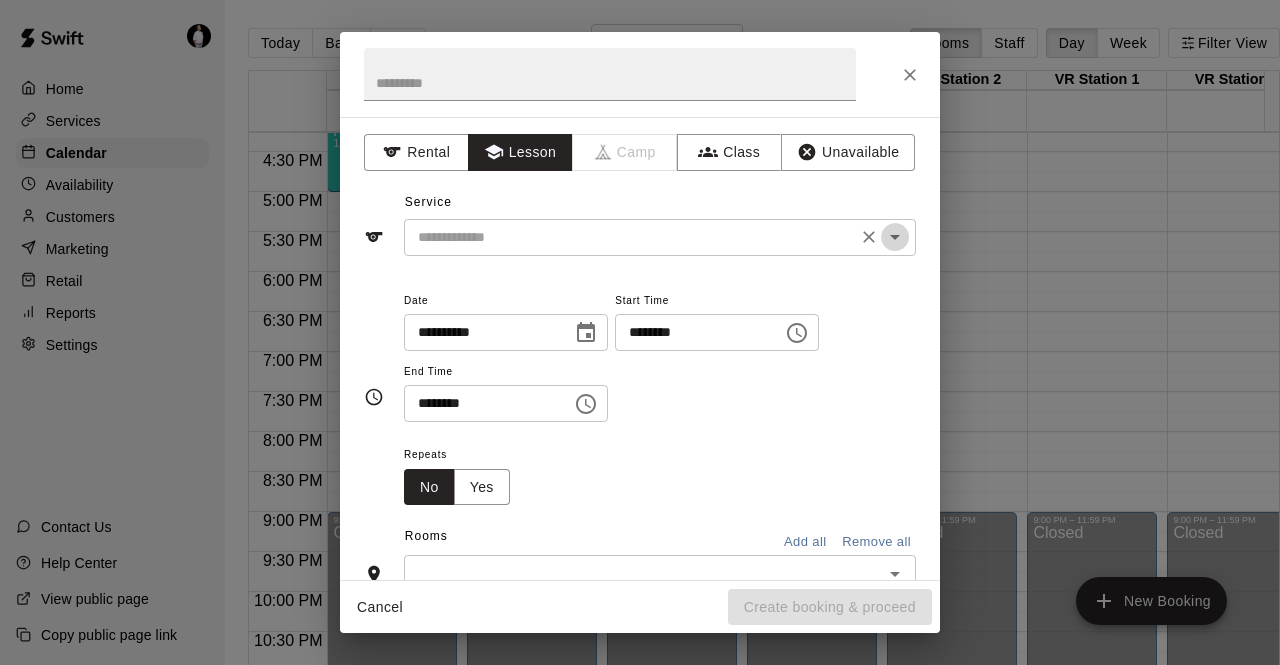 click 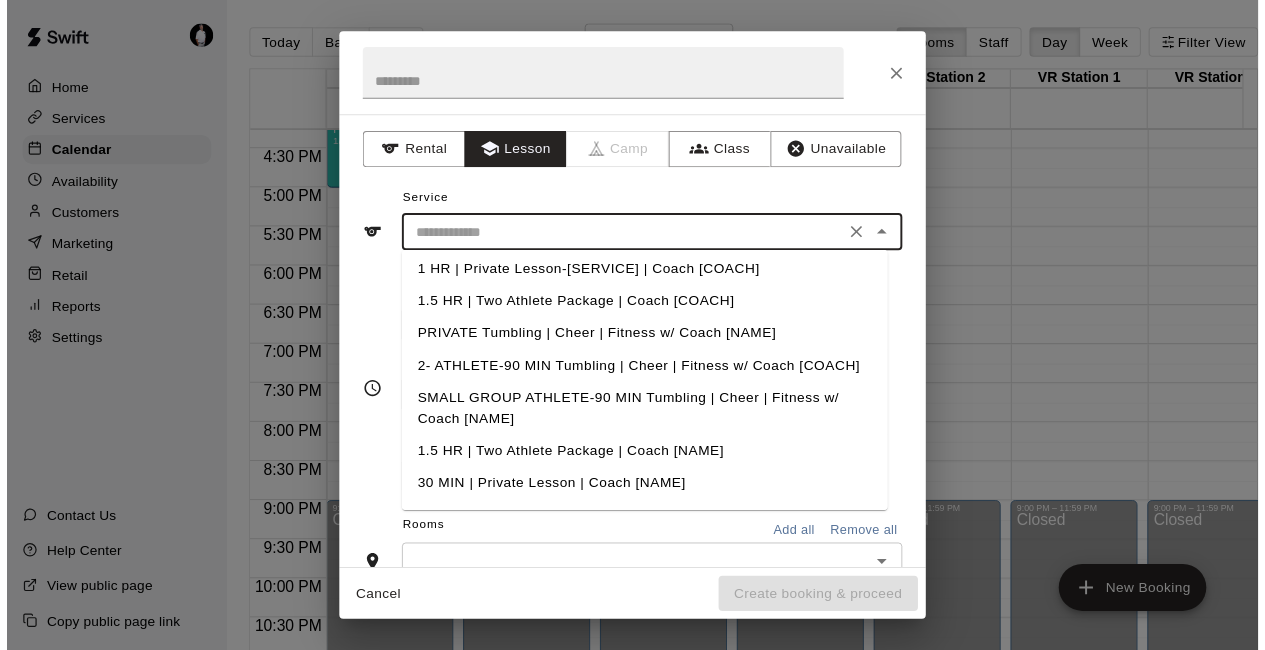 scroll, scrollTop: 815, scrollLeft: 0, axis: vertical 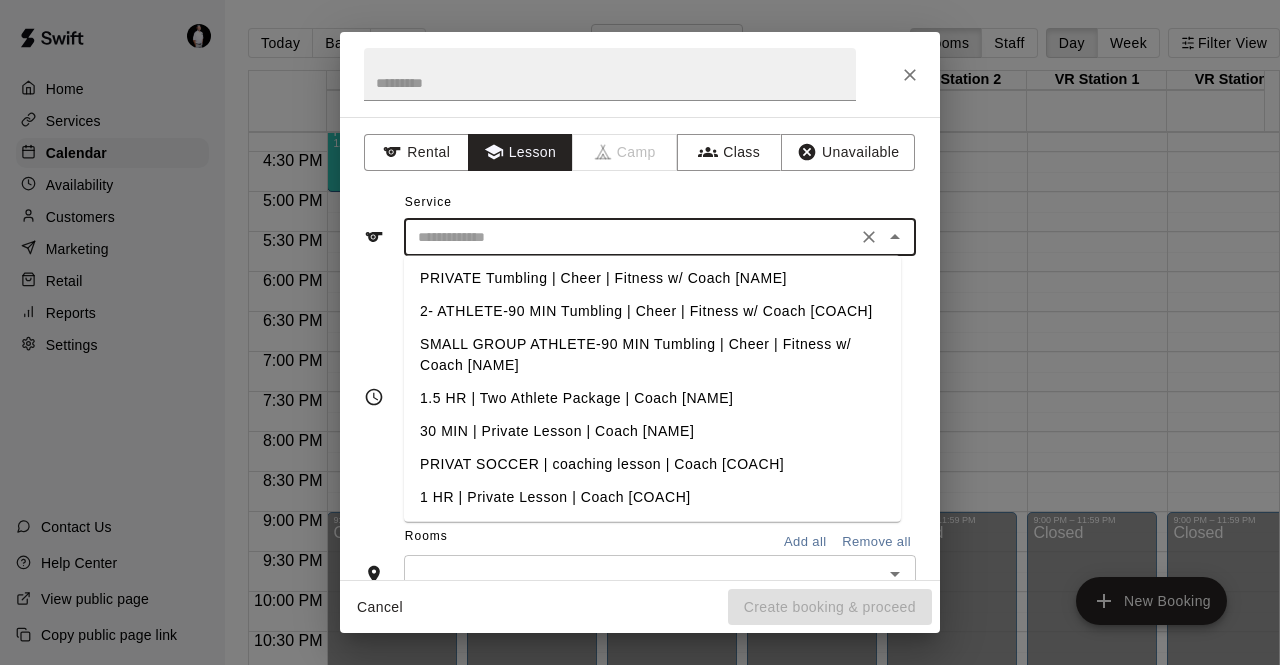 click on "1 HR | Private Lesson | Coach [COACH]" at bounding box center (652, 497) 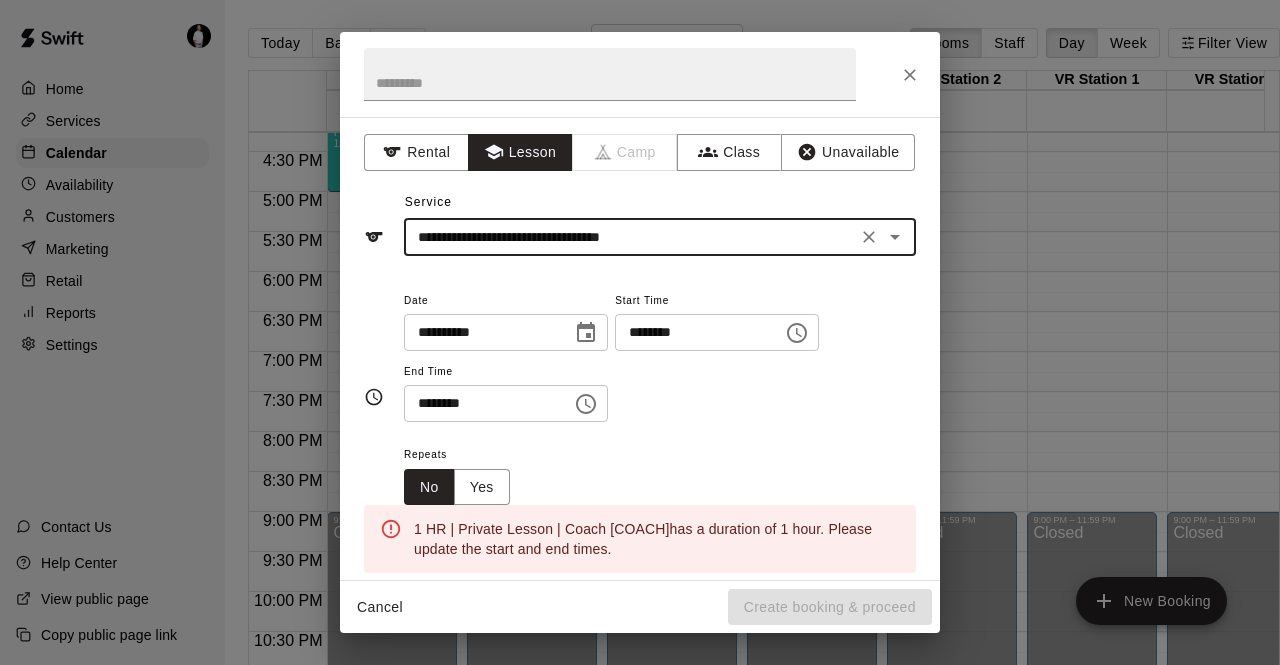 click on "********" at bounding box center [692, 332] 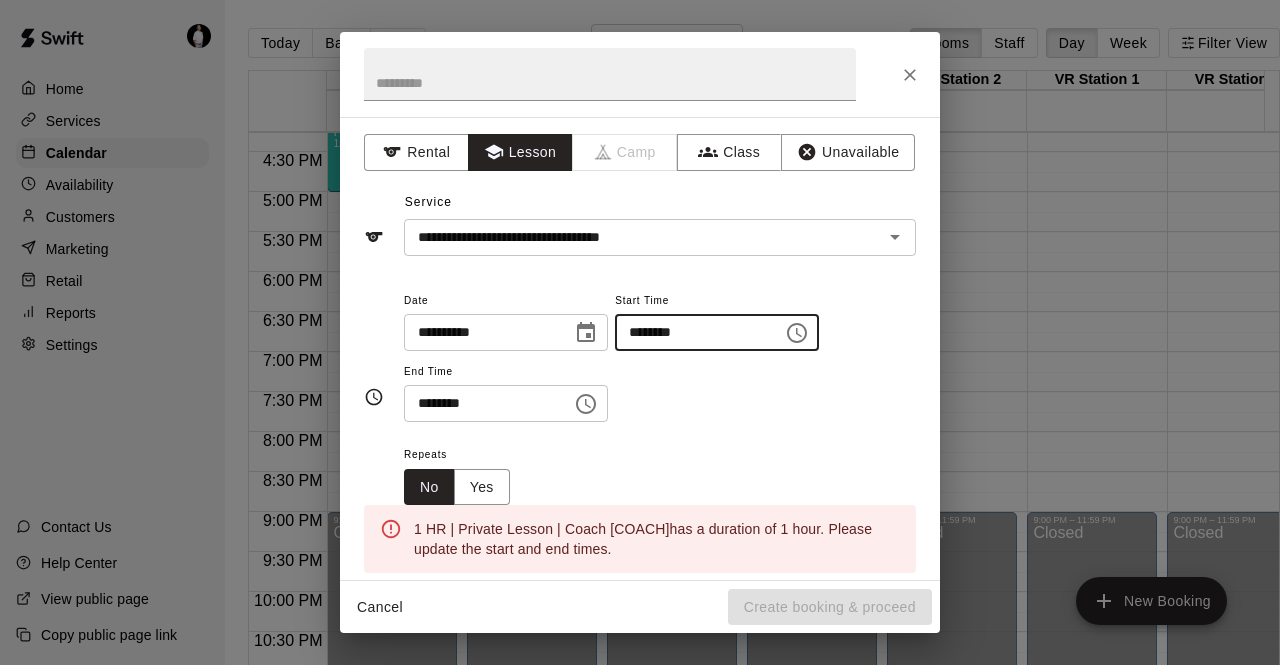 click on "********" at bounding box center [692, 332] 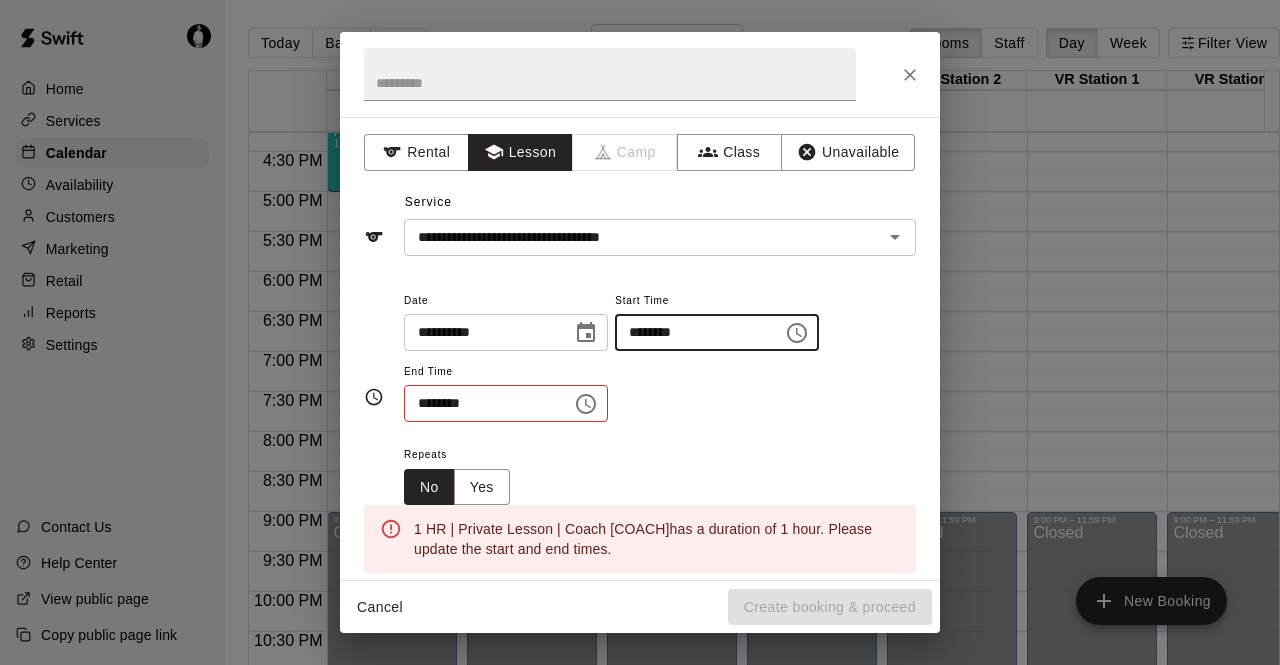 type on "********" 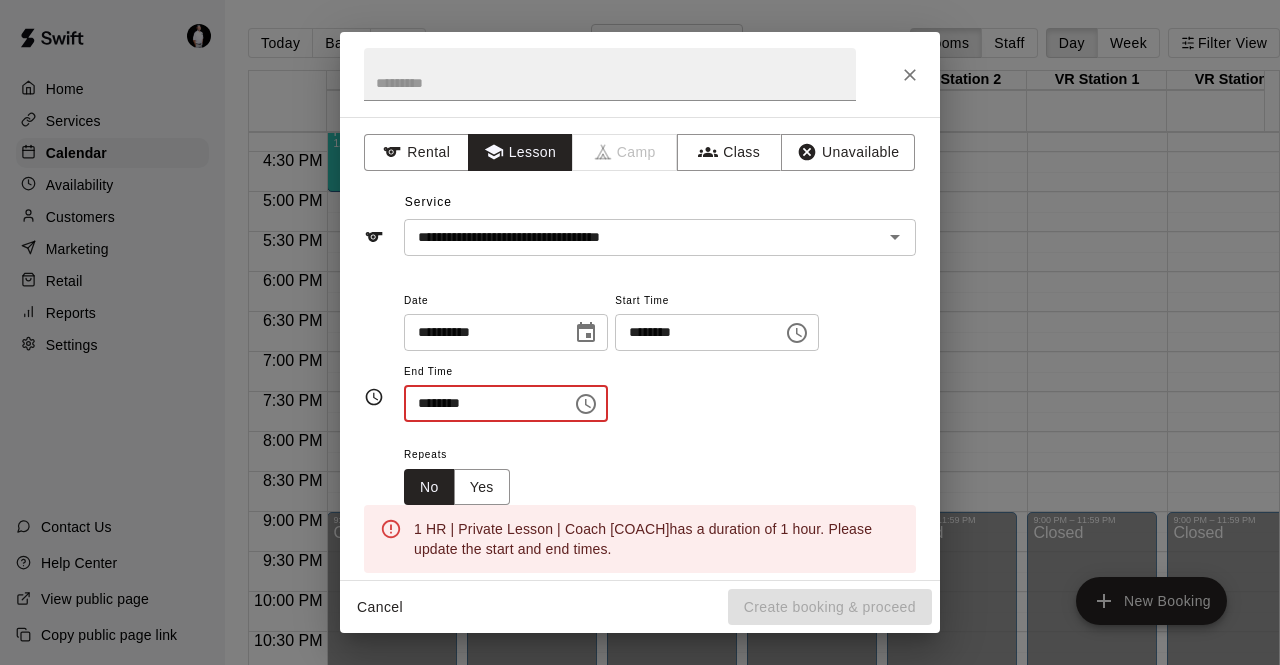 click on "********" at bounding box center [481, 403] 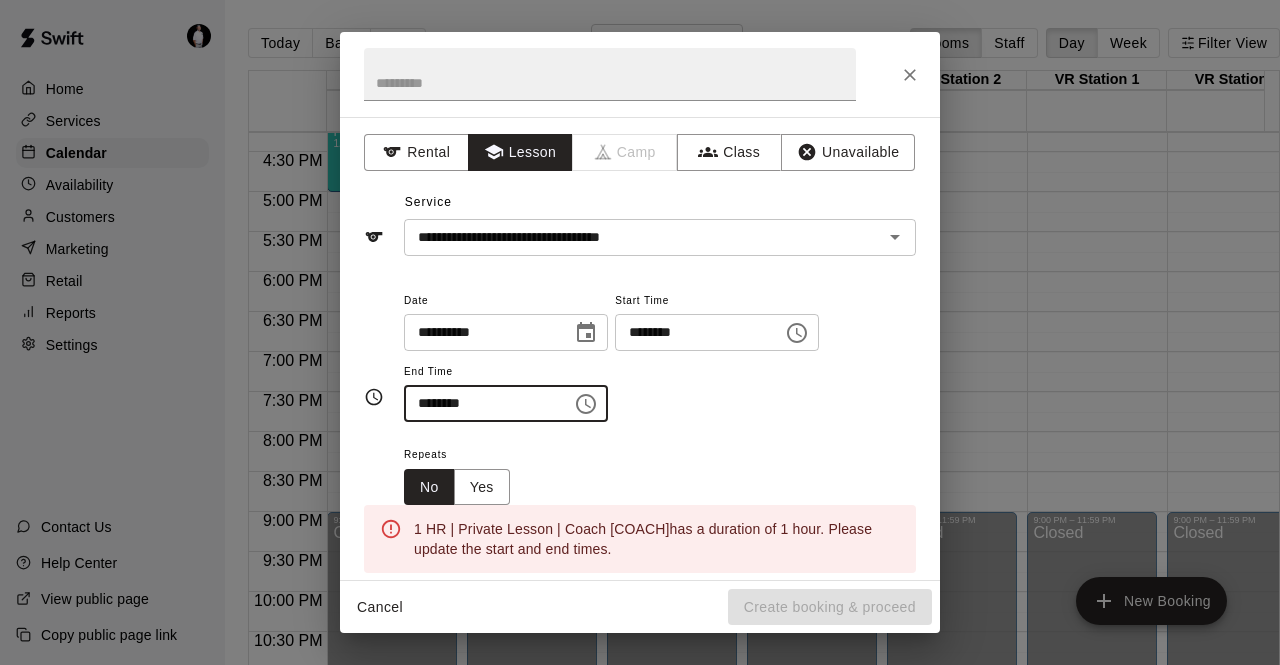 type on "********" 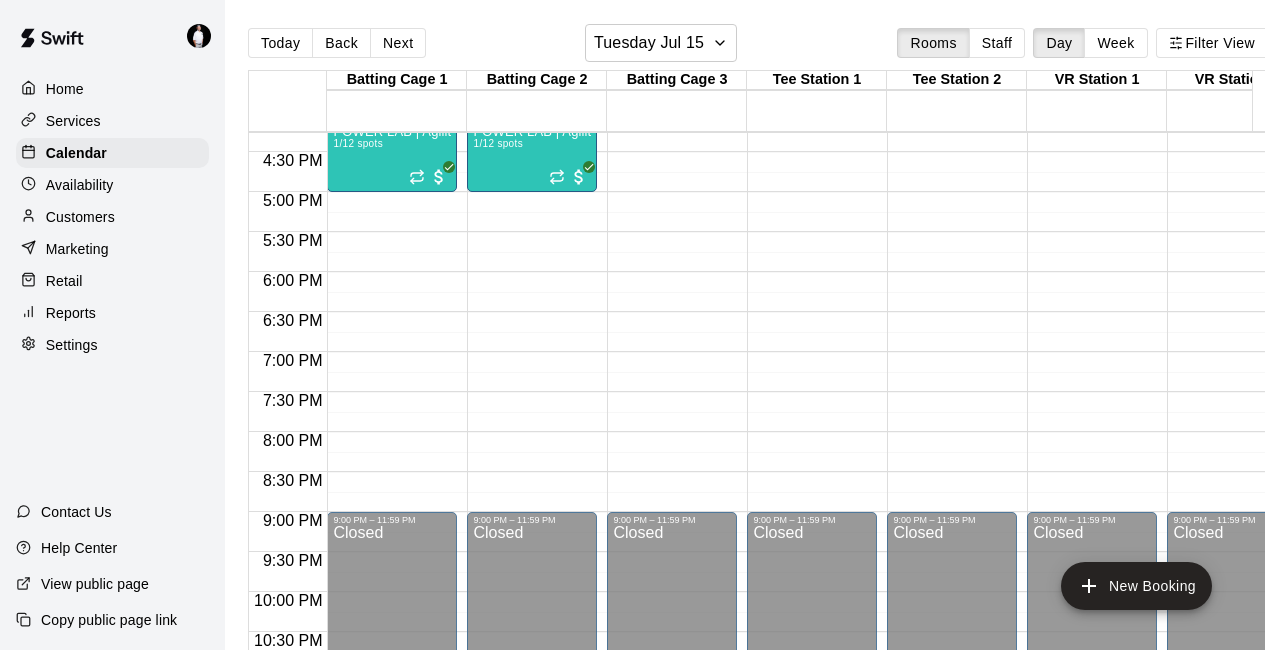 click on "Customers" at bounding box center [112, 217] 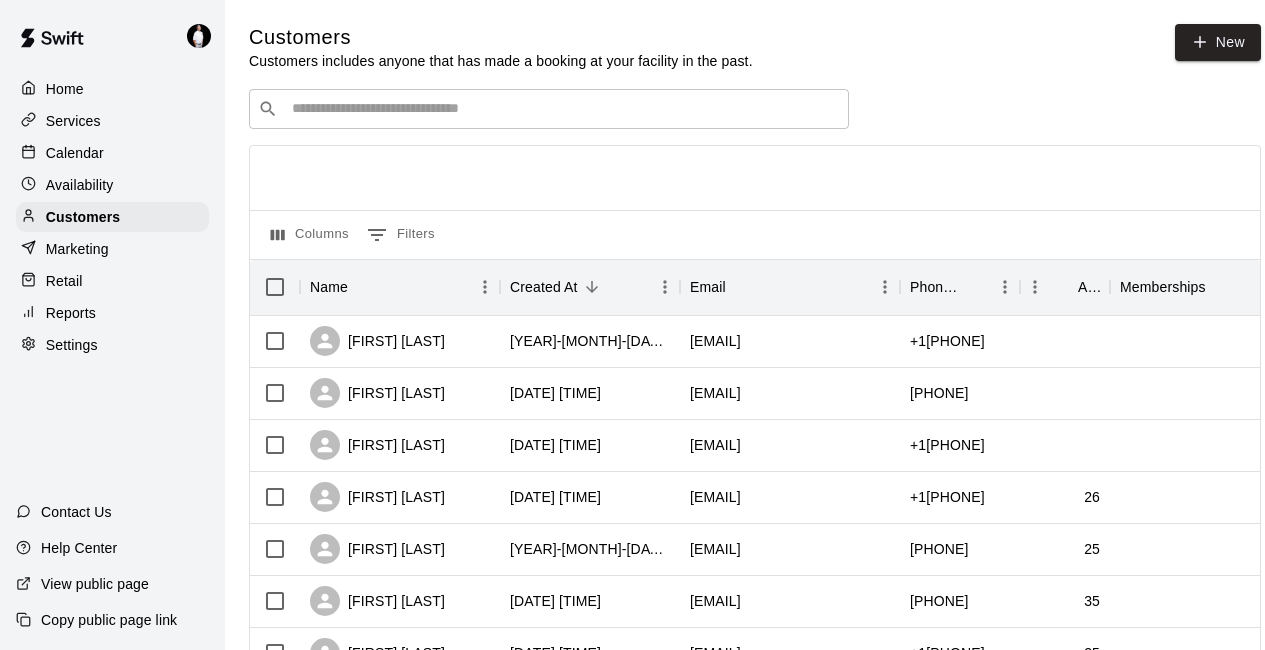 click at bounding box center (563, 109) 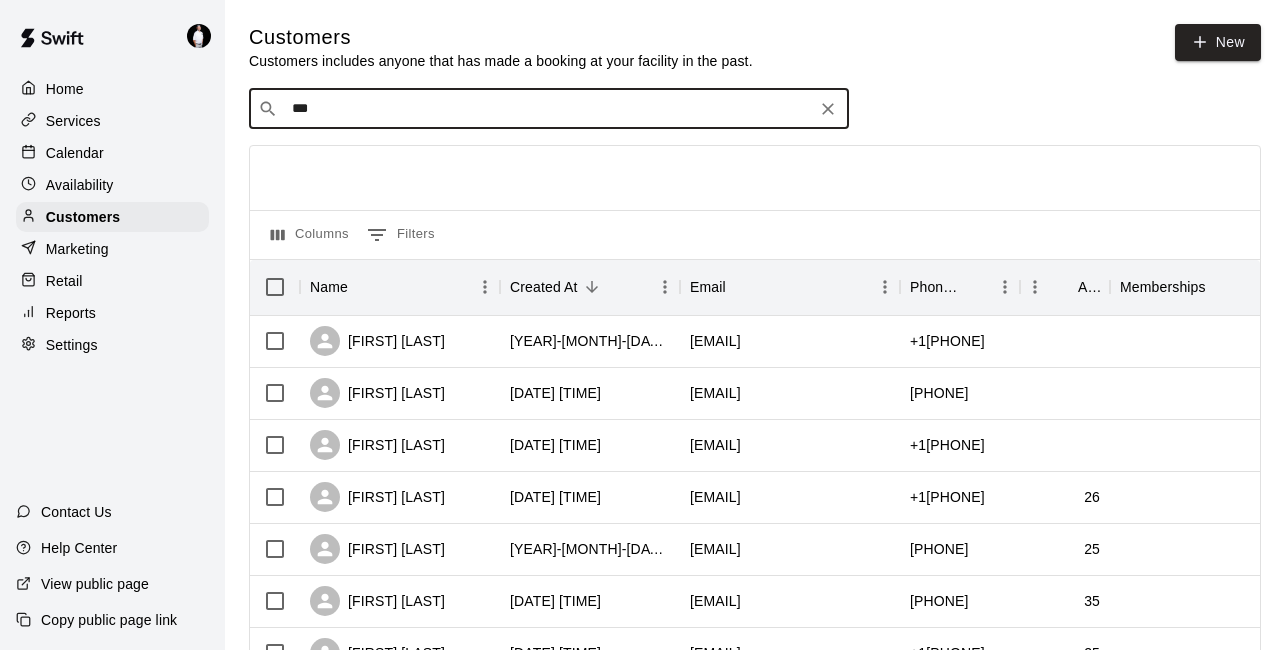 type on "****" 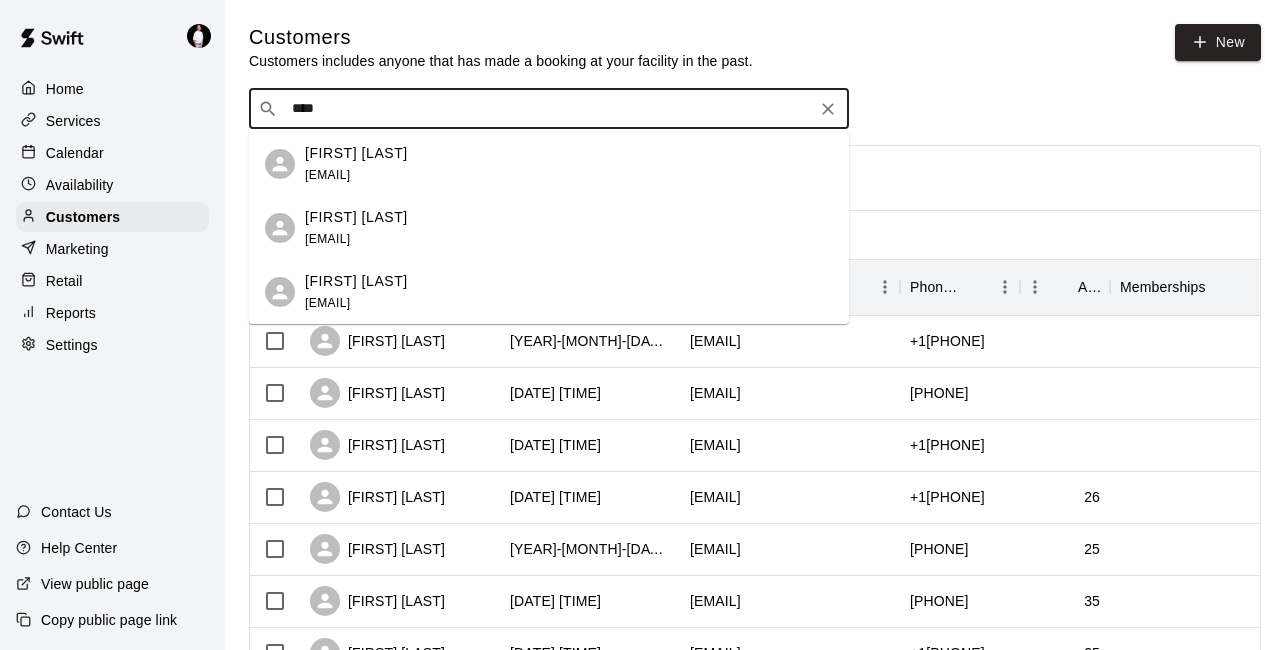 click on "[FIRST] [LAST] [EMAIL]" at bounding box center [569, 292] 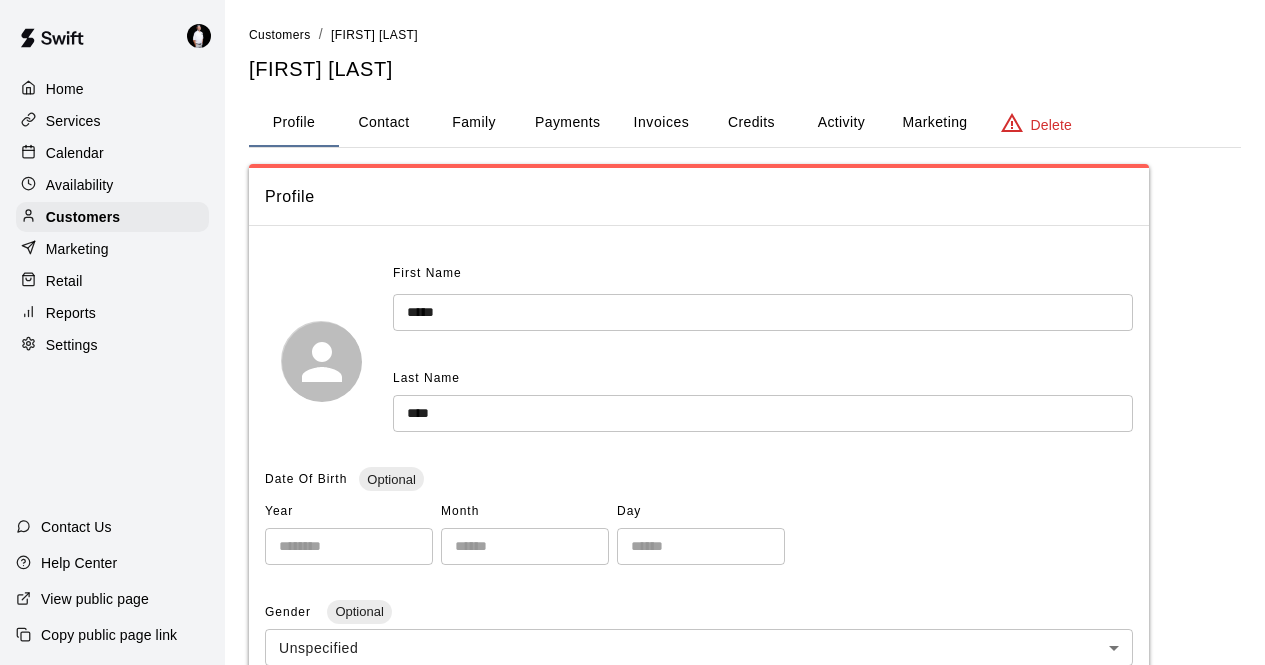 click on "Payments" at bounding box center (567, 123) 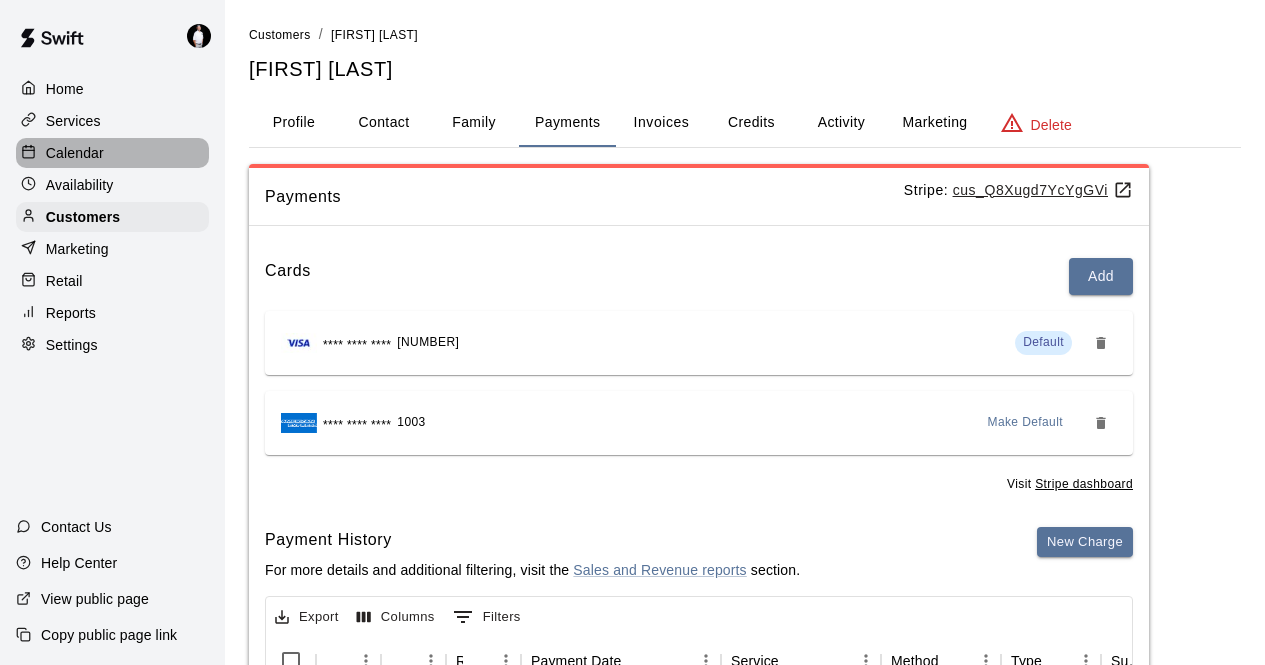 click on "Calendar" at bounding box center (112, 153) 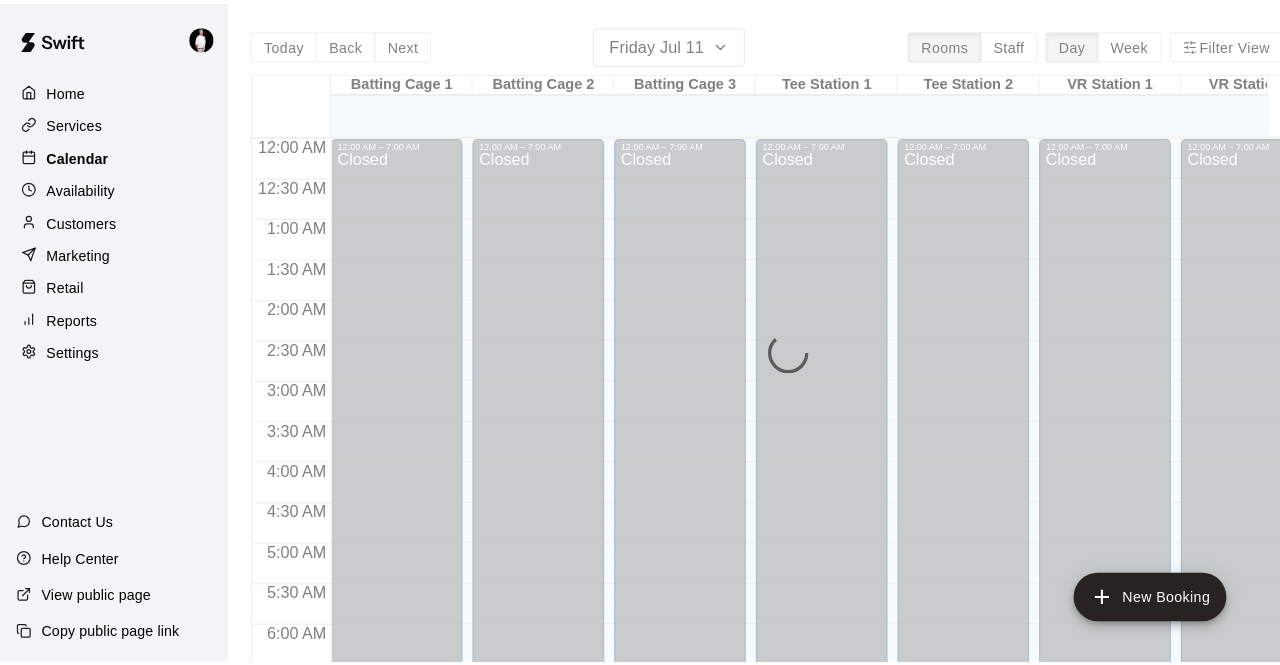 scroll, scrollTop: 833, scrollLeft: 0, axis: vertical 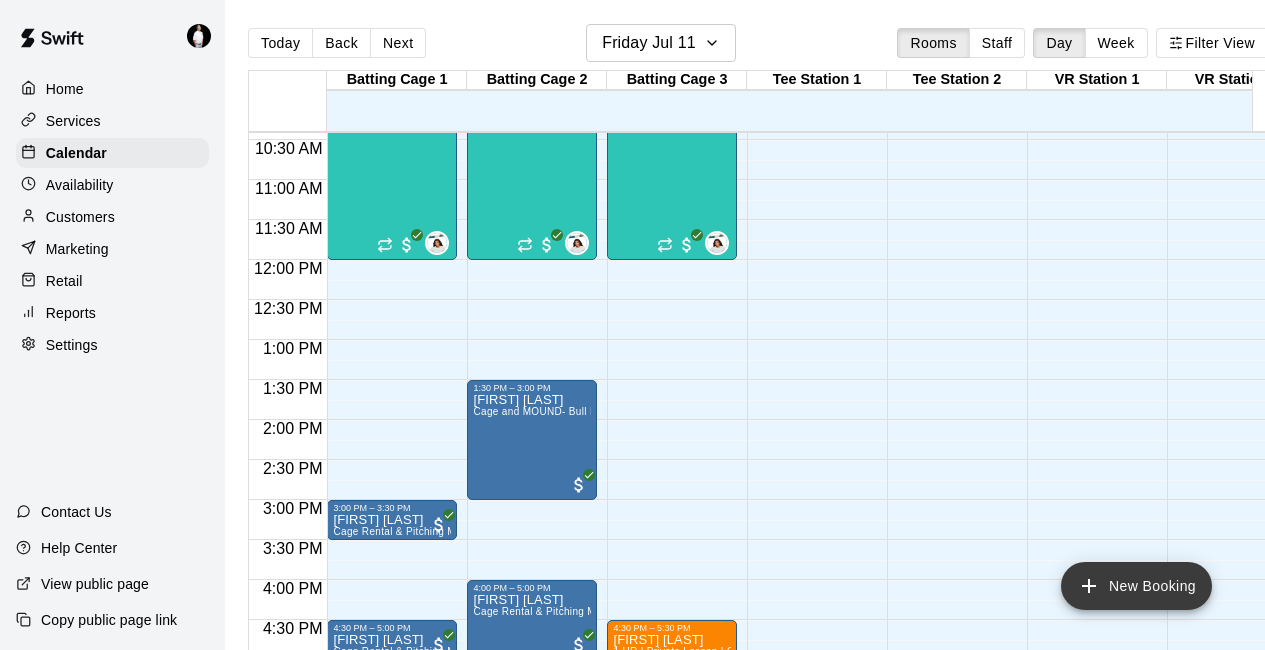 click on "New Booking" at bounding box center [1136, 586] 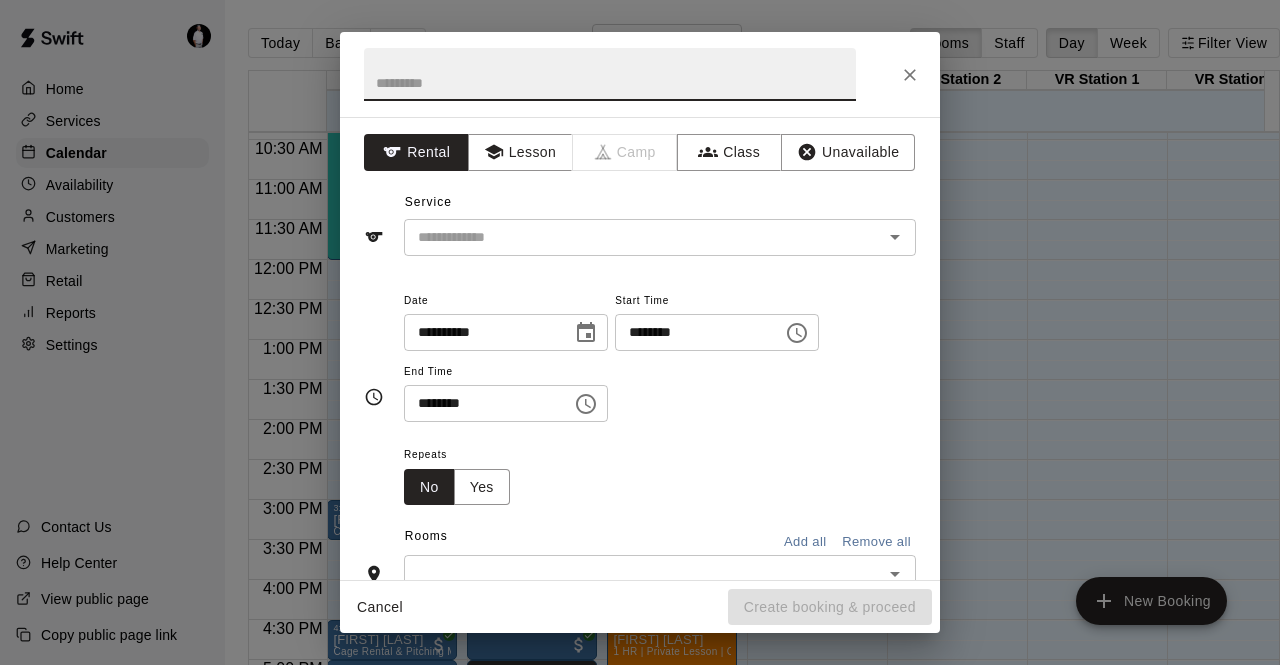 click 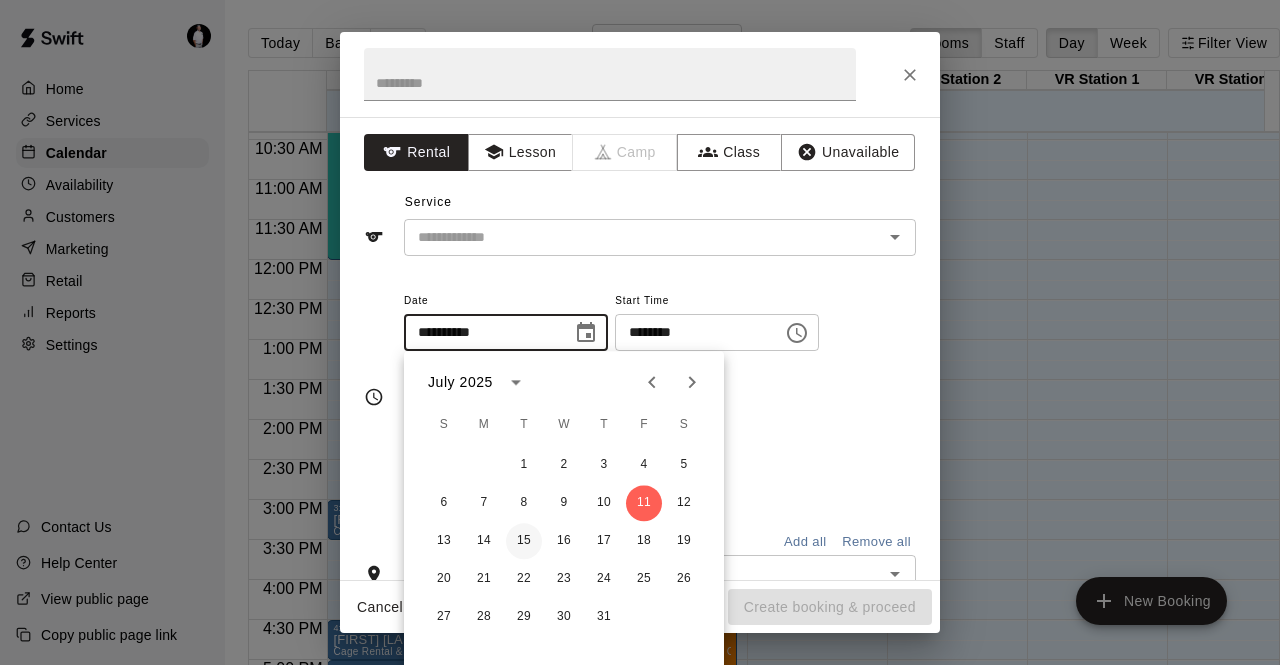 click on "15" at bounding box center (524, 541) 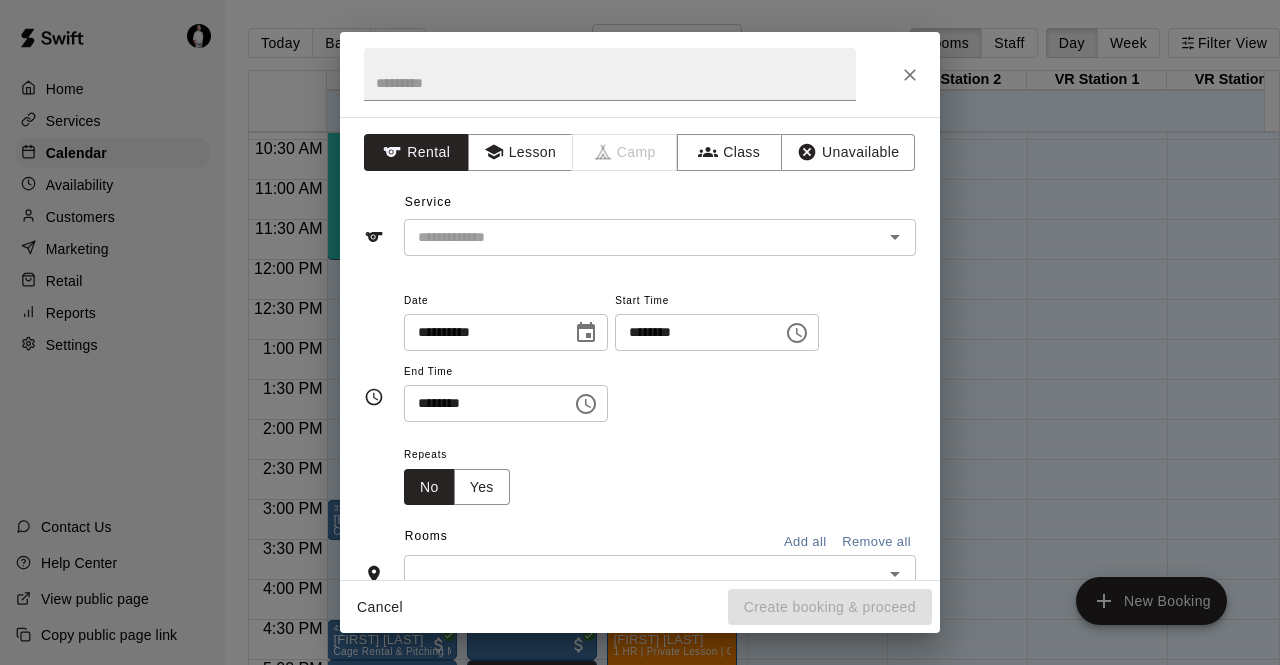 click on "********" at bounding box center [692, 332] 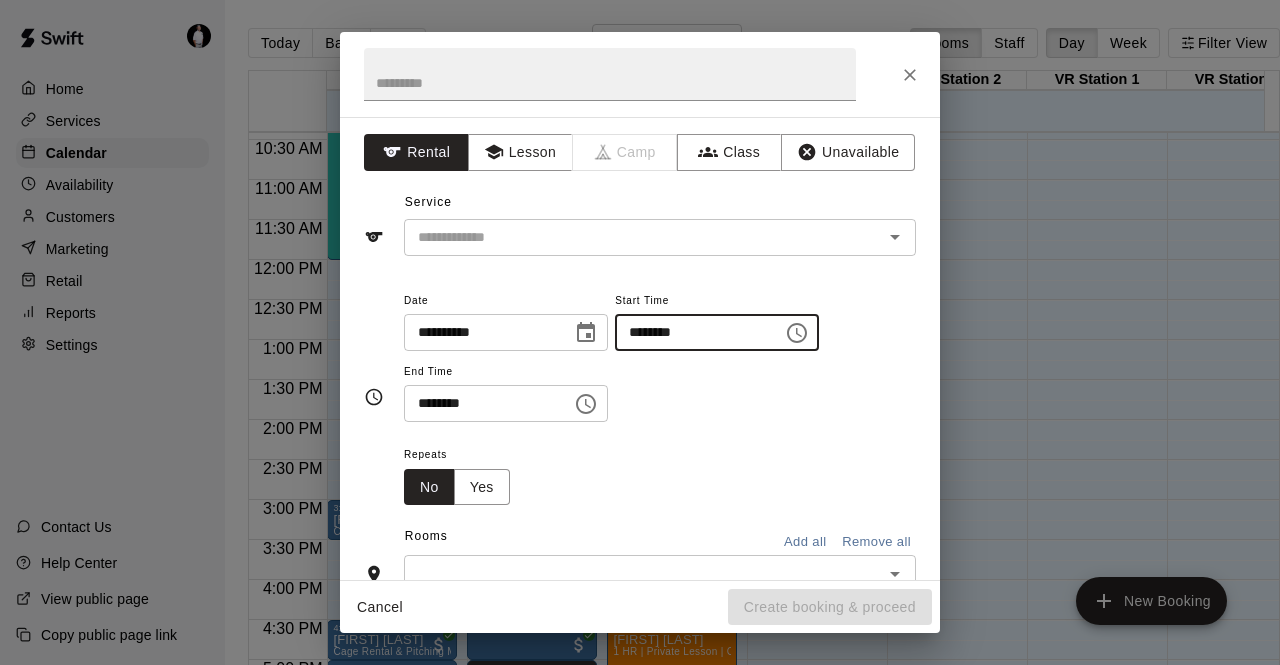click on "********" at bounding box center [692, 332] 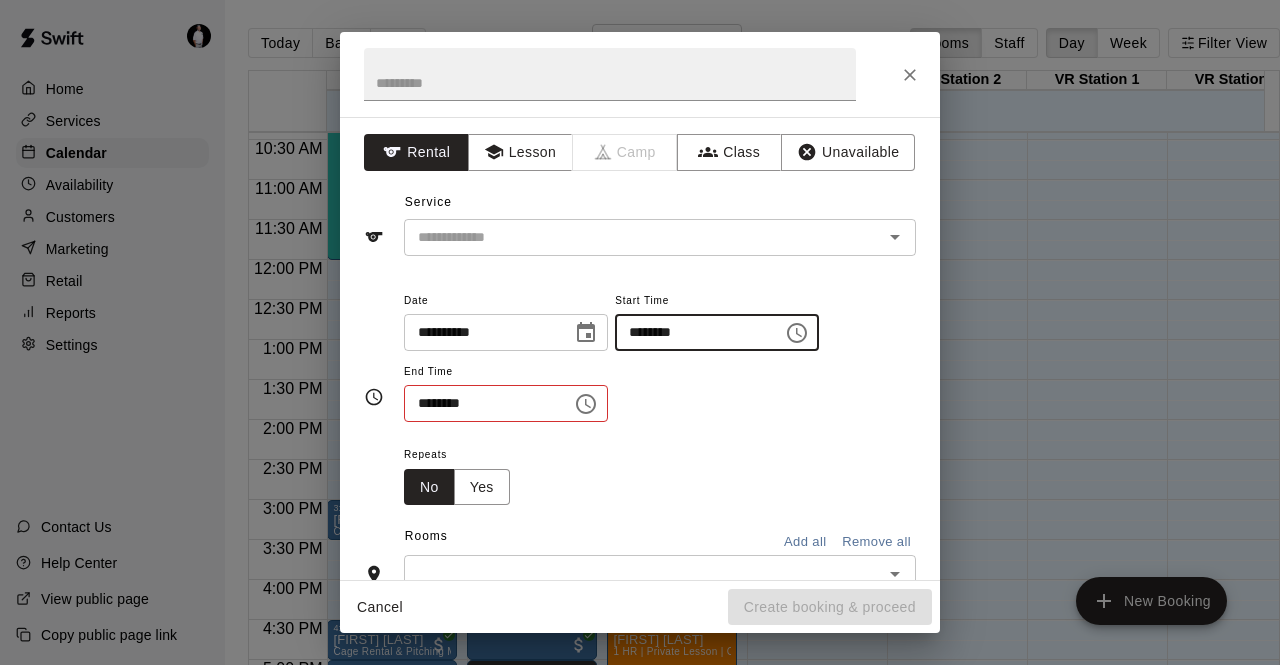 type on "********" 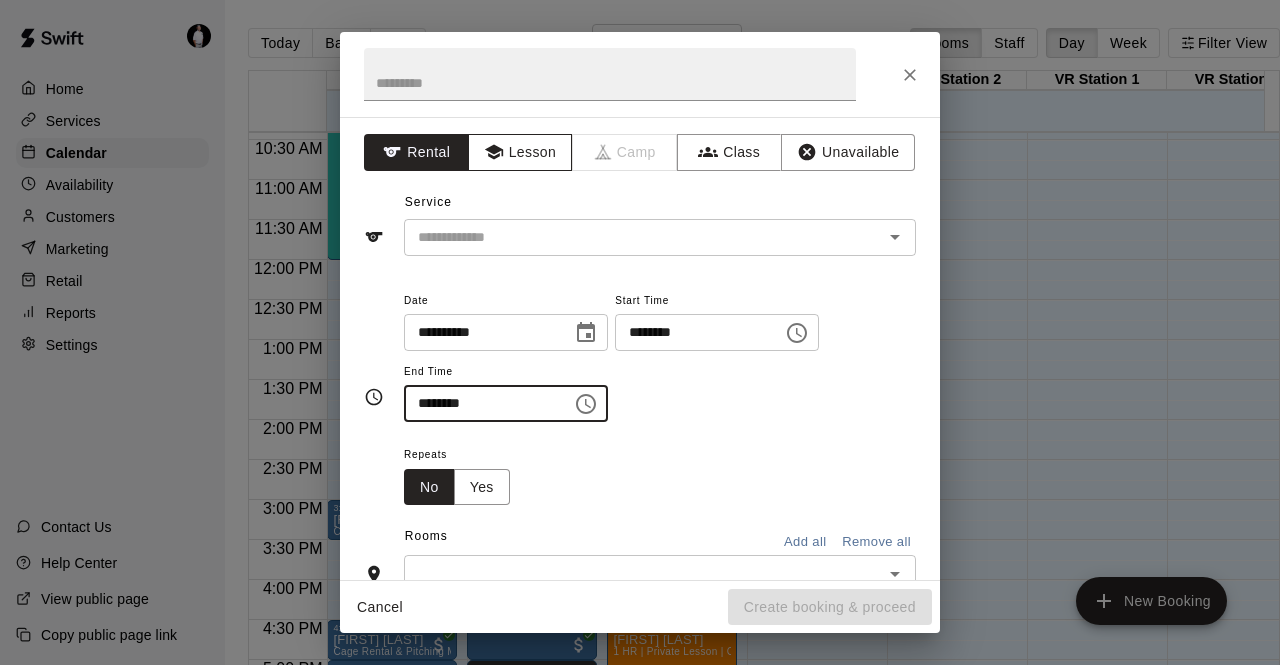type on "********" 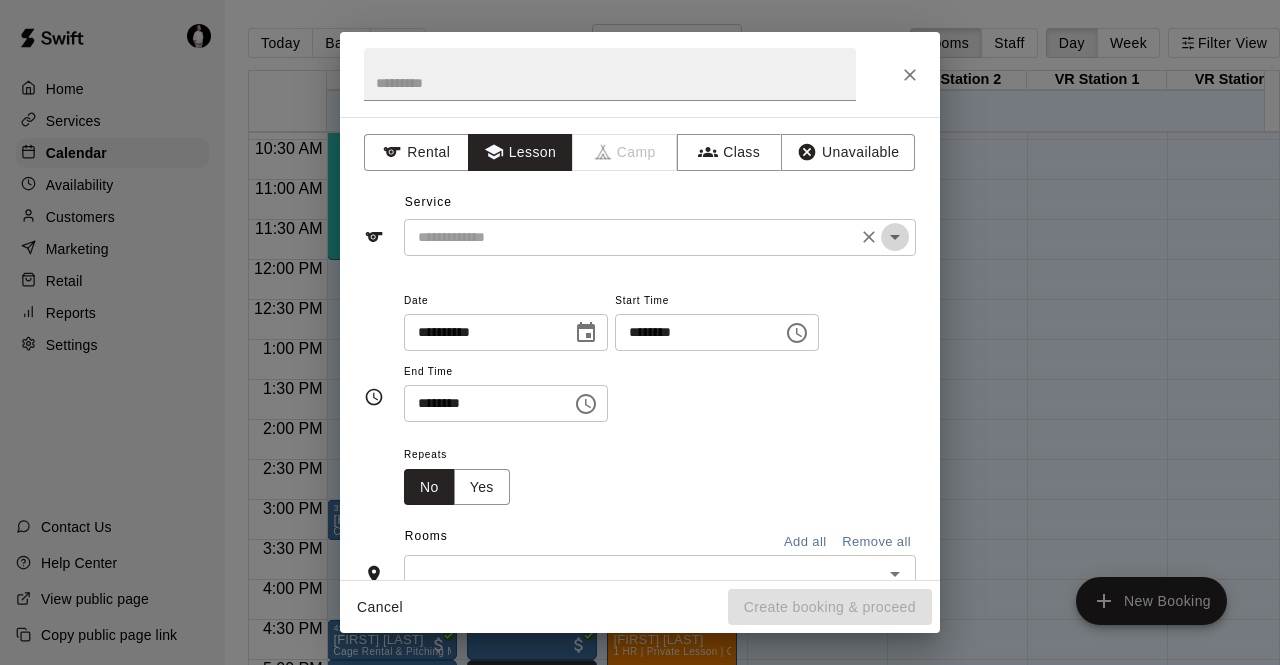 click 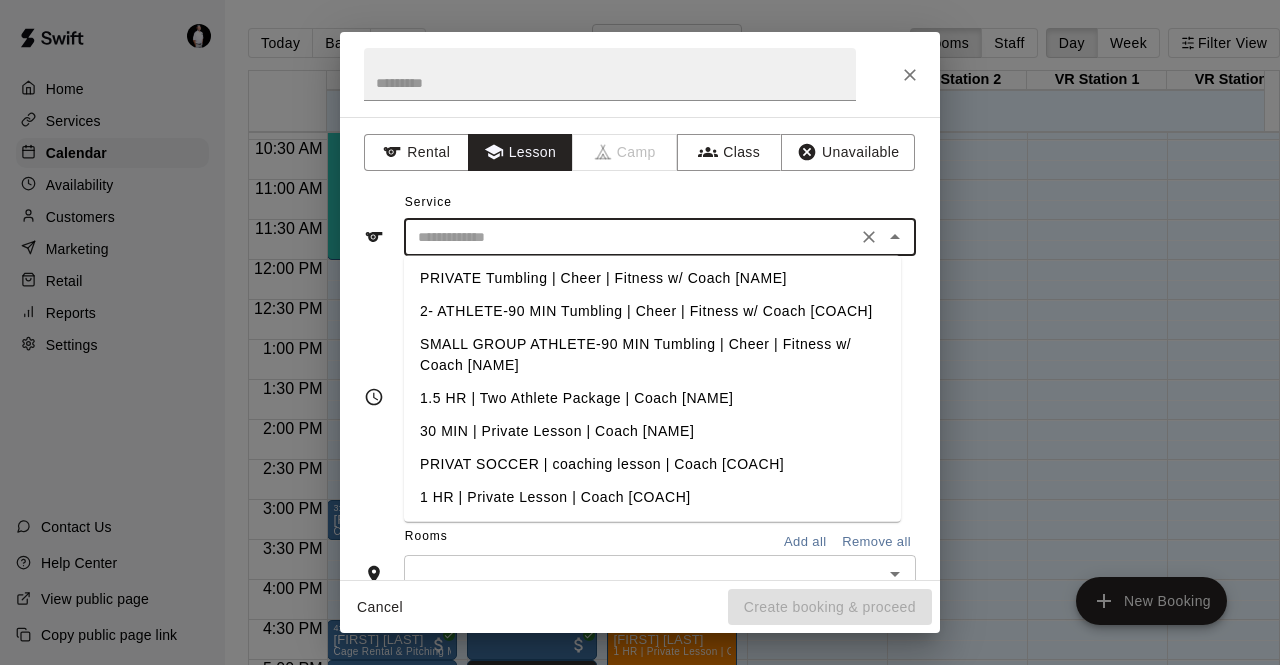 scroll, scrollTop: 815, scrollLeft: 0, axis: vertical 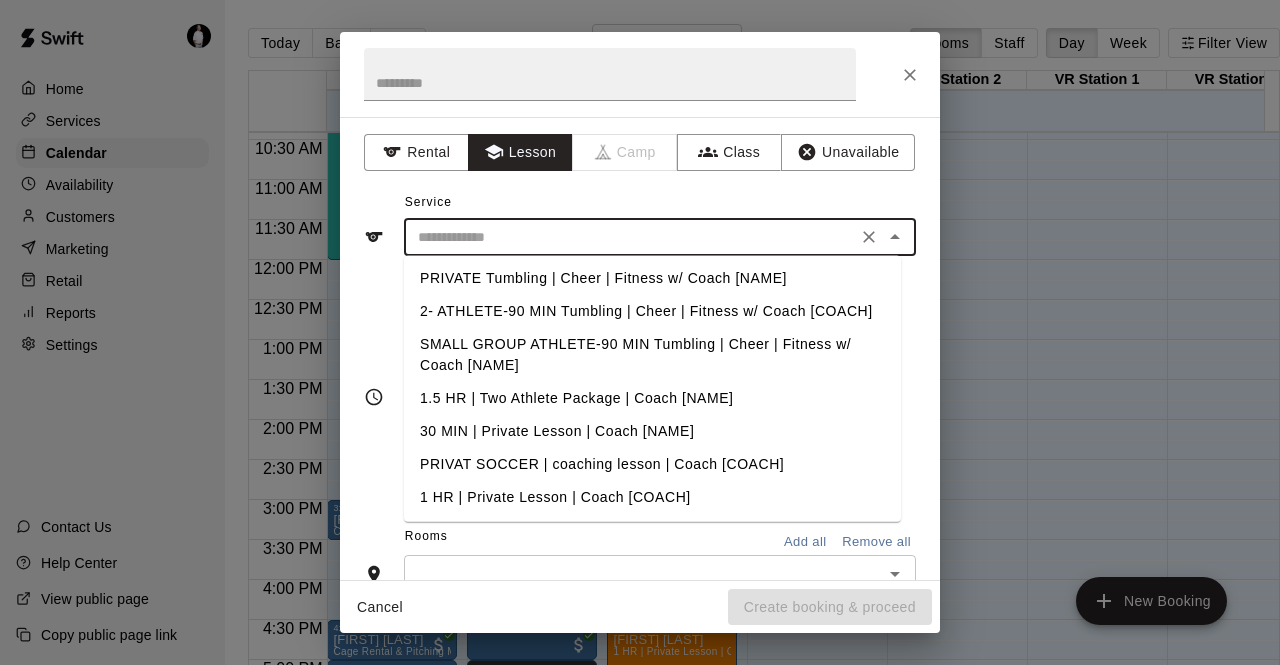 click on "1 HR | Private Lesson | Coach [COACH]" at bounding box center [652, 497] 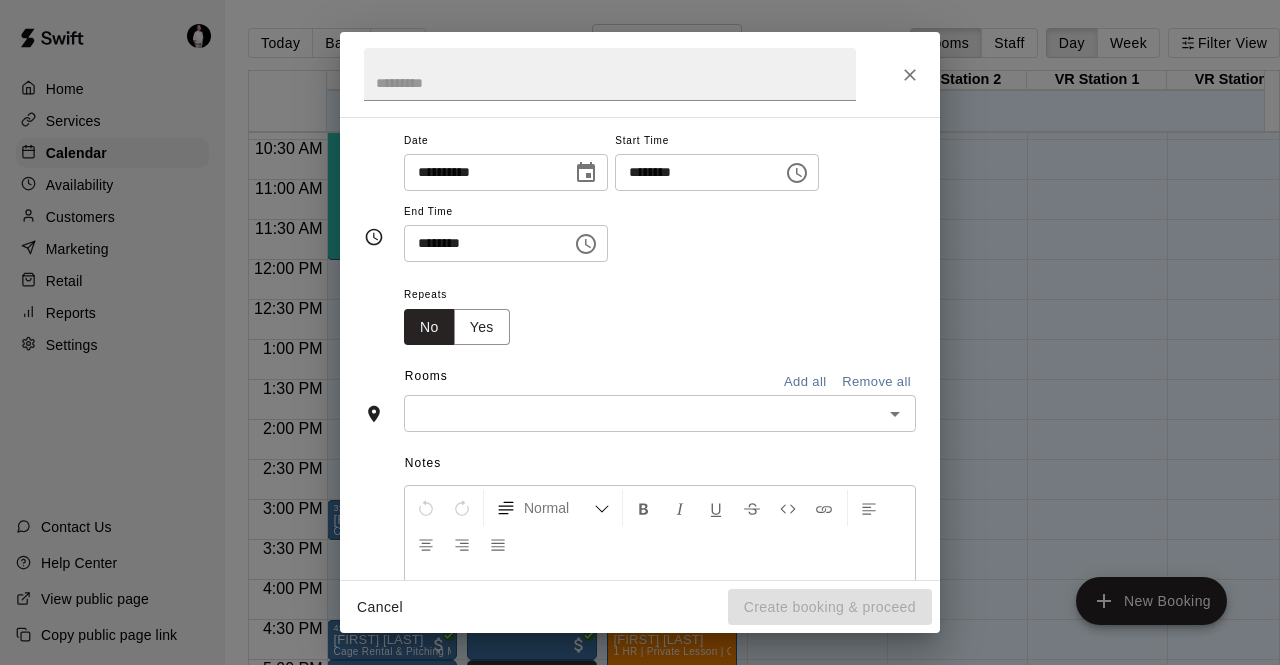 scroll, scrollTop: 160, scrollLeft: 0, axis: vertical 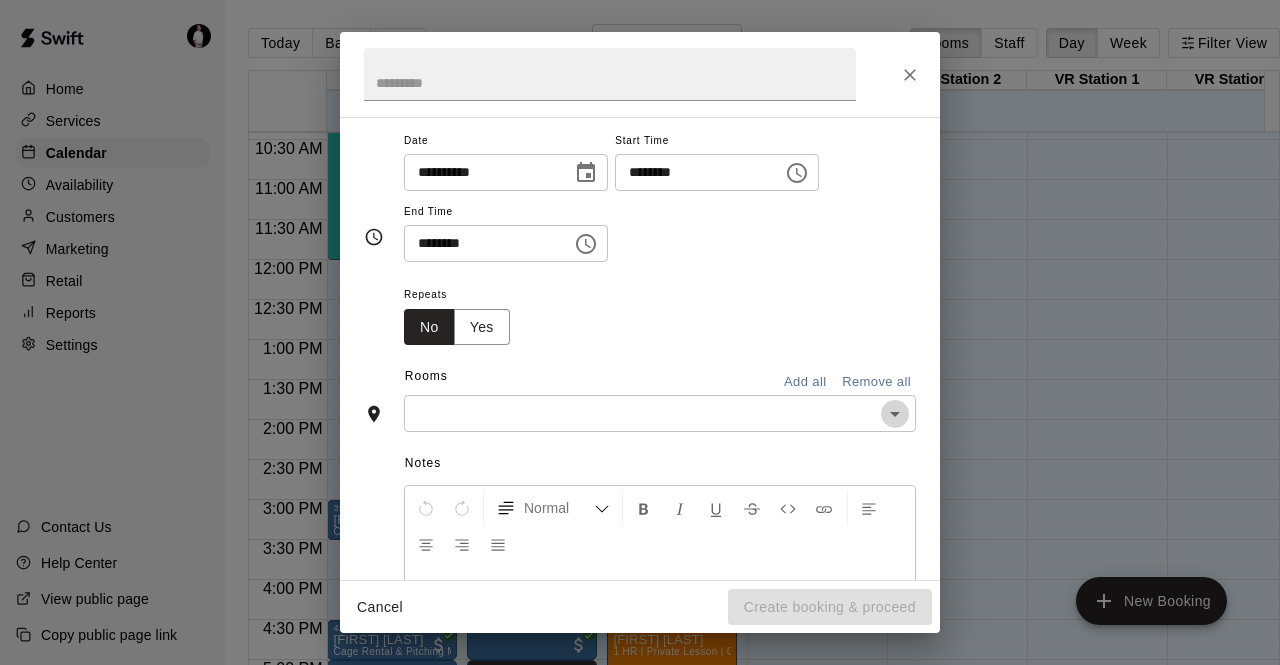 click 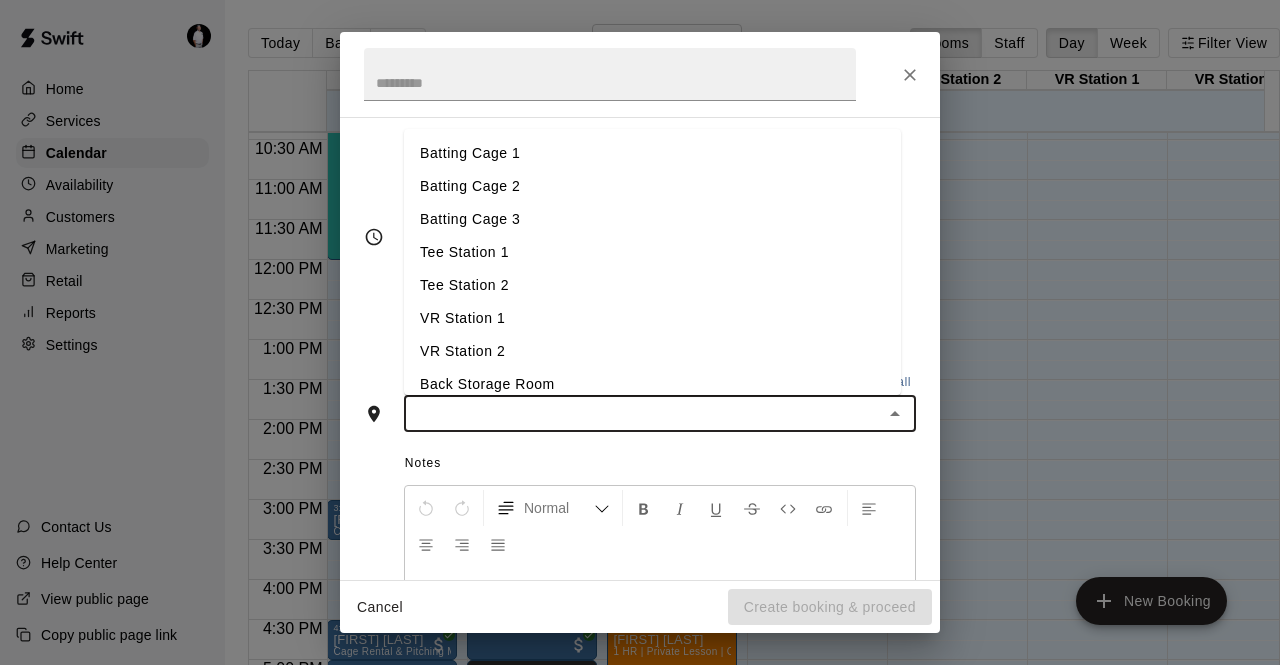 click on "Batting Cage 2" at bounding box center [652, 186] 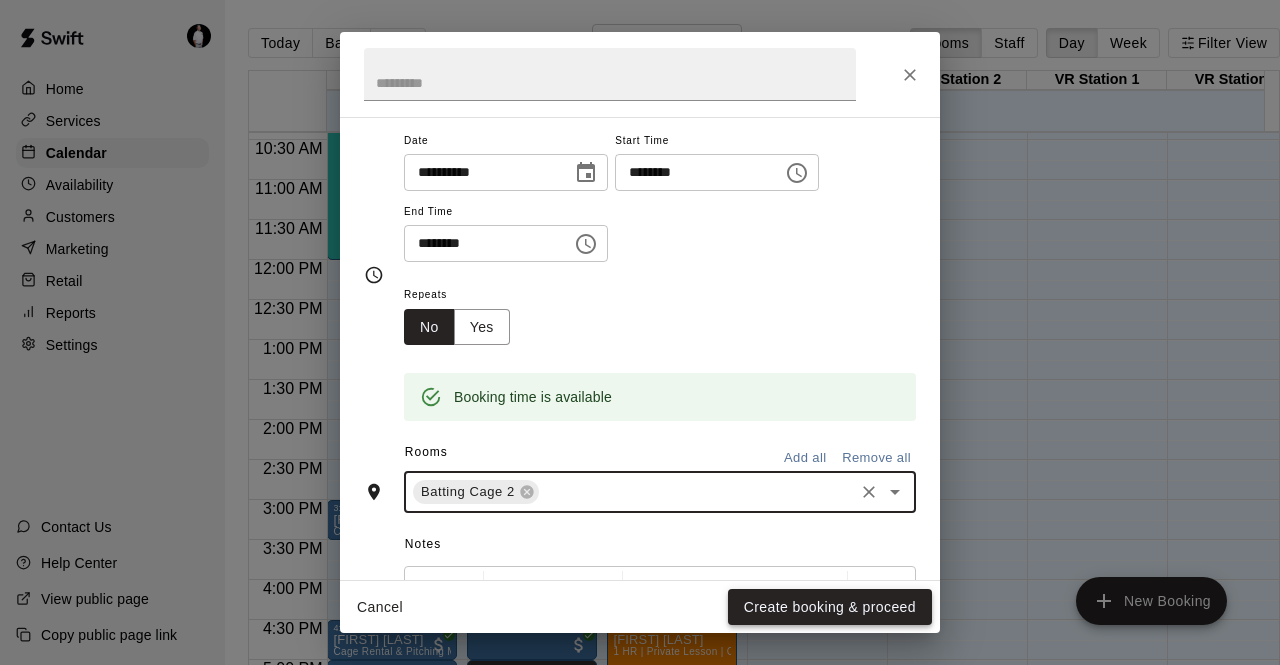 click on "Create booking & proceed" at bounding box center [830, 607] 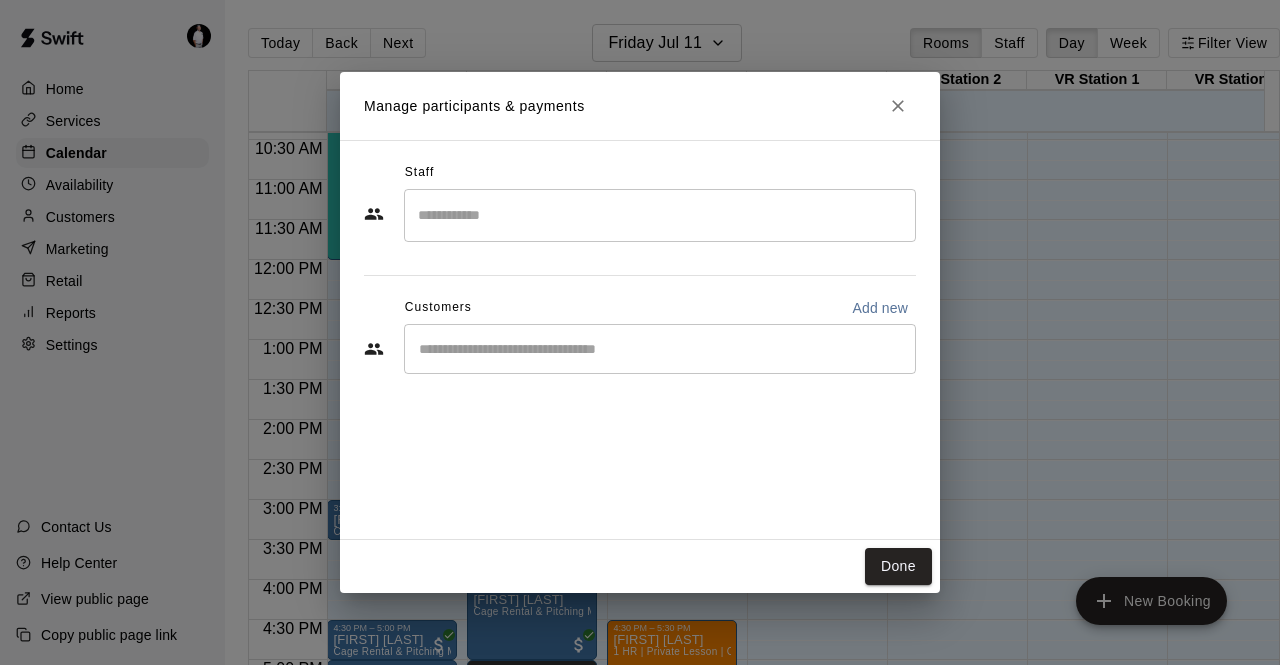 click at bounding box center [660, 349] 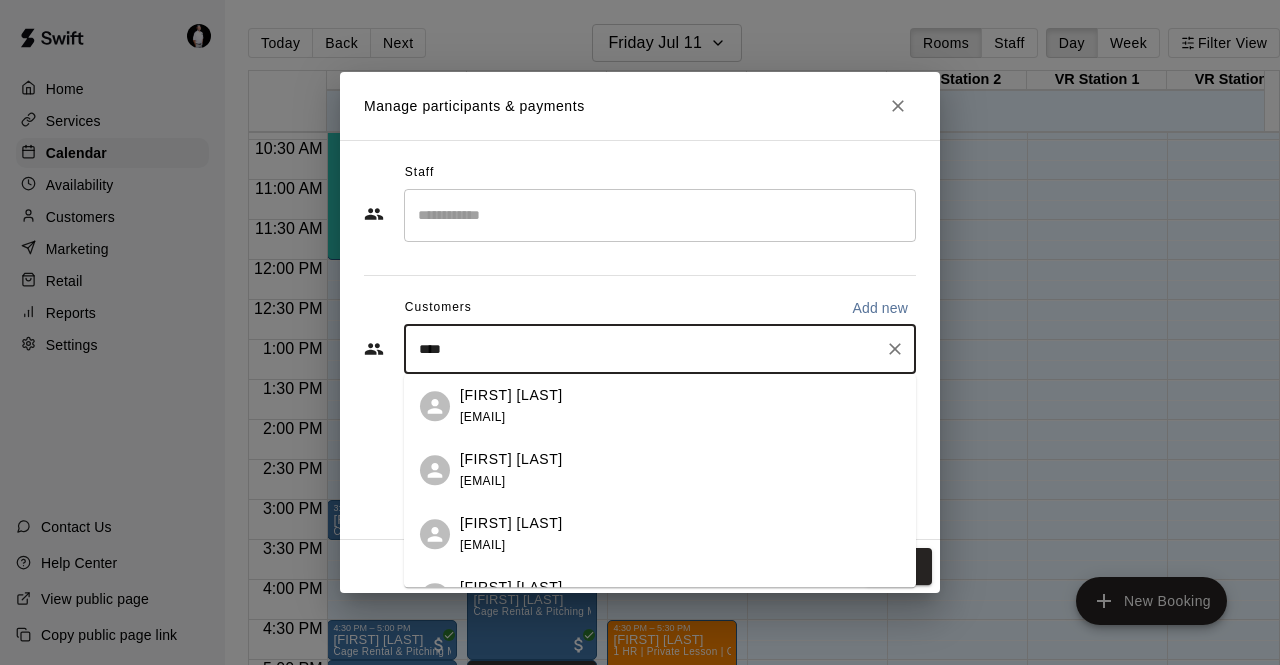 type on "*****" 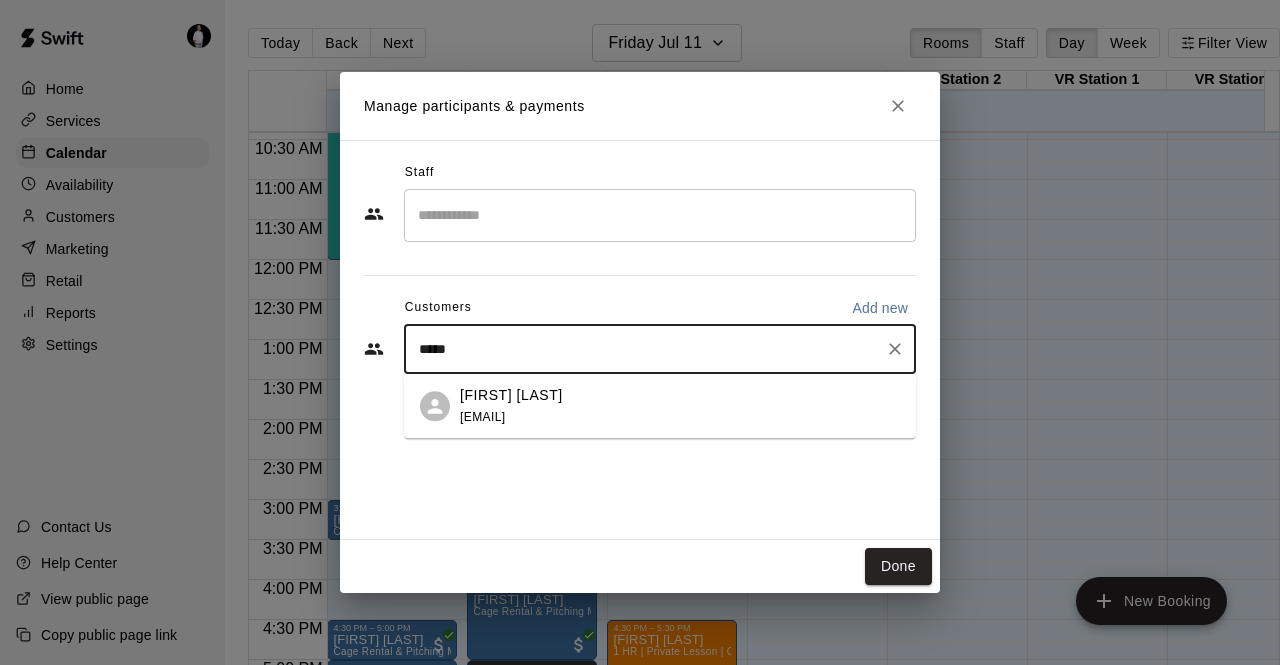 click on "[FIRST] [LAST]" at bounding box center [511, 395] 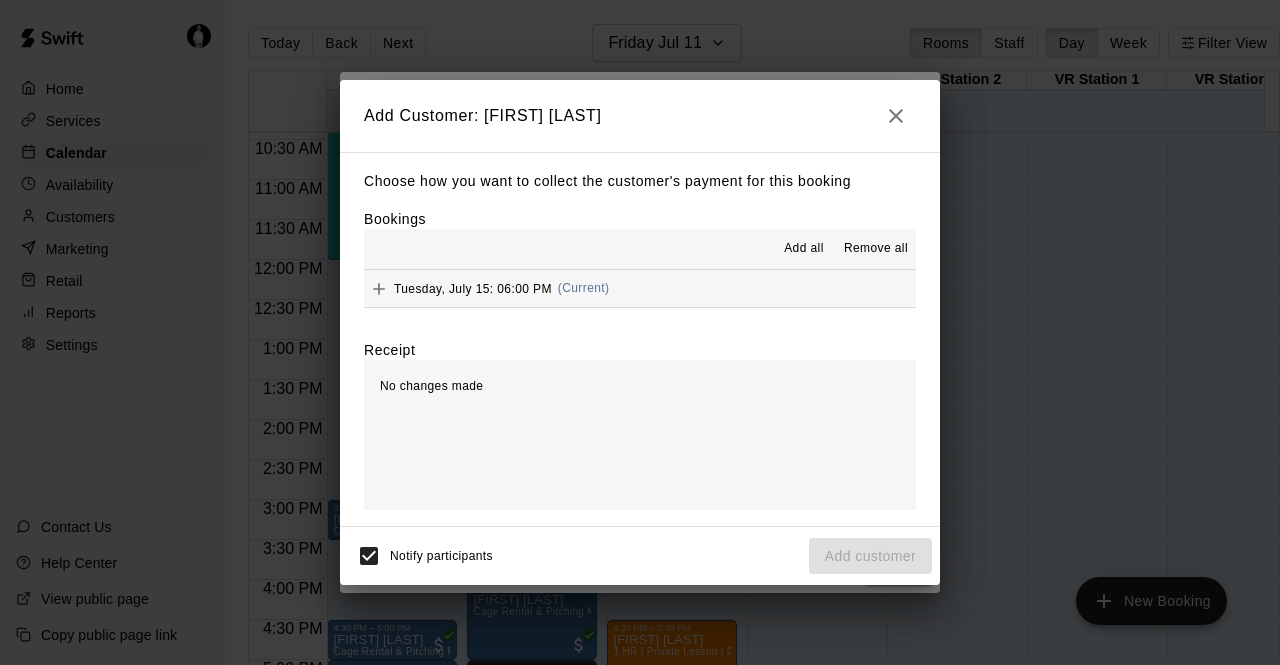 click on "[DAY], [MONTH] [DAY]: [TIME] (Current)" at bounding box center (640, 288) 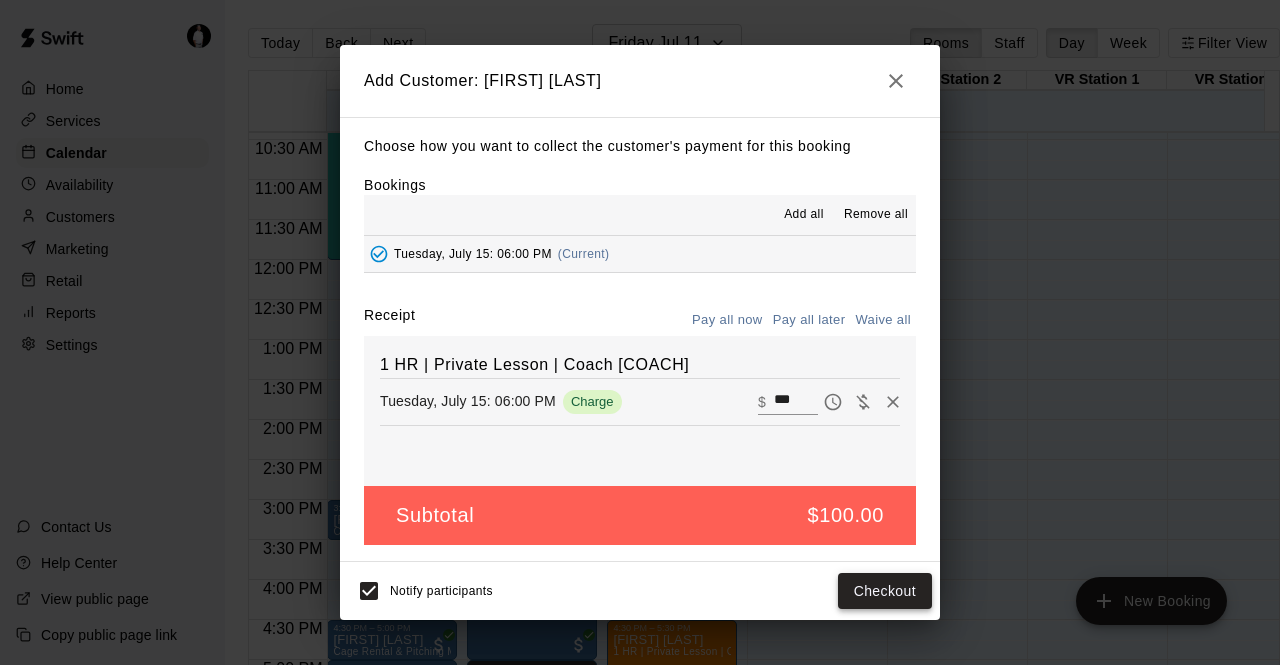 click on "Checkout" at bounding box center [885, 591] 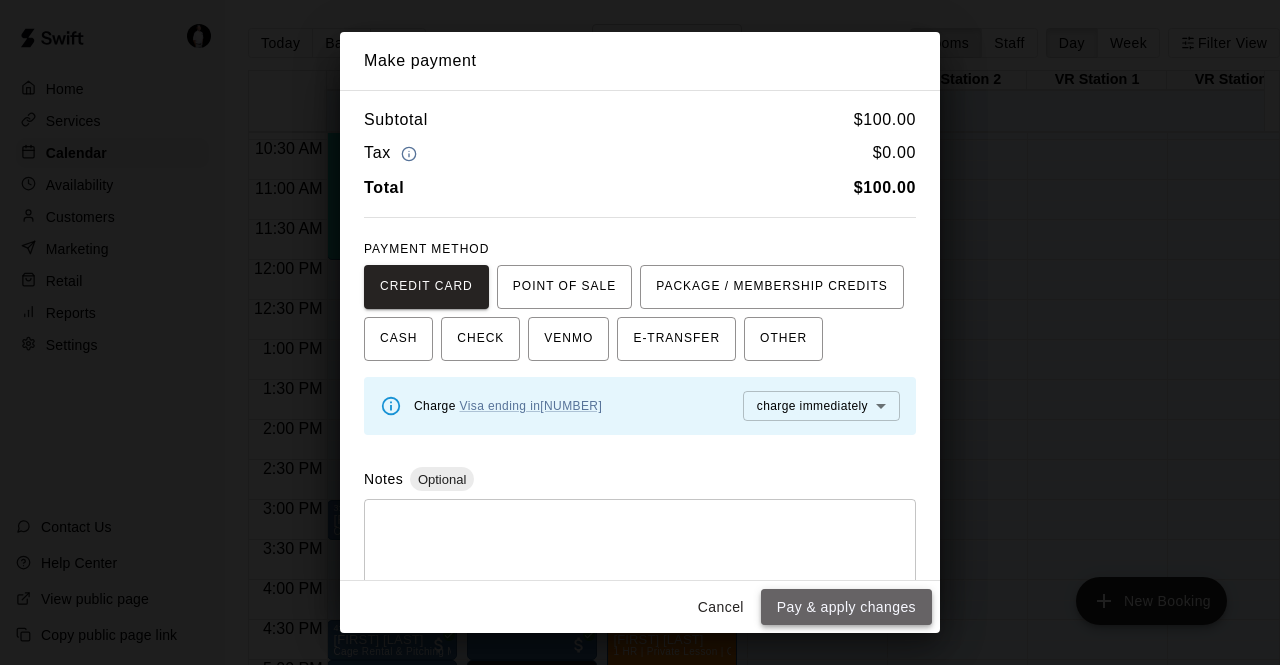 click on "Pay & apply changes" at bounding box center [846, 607] 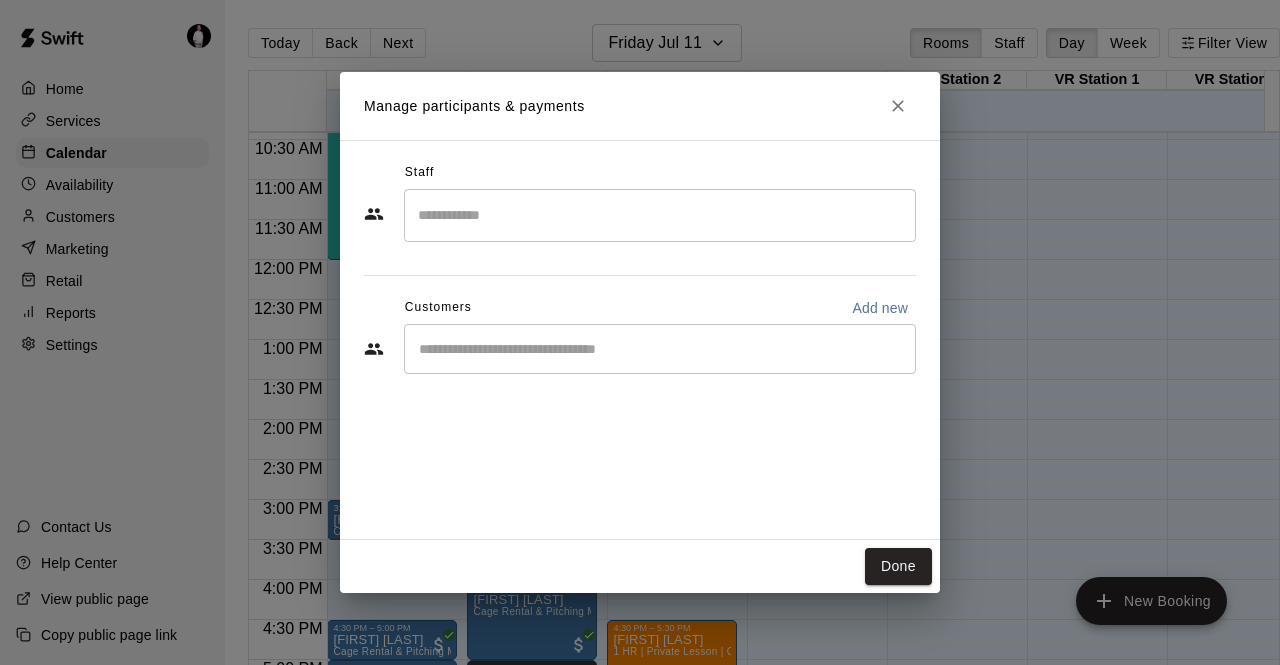 click at bounding box center [660, 215] 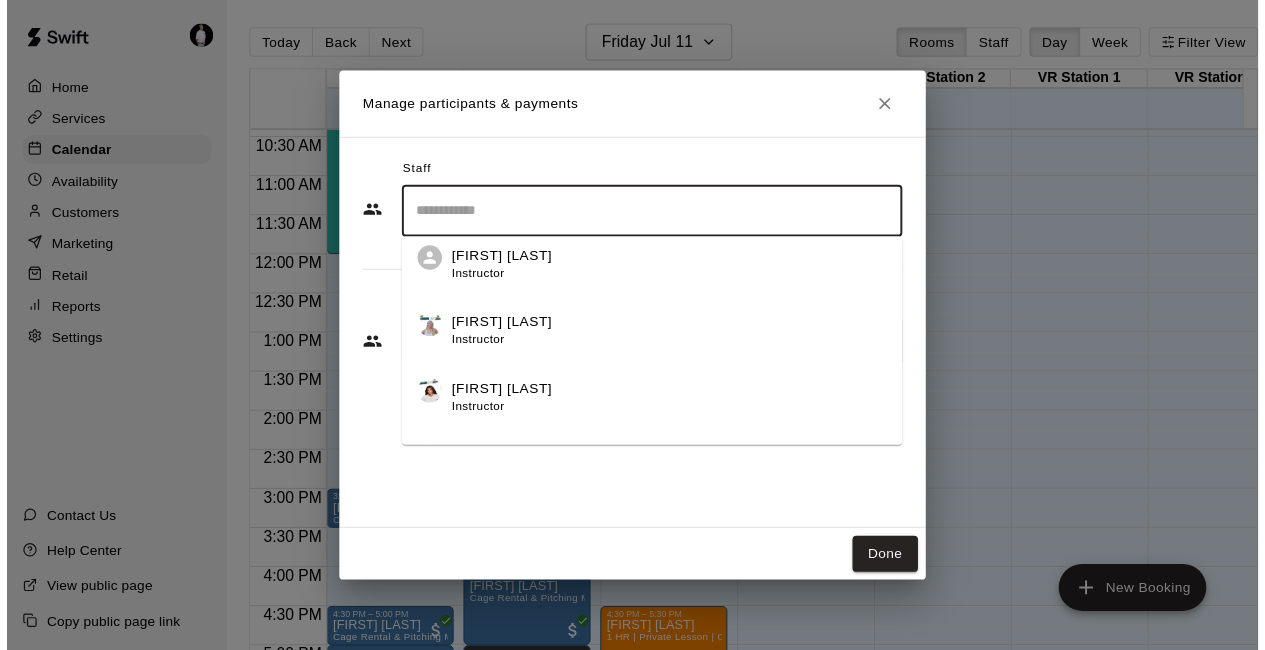 scroll, scrollTop: 0, scrollLeft: 0, axis: both 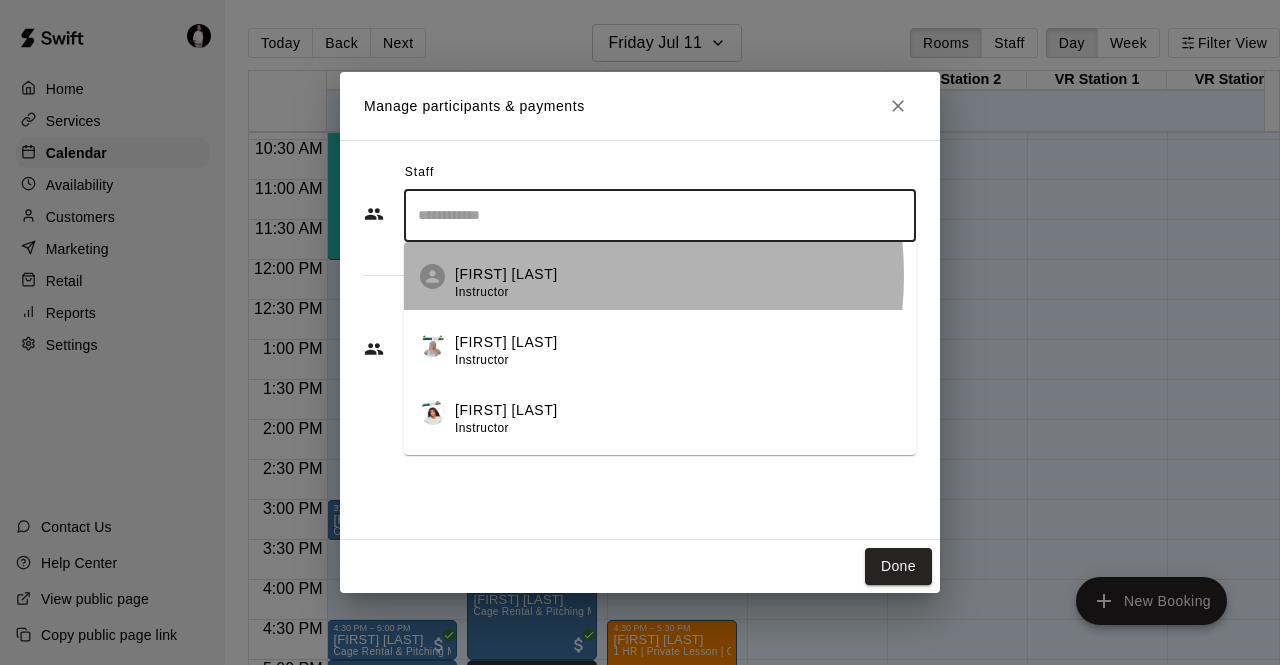 click on "[LAST] Instructor" at bounding box center (677, 283) 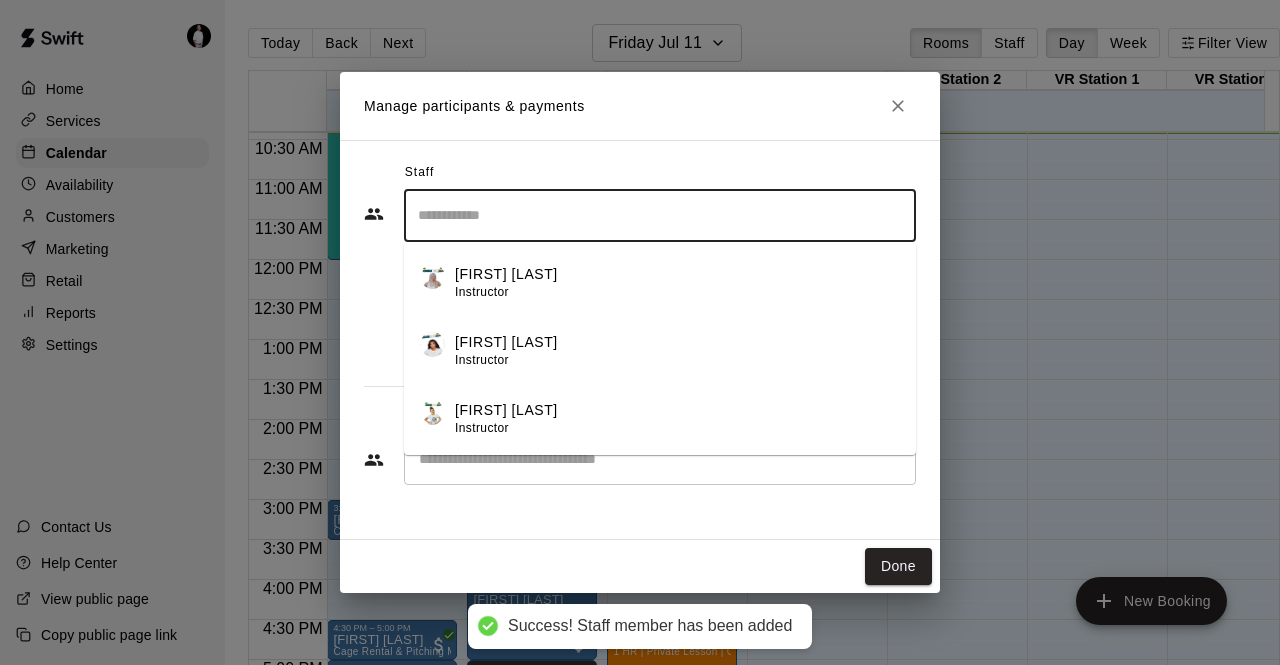 click at bounding box center [660, 460] 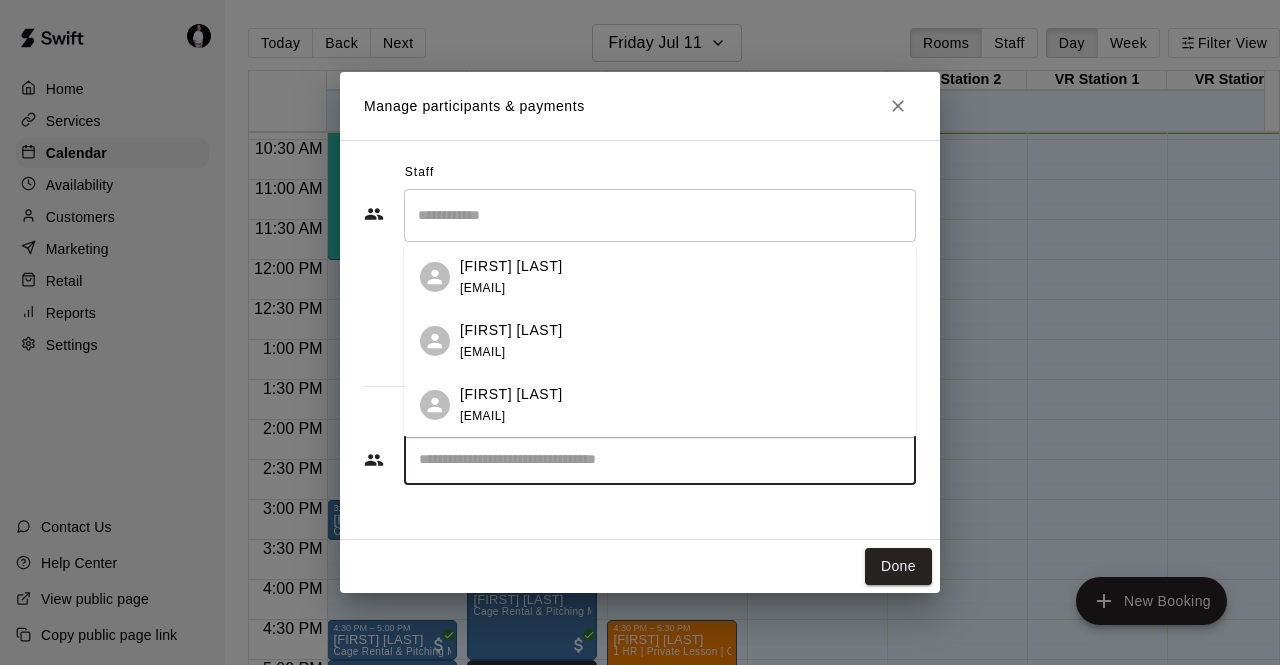 click on "[EMAIL]" at bounding box center [482, 416] 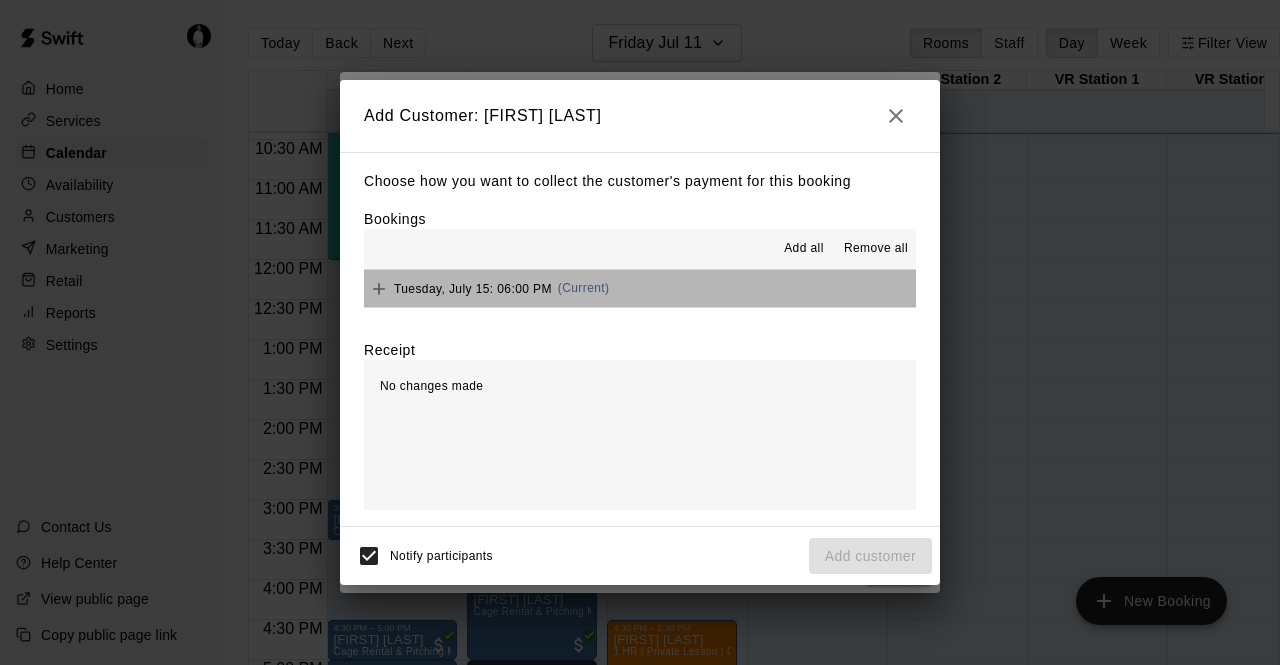 click on "[DAY], [MONTH] [DAY]: [TIME] (Current)" at bounding box center [640, 288] 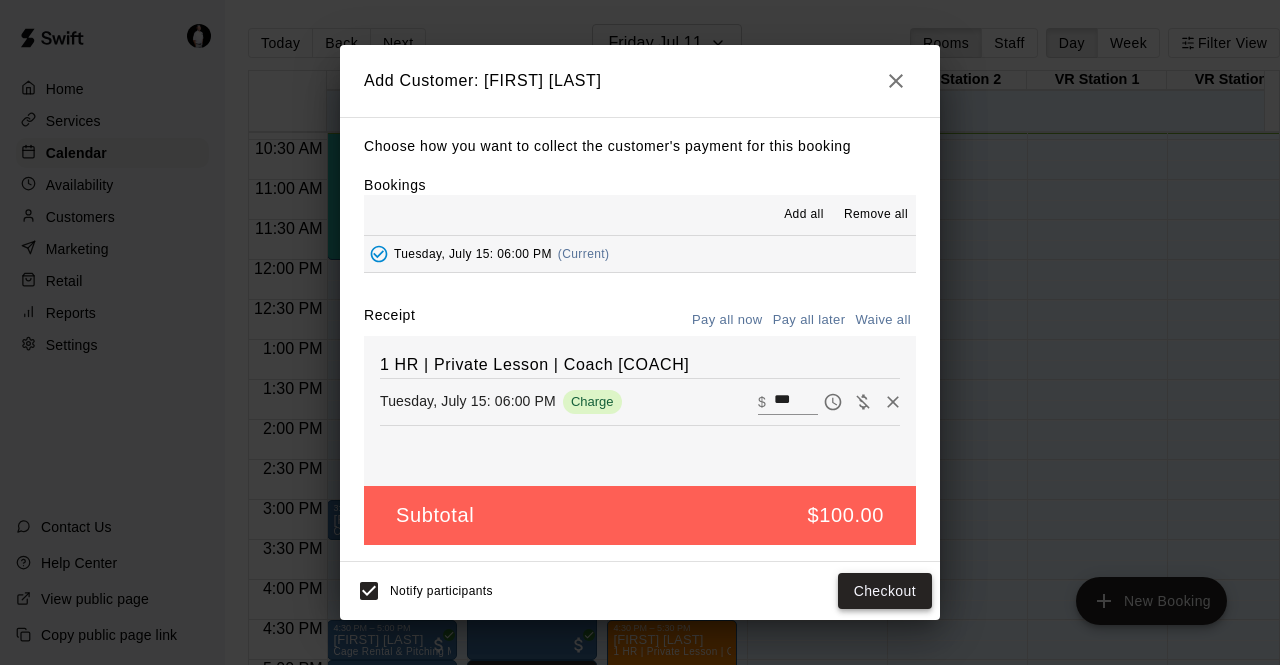 click on "Checkout" at bounding box center (885, 591) 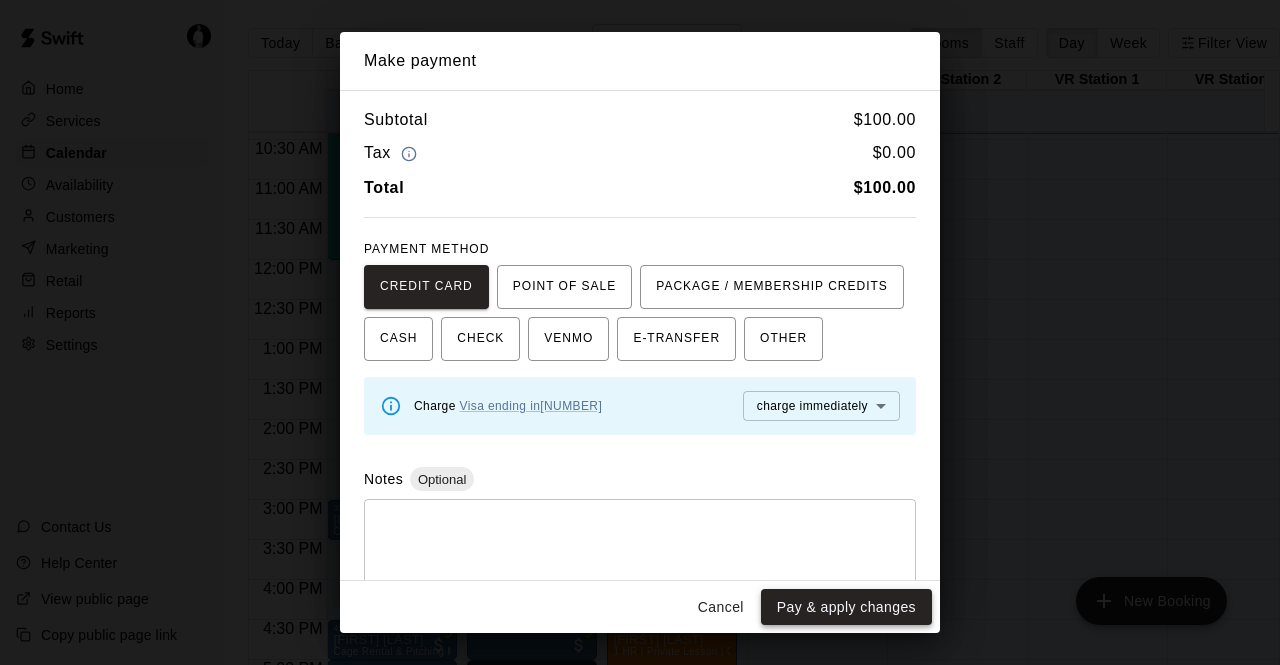 click on "Pay & apply changes" at bounding box center (846, 607) 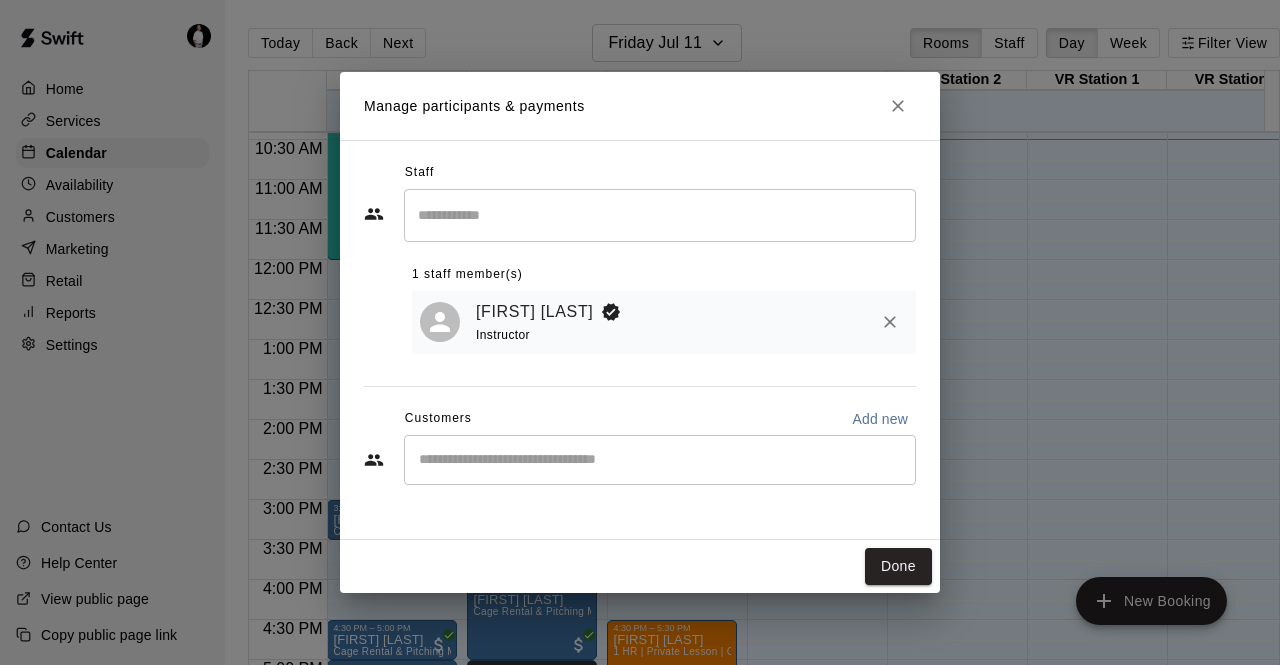 click on "Manage participants & payments Staff ​ 1   staff member(s) [FIRST] [LAST] Instructor Customers Add new ​ Done" at bounding box center (640, 332) 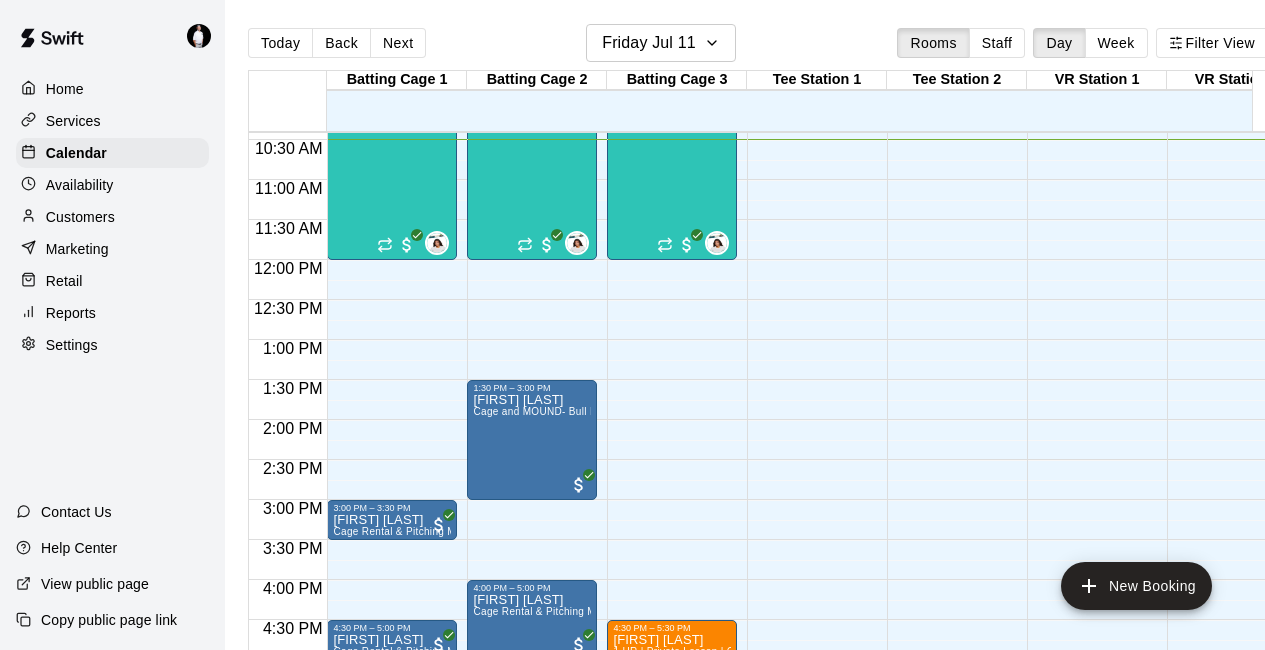 click on "Customers" at bounding box center (112, 217) 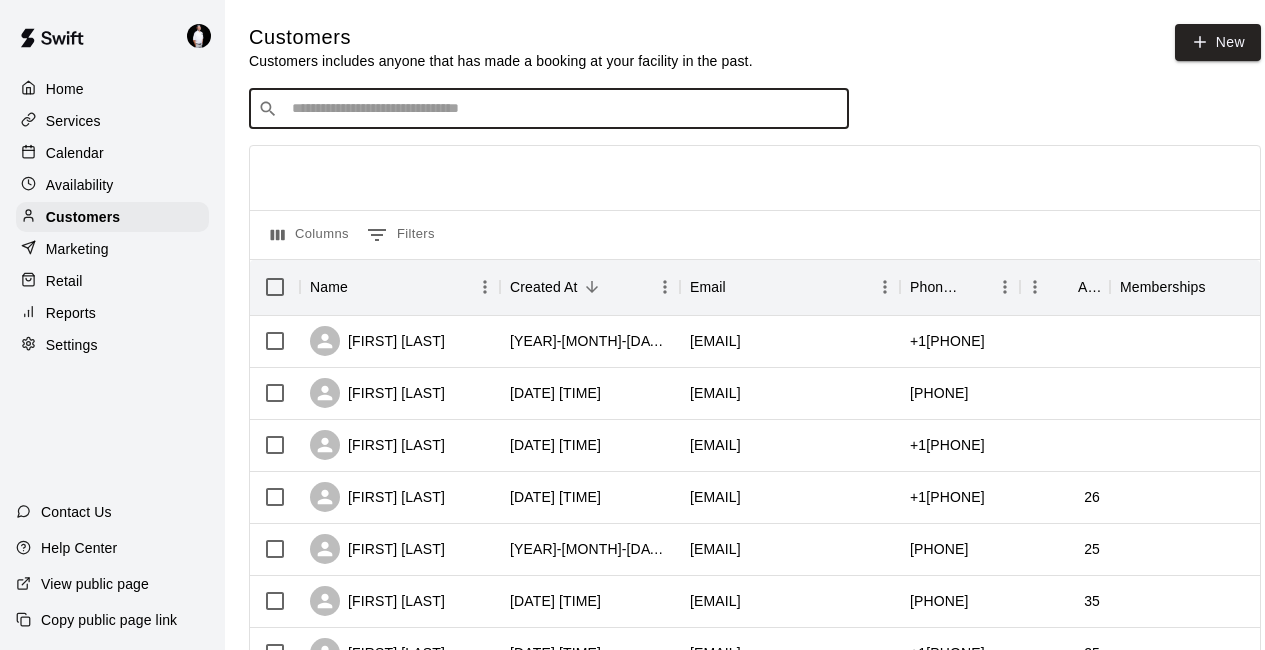 click at bounding box center [563, 109] 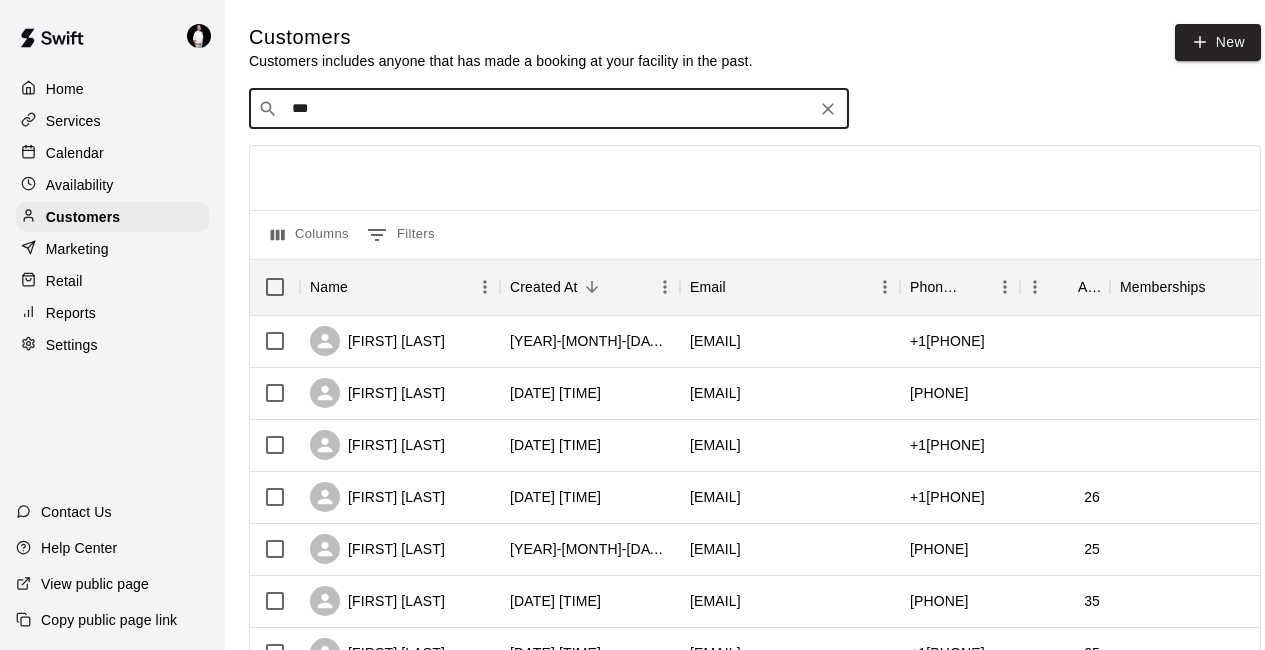 type on "****" 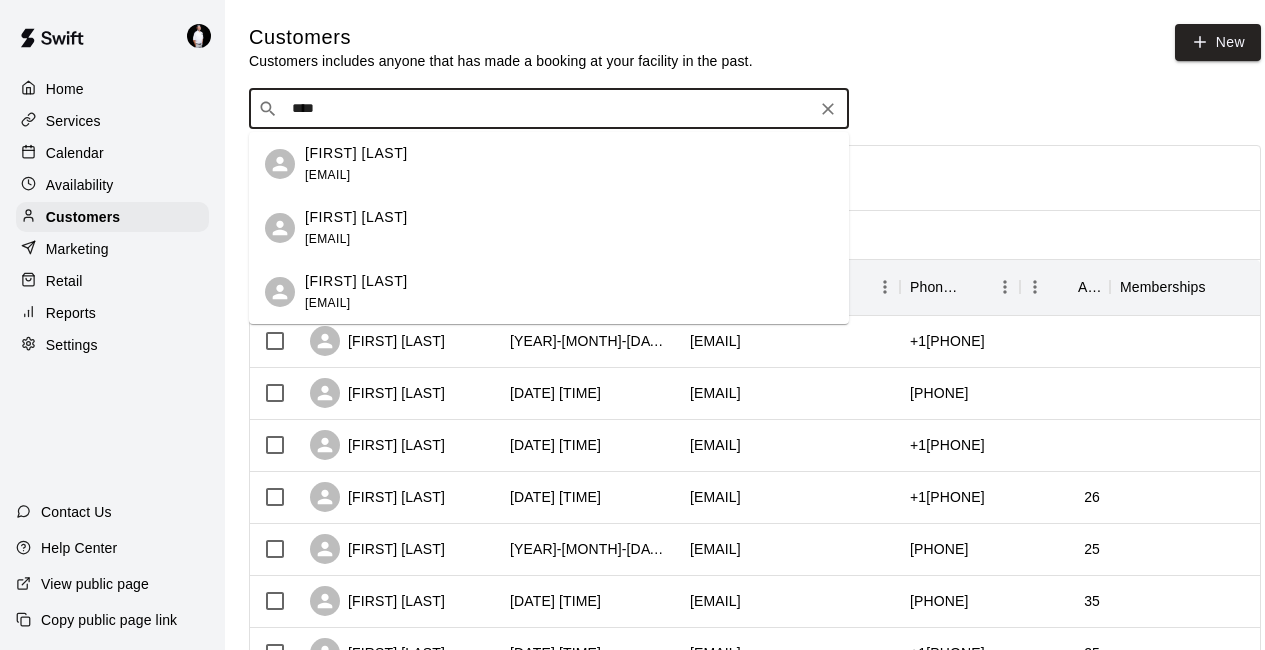 click on "[FIRST] [LAST] [EMAIL]" at bounding box center [356, 164] 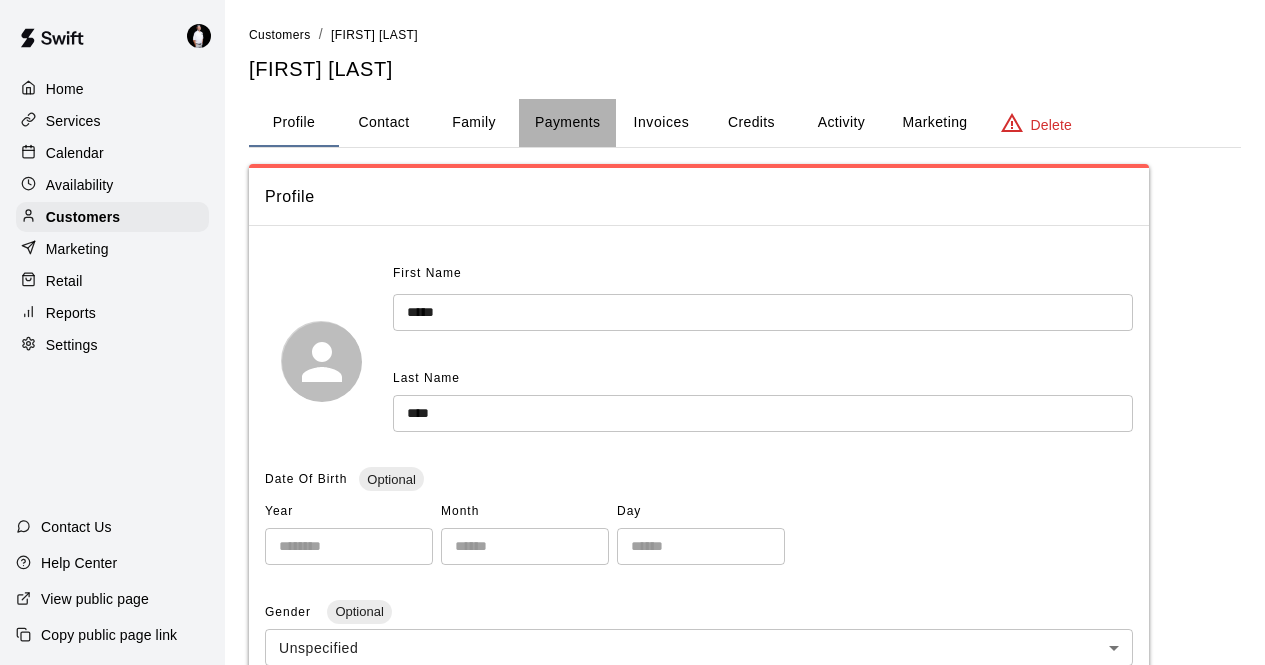 click on "Payments" at bounding box center [567, 123] 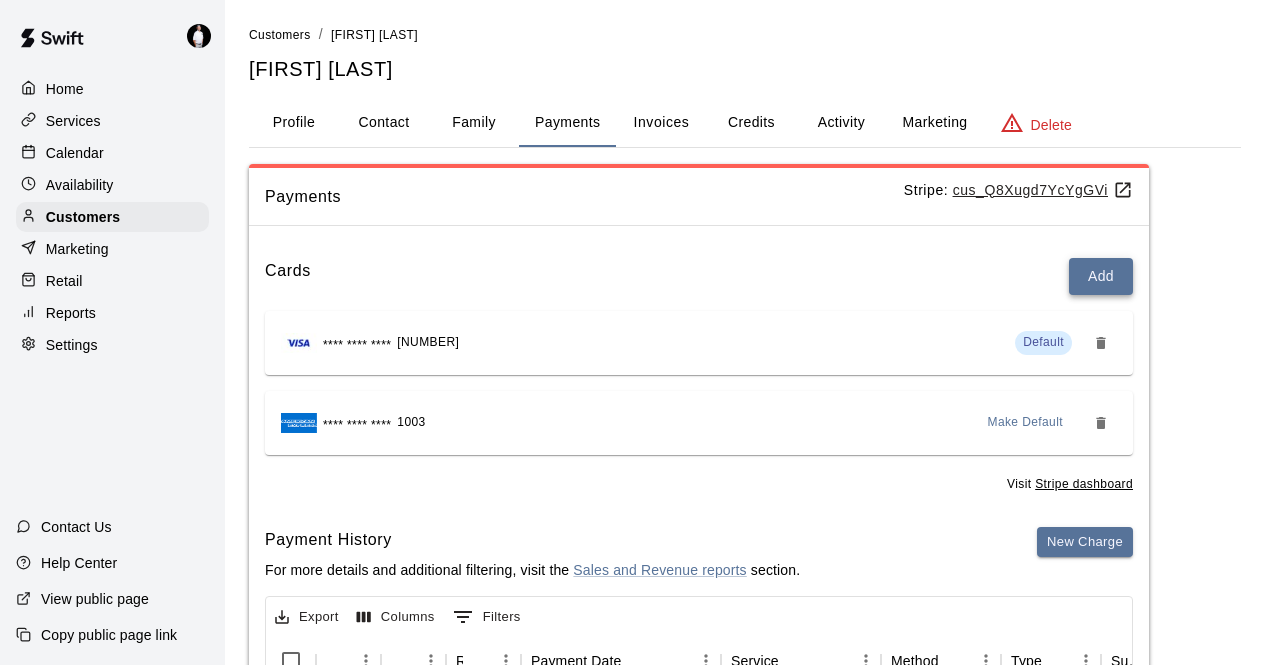 click on "Add" at bounding box center [1101, 276] 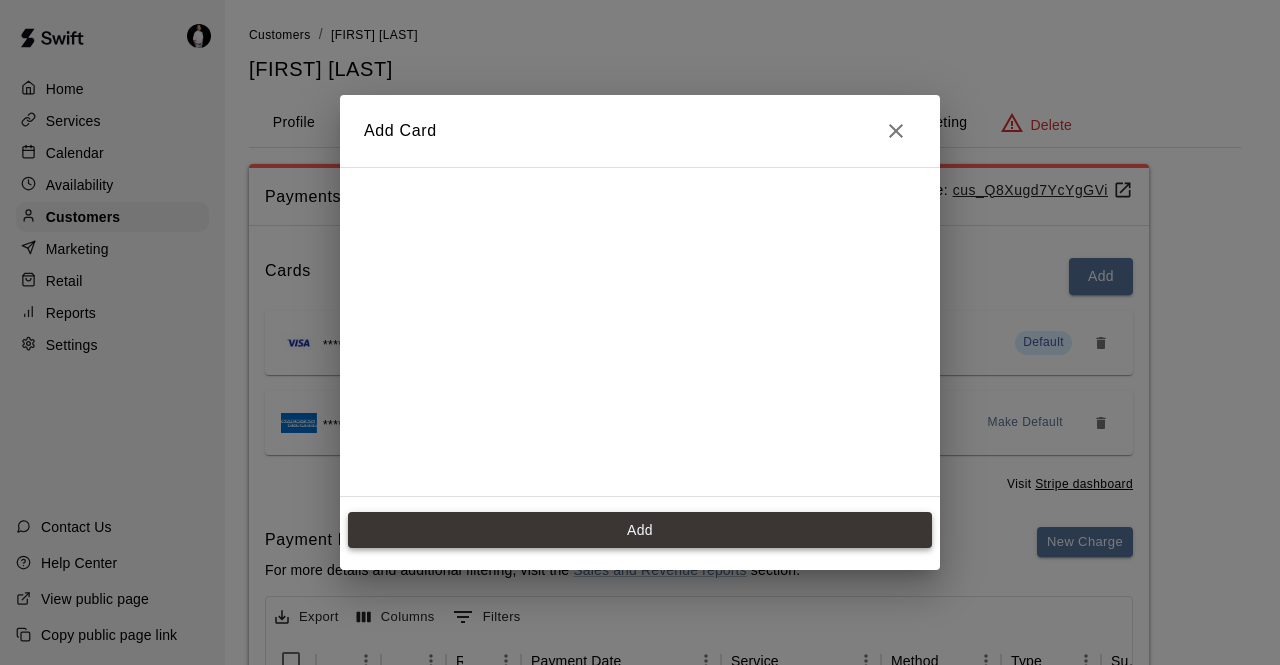 click on "Add" at bounding box center [640, 530] 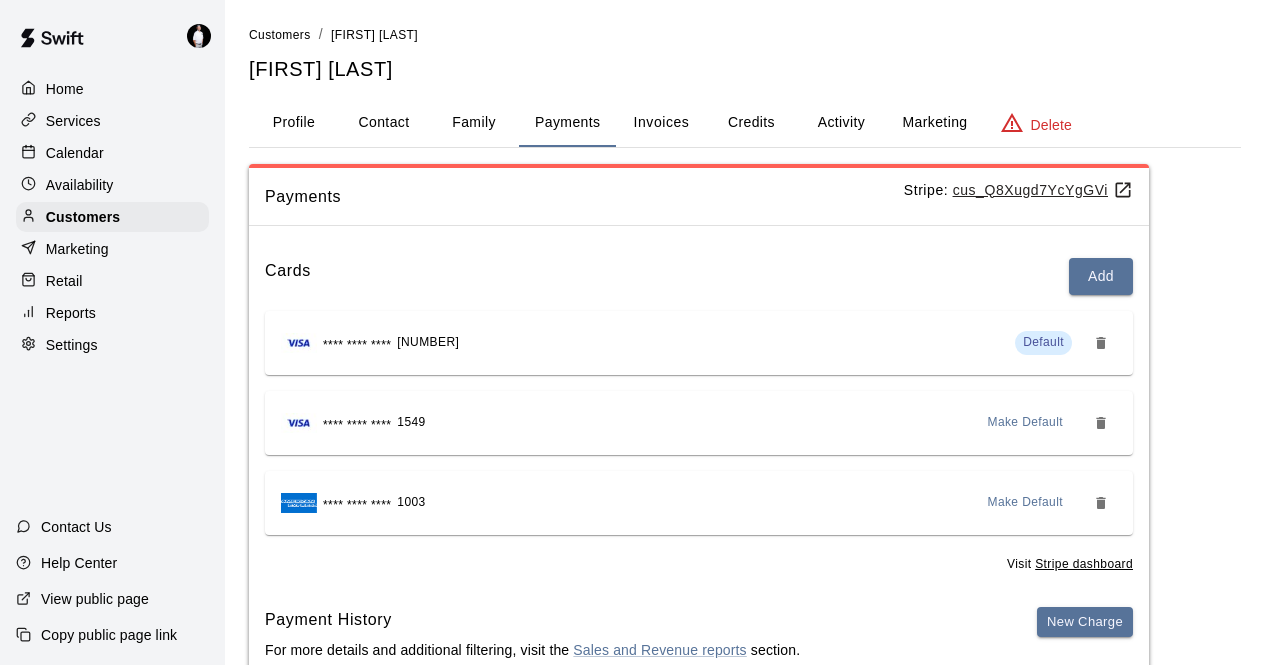 click on "Make Default" at bounding box center [1026, 423] 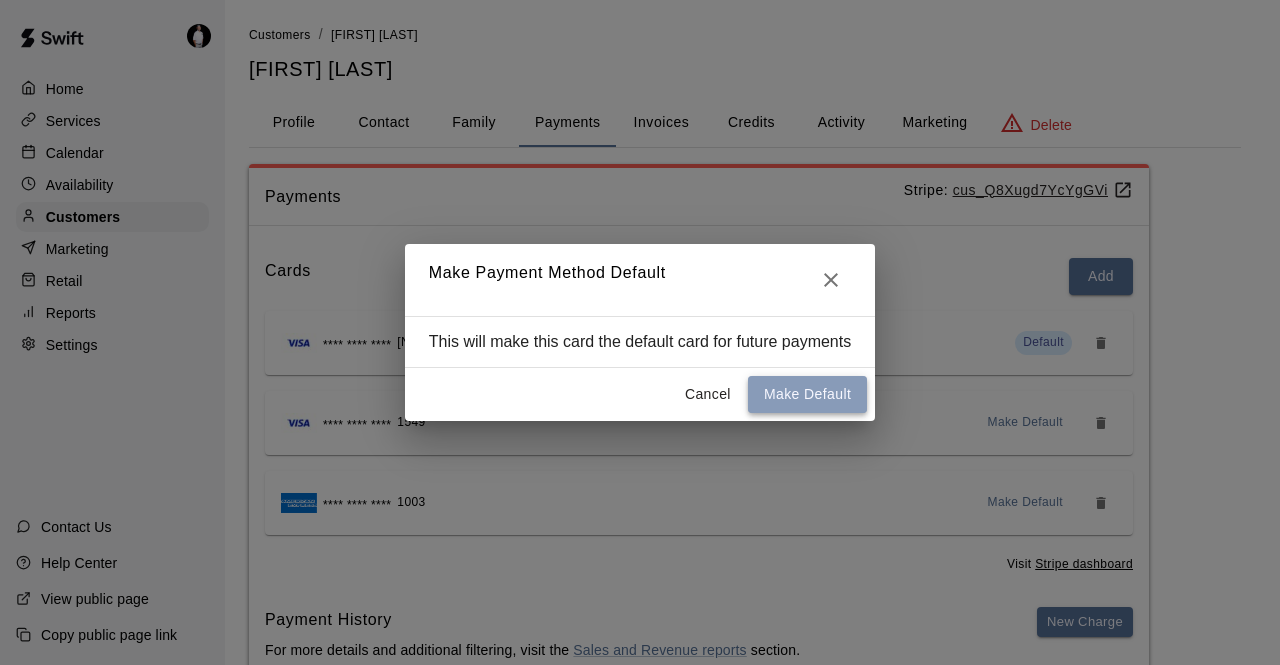 click on "Make Default" at bounding box center (807, 394) 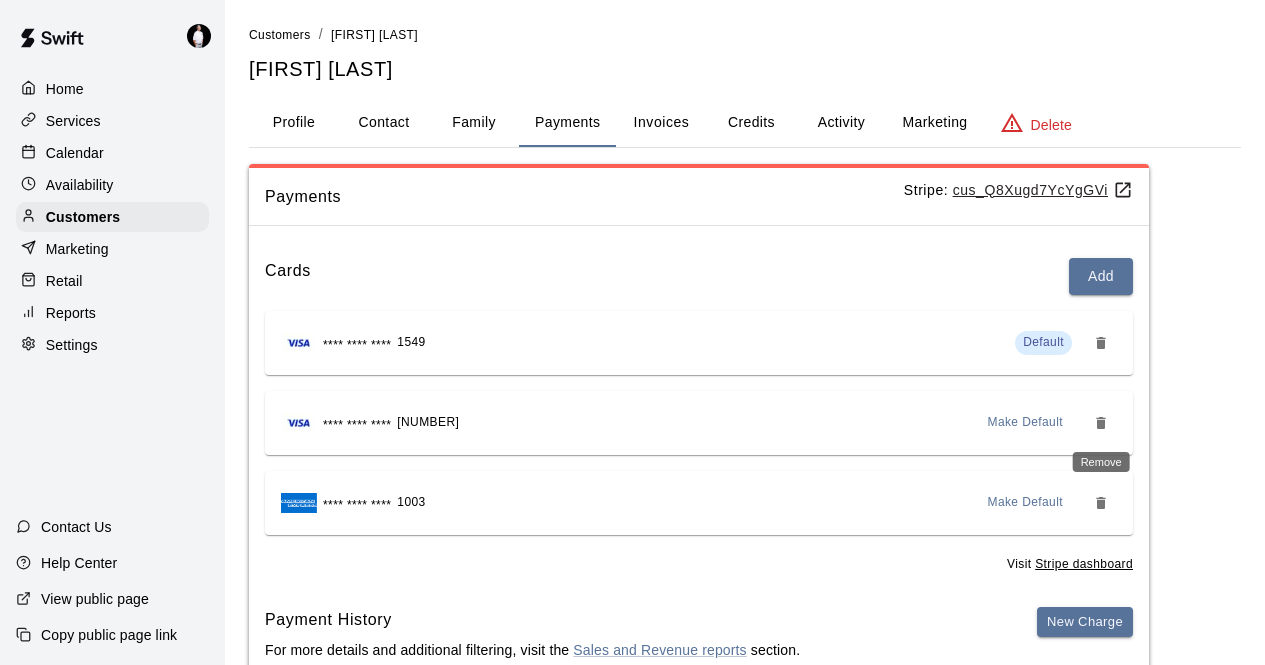 click 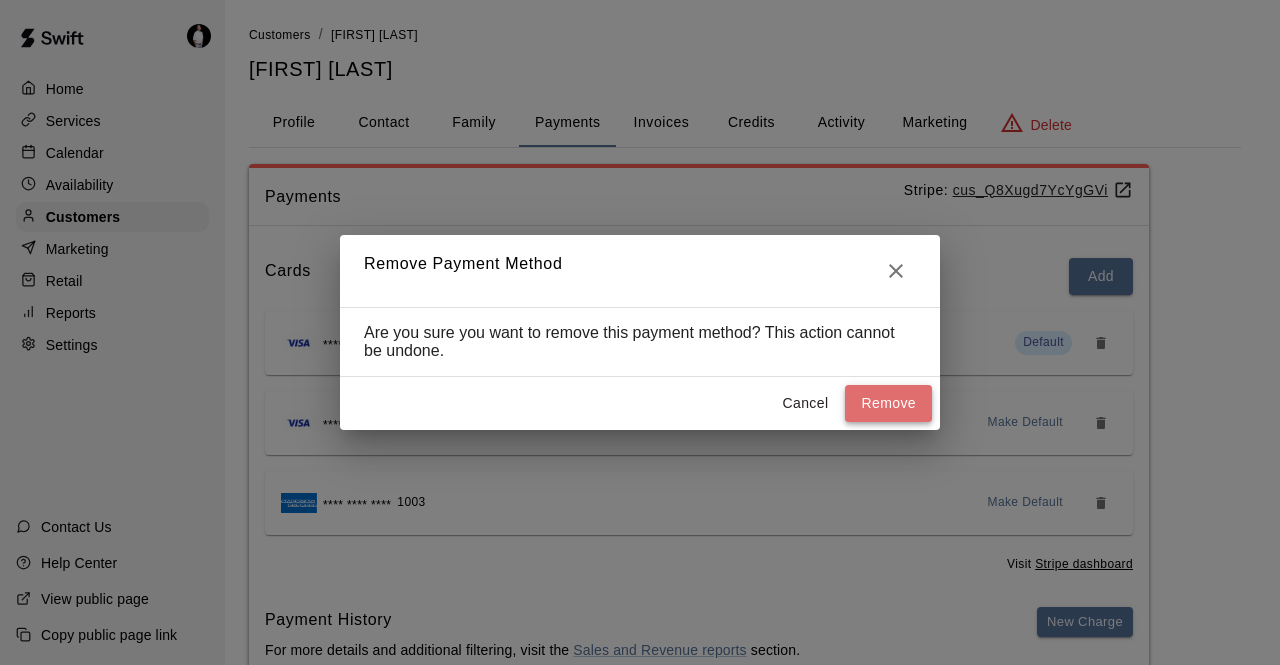 click on "Remove" at bounding box center (888, 403) 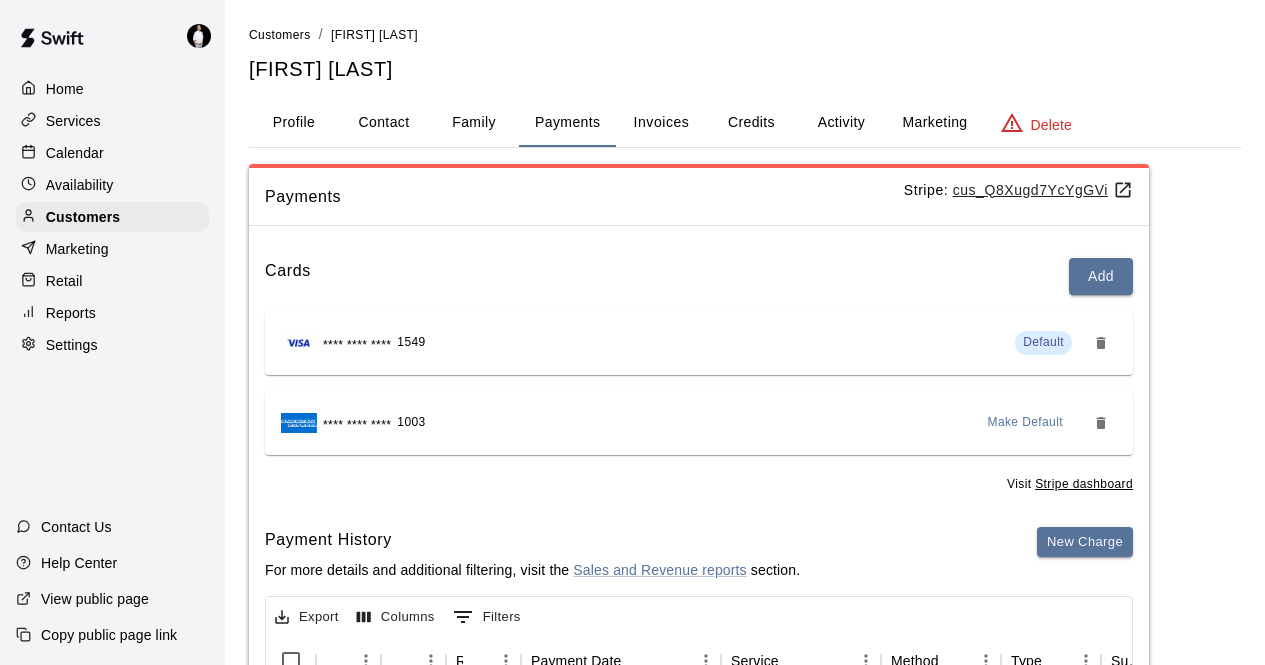 click on "Calendar" at bounding box center [112, 153] 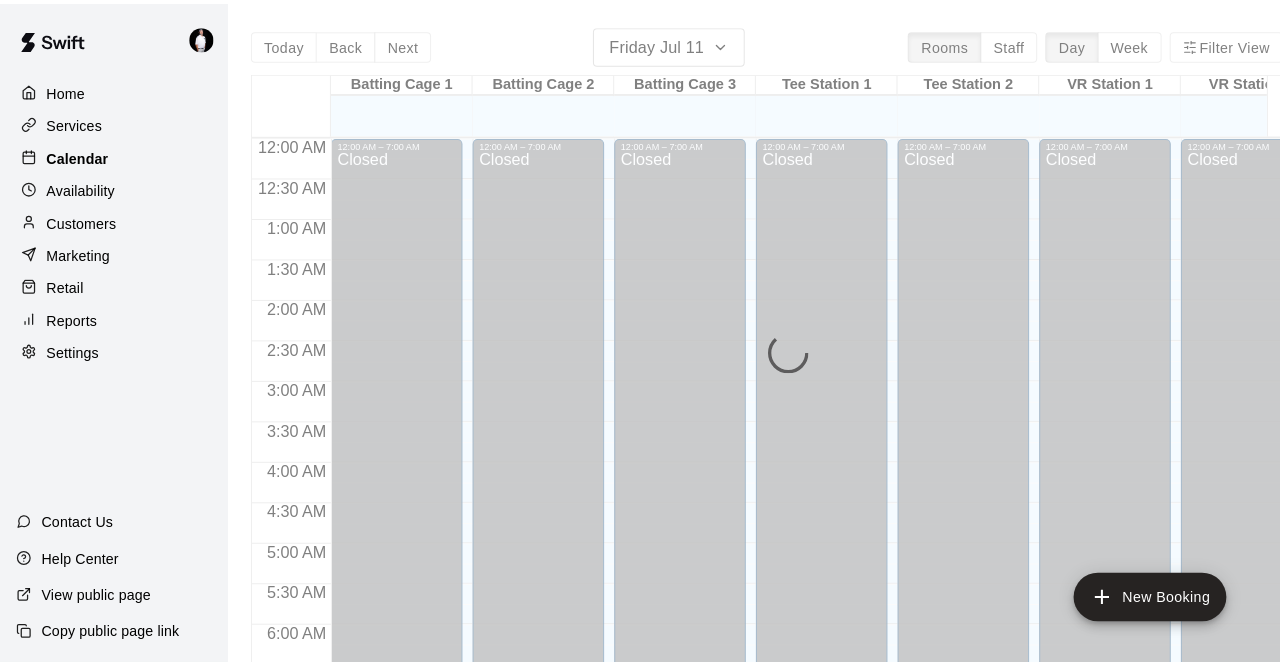 scroll, scrollTop: 843, scrollLeft: 0, axis: vertical 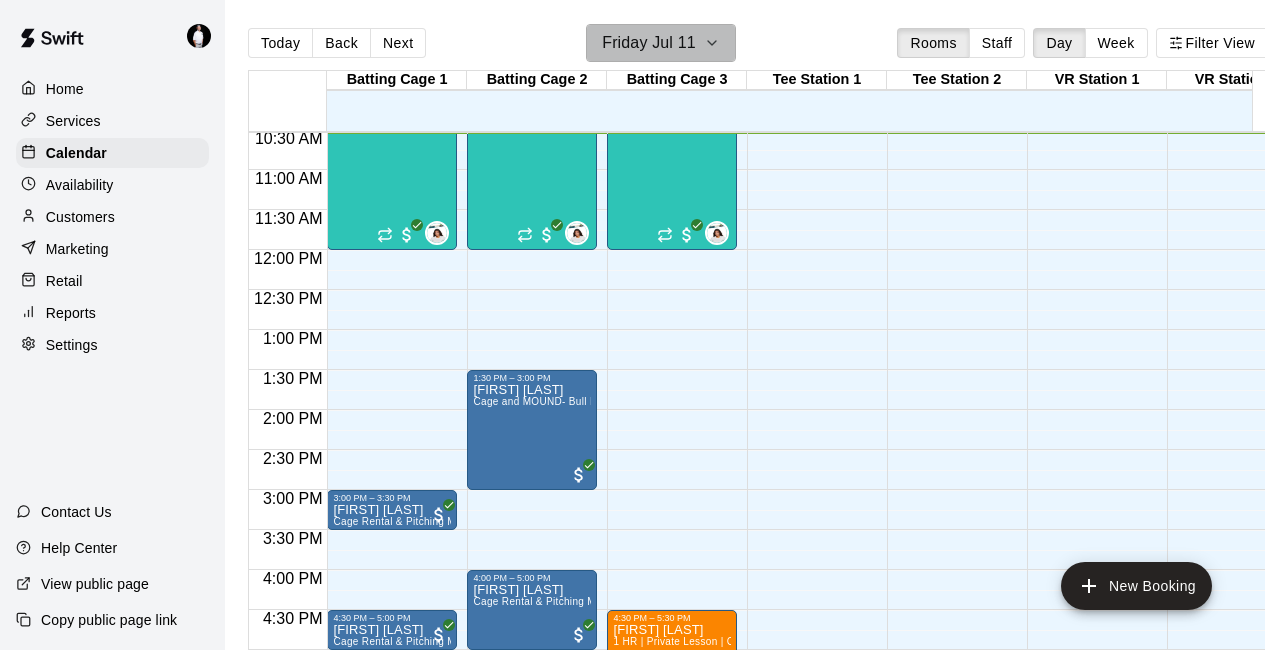 click on "Friday Jul 11" at bounding box center [661, 43] 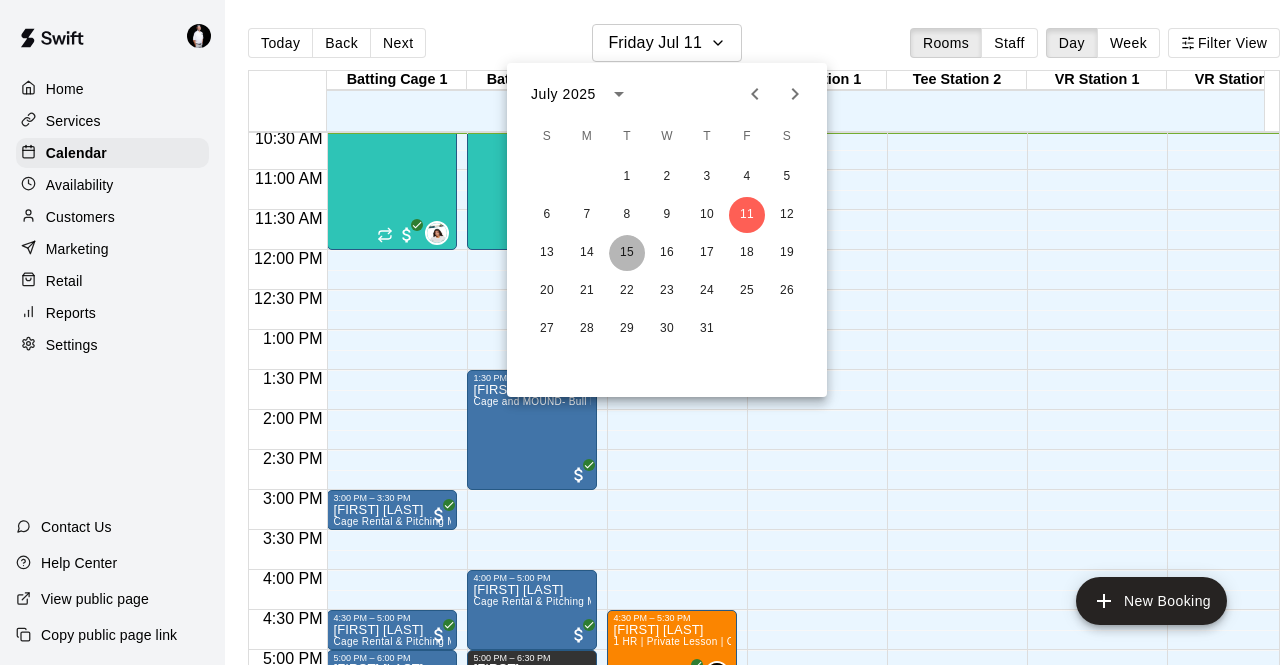 click on "15" at bounding box center [627, 253] 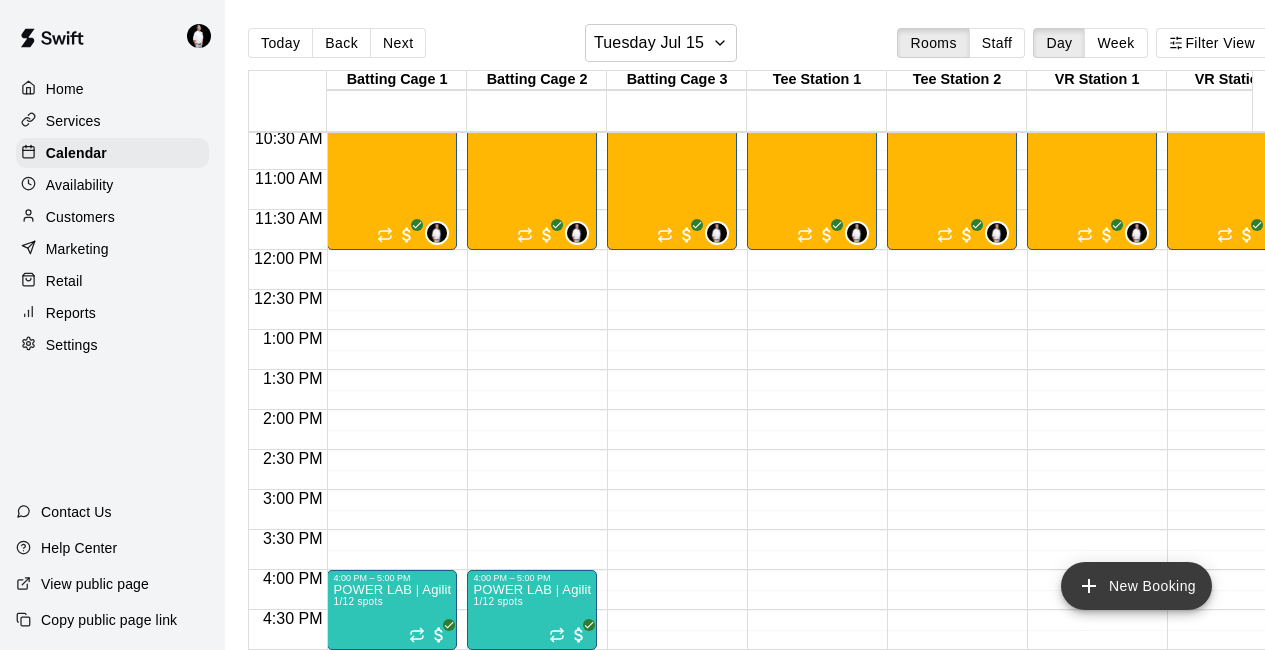 click 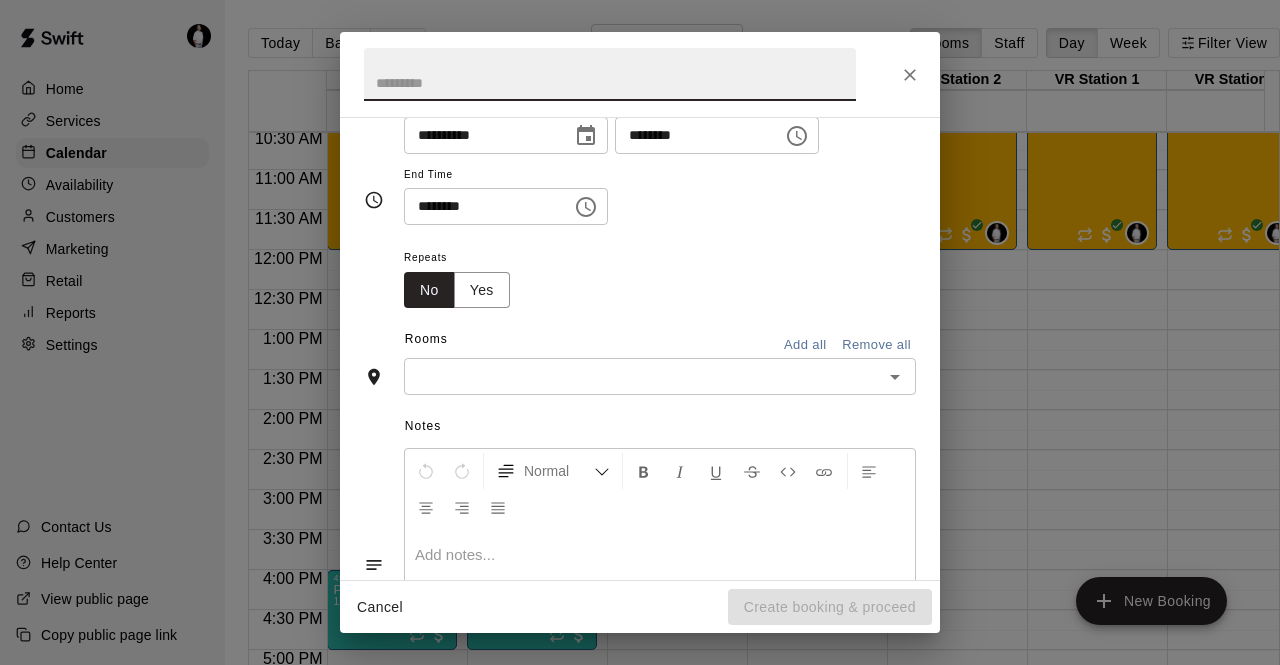 scroll, scrollTop: 196, scrollLeft: 0, axis: vertical 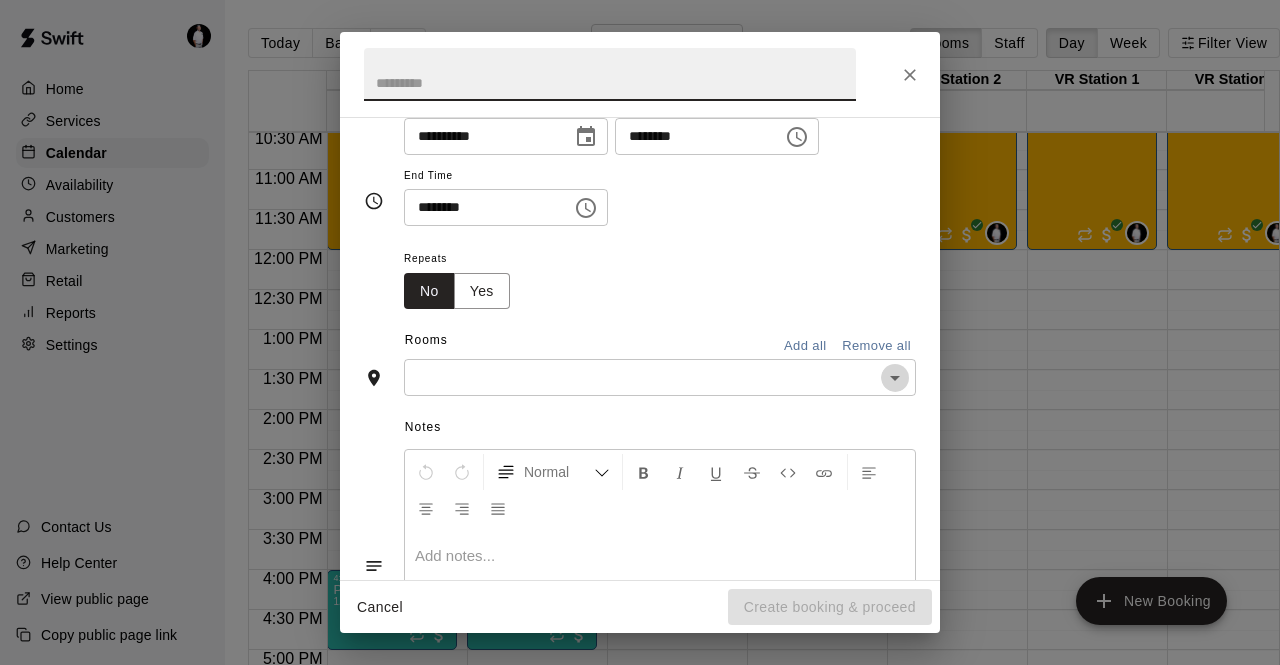 click 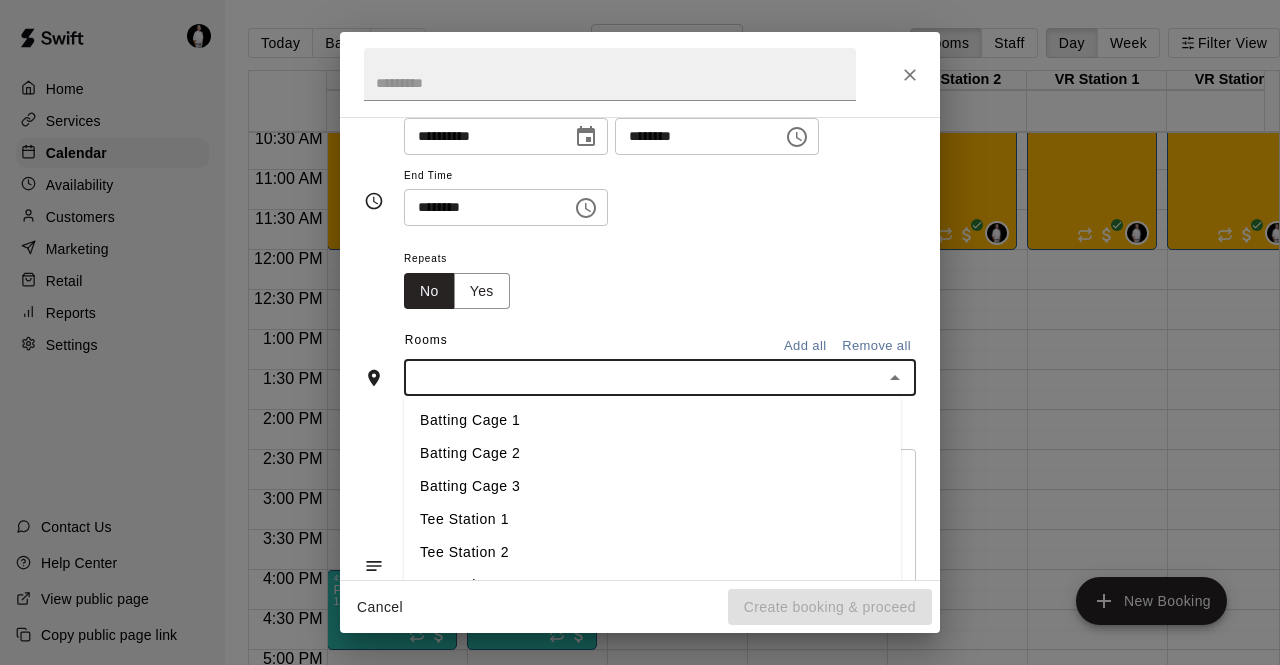 click on "Batting Cage 2" at bounding box center [652, 453] 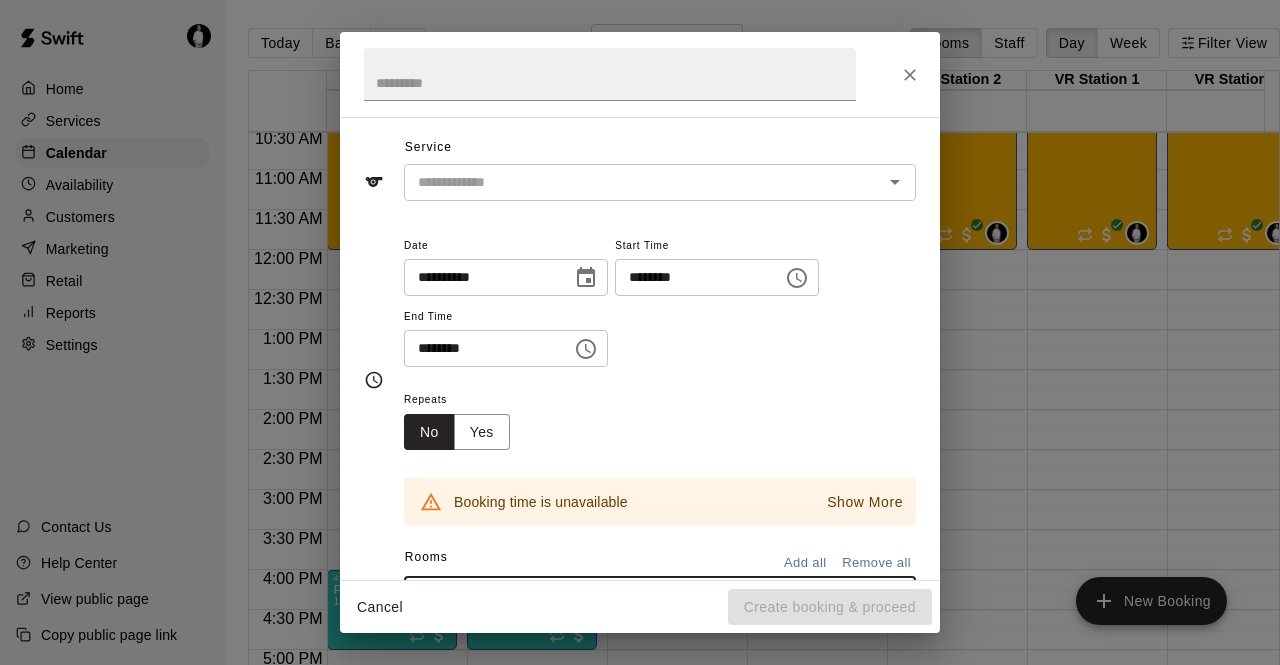 scroll, scrollTop: 53, scrollLeft: 0, axis: vertical 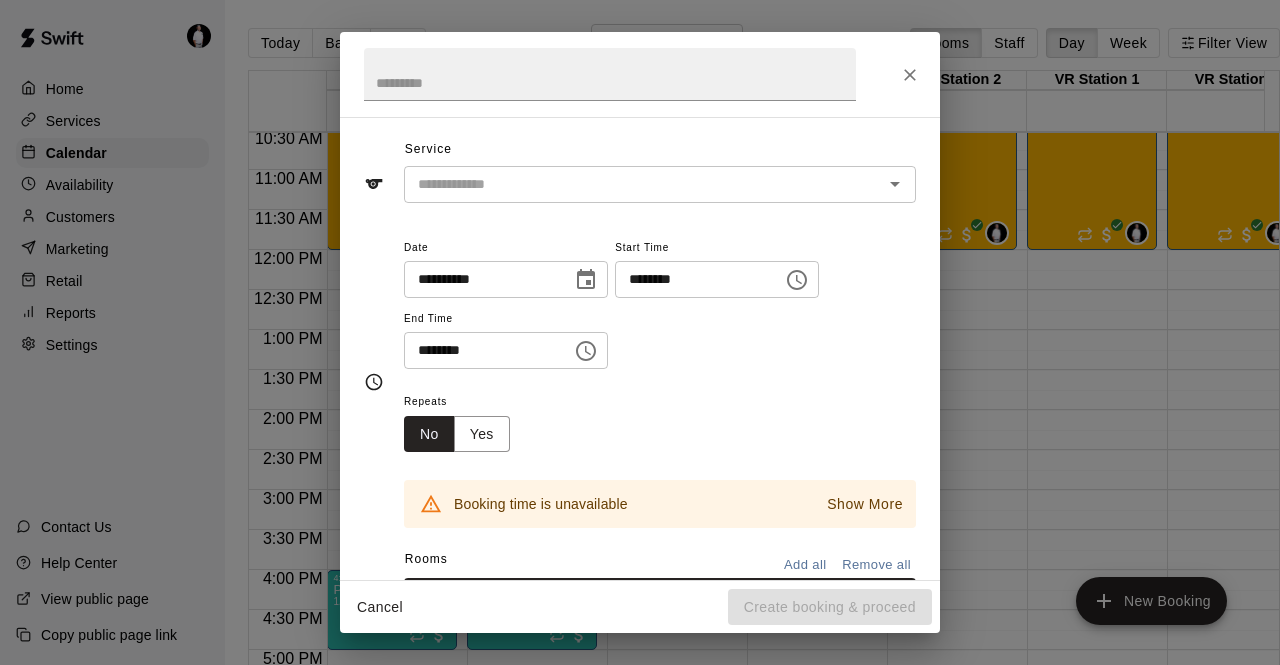 click on "********" at bounding box center [692, 279] 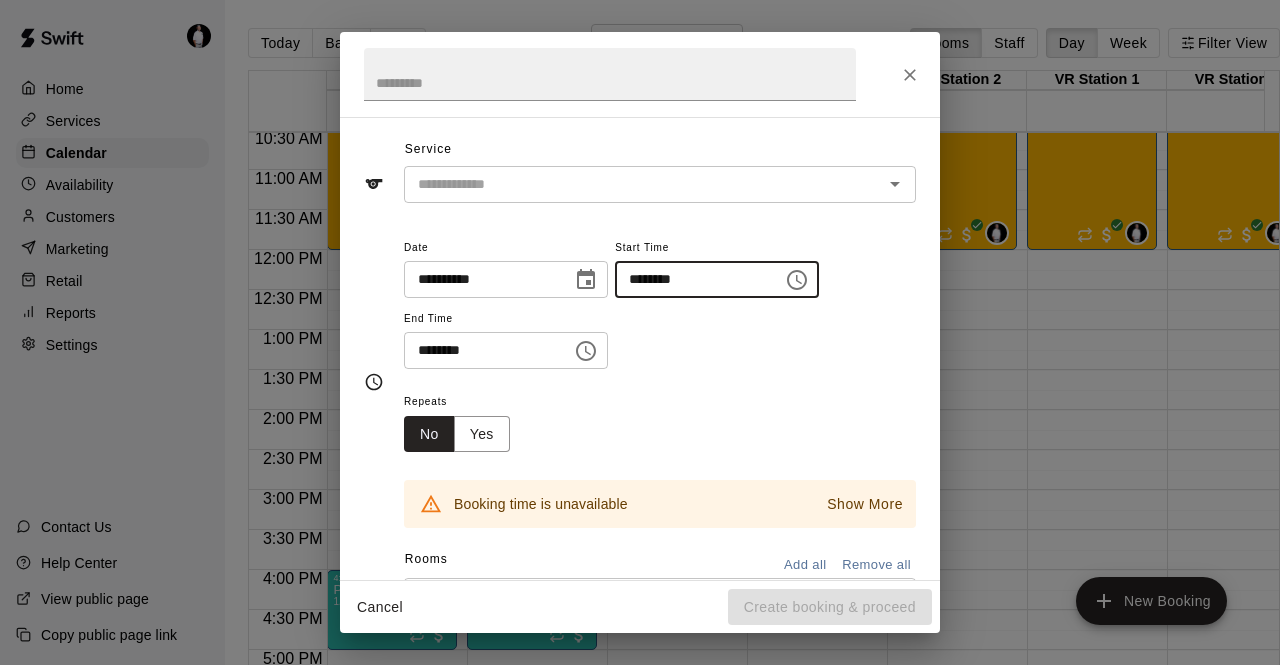 click on "********" at bounding box center [692, 279] 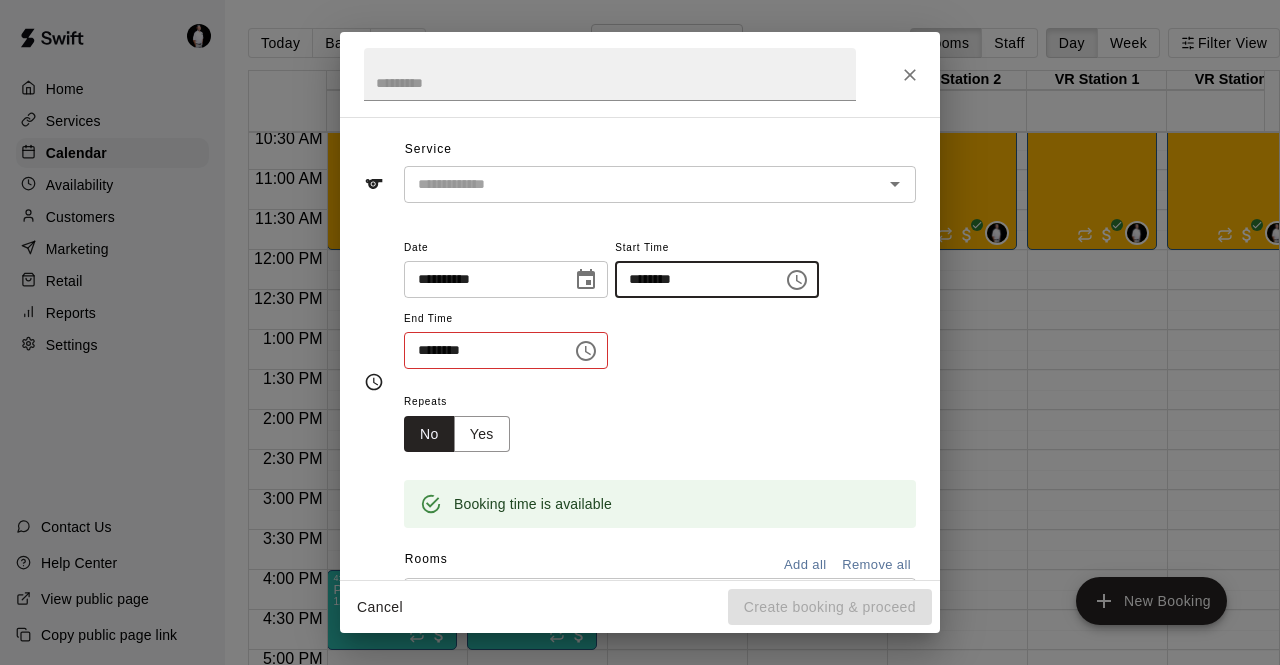type on "********" 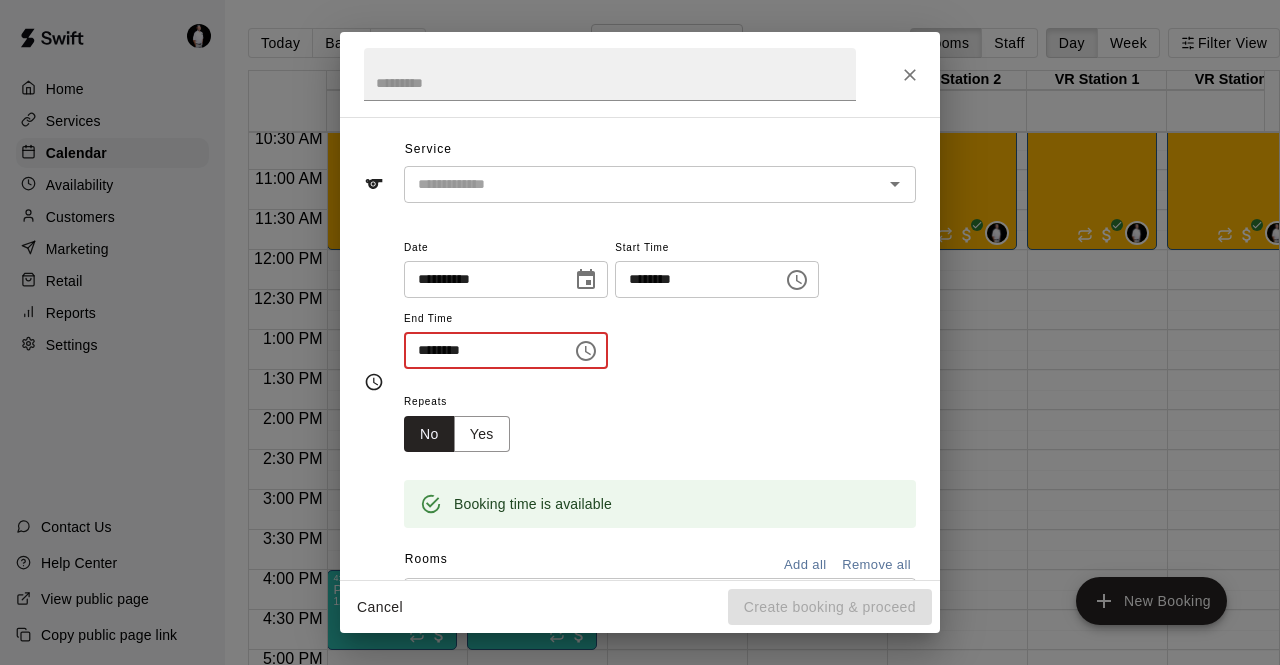 click on "********" at bounding box center (481, 350) 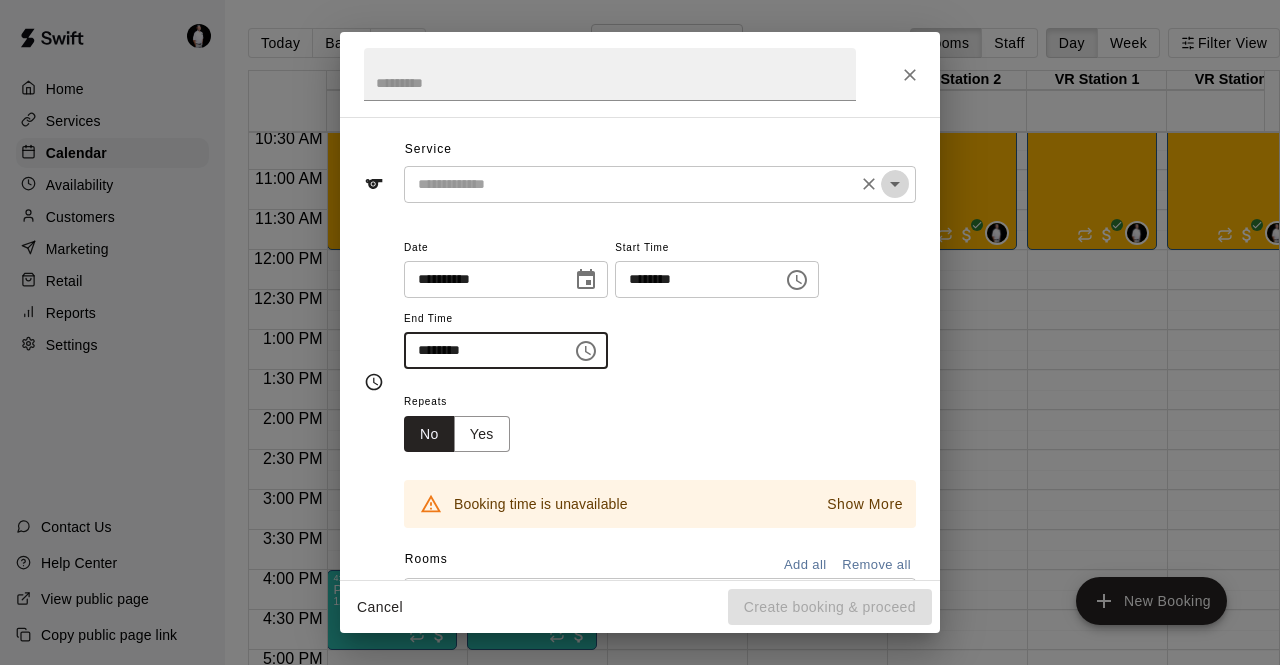 click 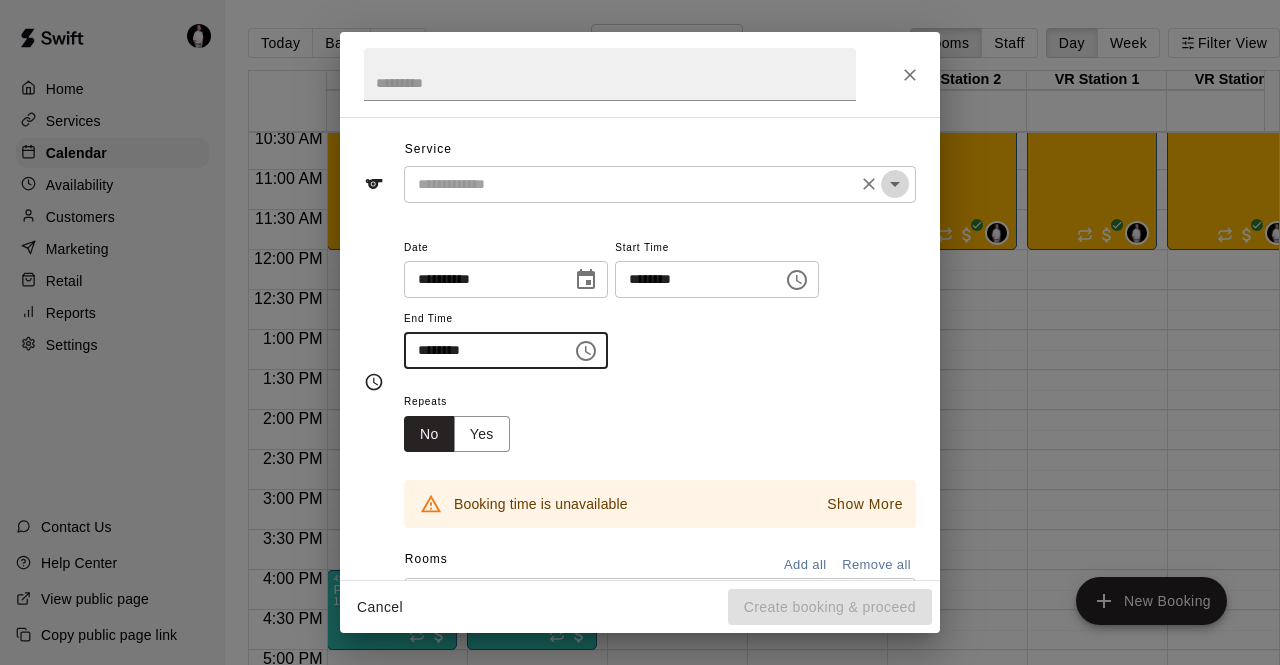 type on "********" 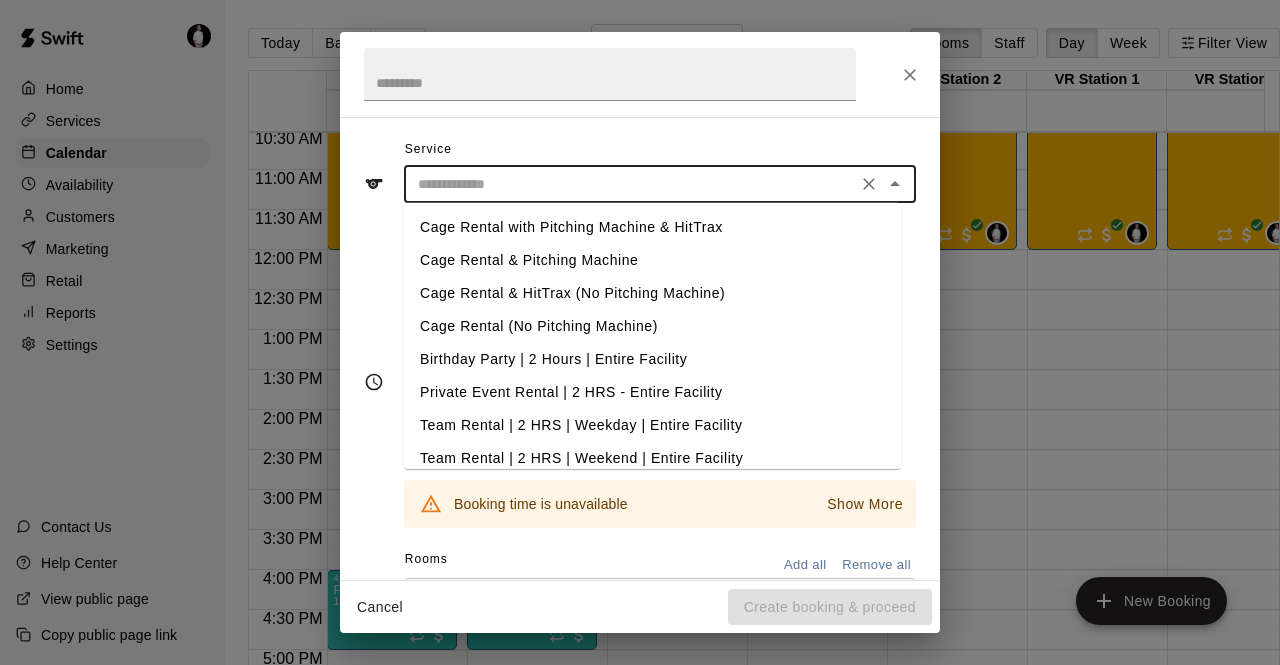 click on "Rental ​ Lesson ​ Camp ​ Class ​ Unavailable Service ​ Cage Rental with Pitching Machine & HitTrax Cage Rental & Pitching Machine Cage Rental & HitTrax (No Pitching Machine) Cage Rental (No Pitching Machine) Birthday Party | [NUMBER] Hours | Entire Facility Private Event Rental | [NUMBER] HRS - Entire Facility Team Rental | [NUMBER] HRS | Weekday | Entire Facility Team Rental | [NUMBER] HRS | Weekend | Entire Facility VR Hitting Cage Rental & Pitching Machine | [NUMBER] HR (DO NOT USE) Team Rental | [NUMBER] HRS | Weekday | Entire Facility 1 HR | Private Lesson- POWERHOUSE OTA | Coach [NAME] Cage and MOUND- Bull Pen Date ​ ​ Start Time ​ ​ End Time ​ ​ Repeats No Yes Booking time is unavailable Show More Rooms Add all Remove all Batting Cage [NUMBER] ​ Notes Normal Add notes..." at bounding box center (640, 348) 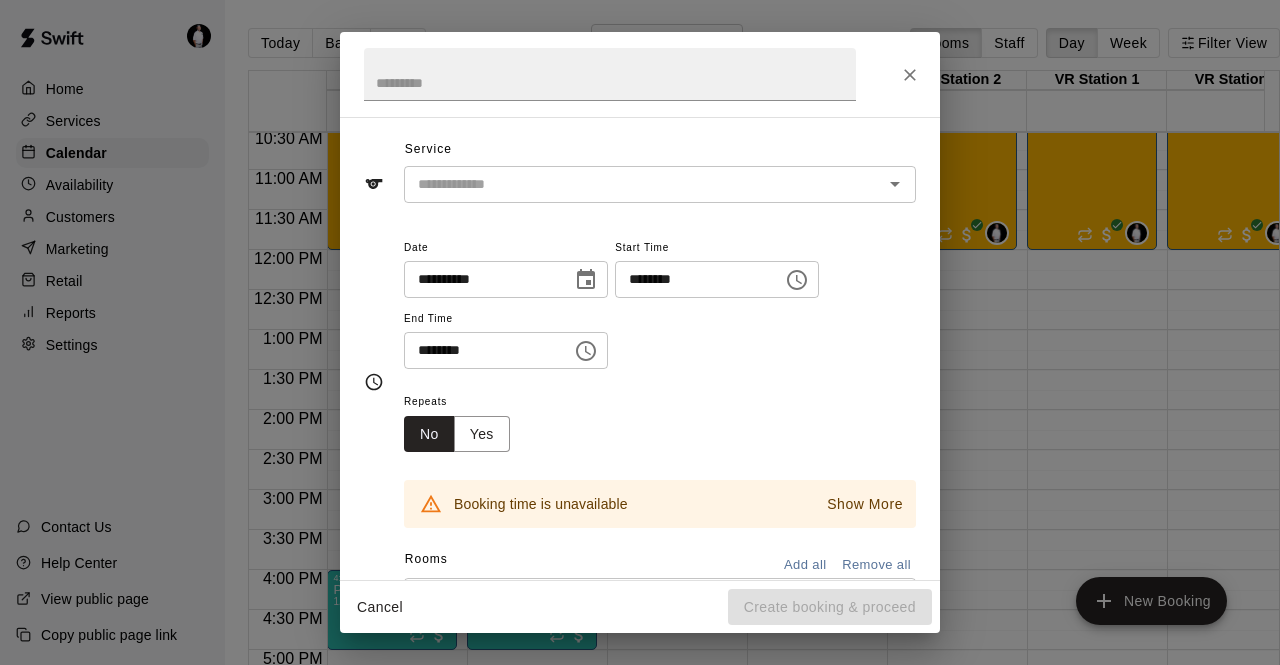scroll, scrollTop: 0, scrollLeft: 0, axis: both 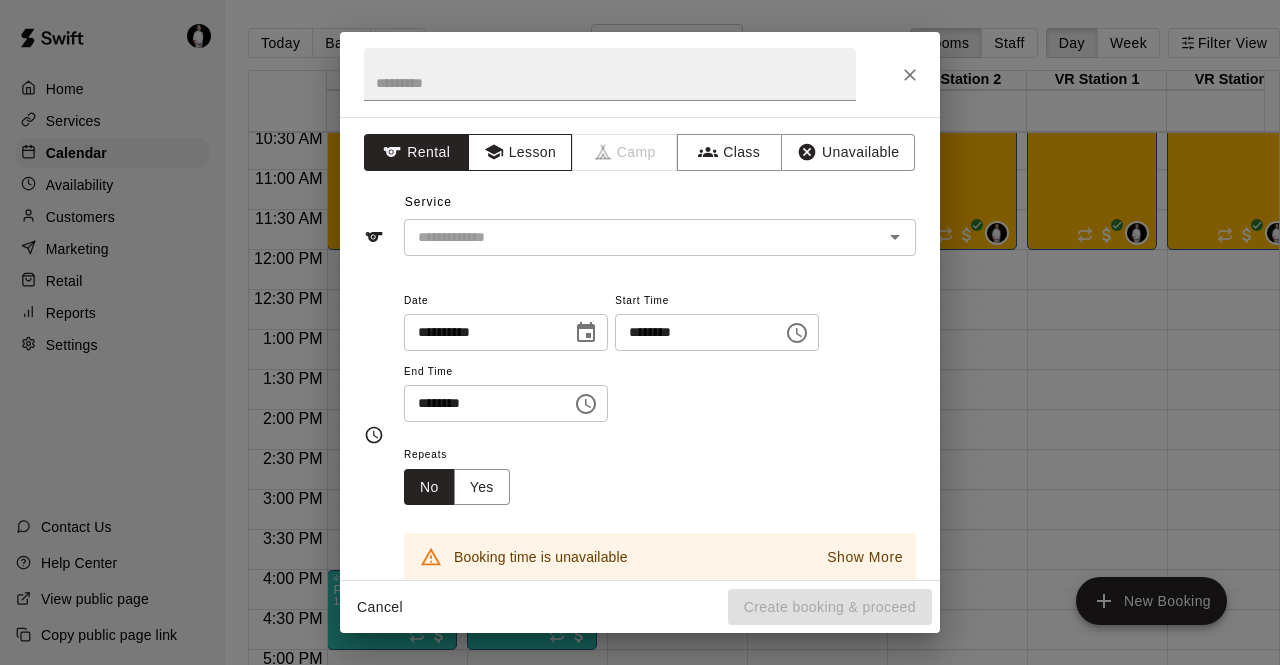 click on "Lesson" at bounding box center (520, 152) 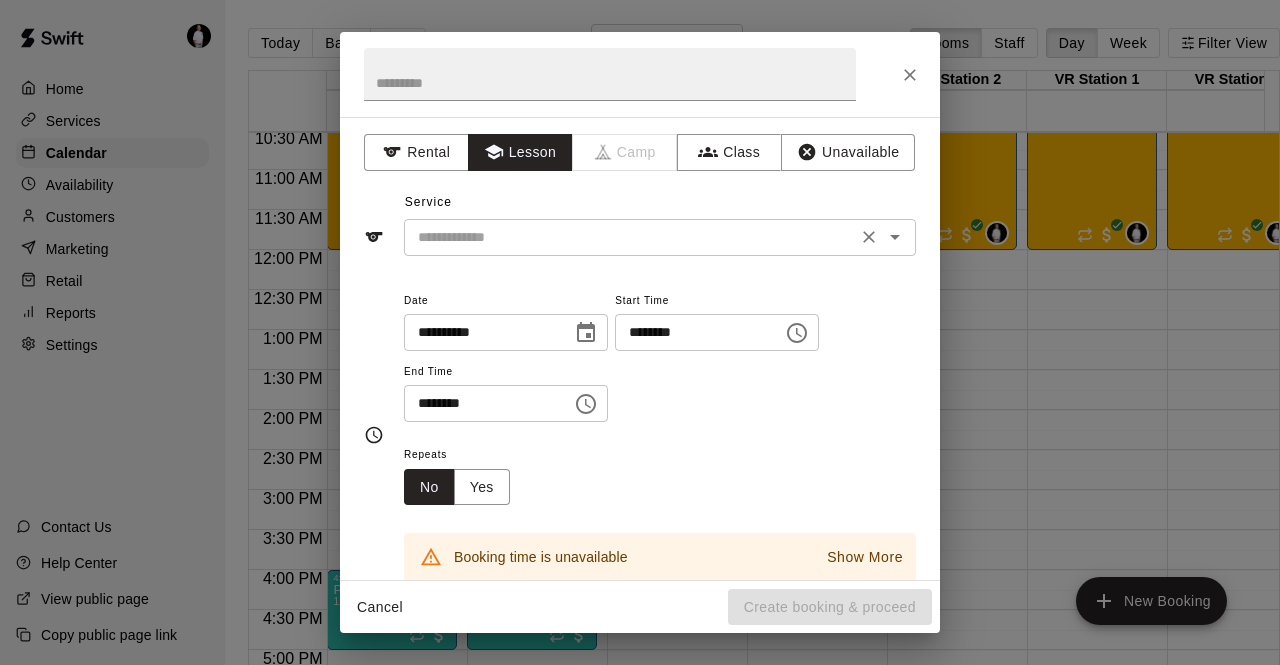 click 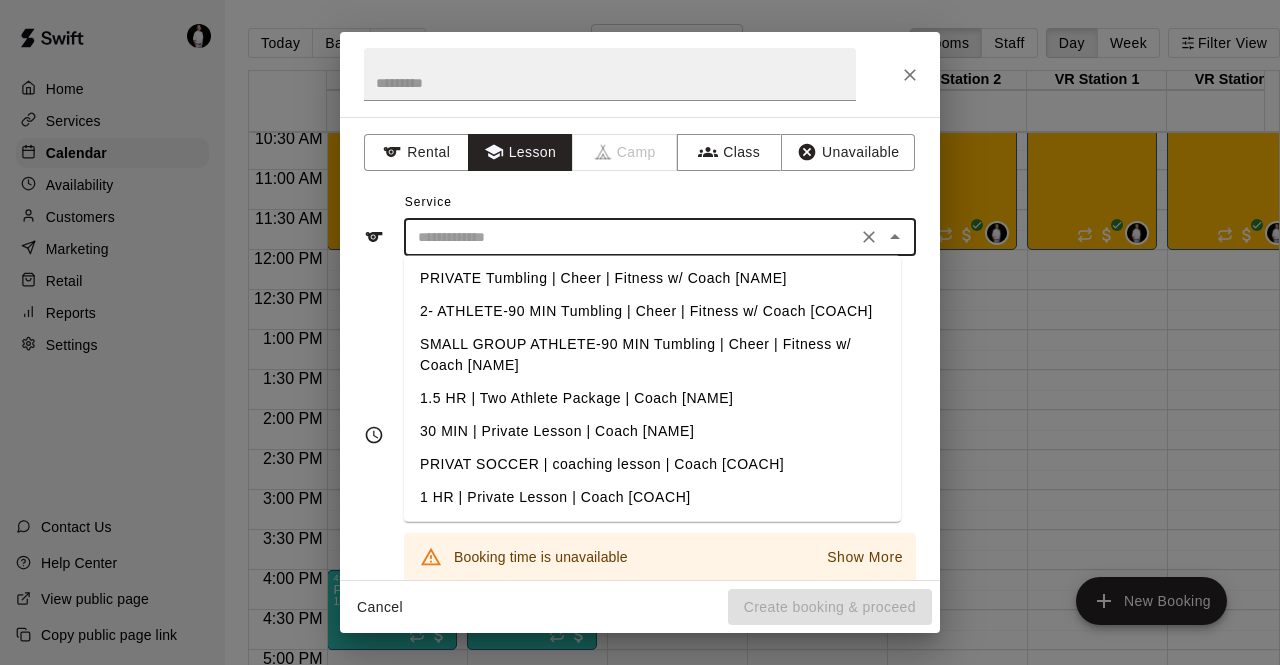 scroll, scrollTop: 815, scrollLeft: 0, axis: vertical 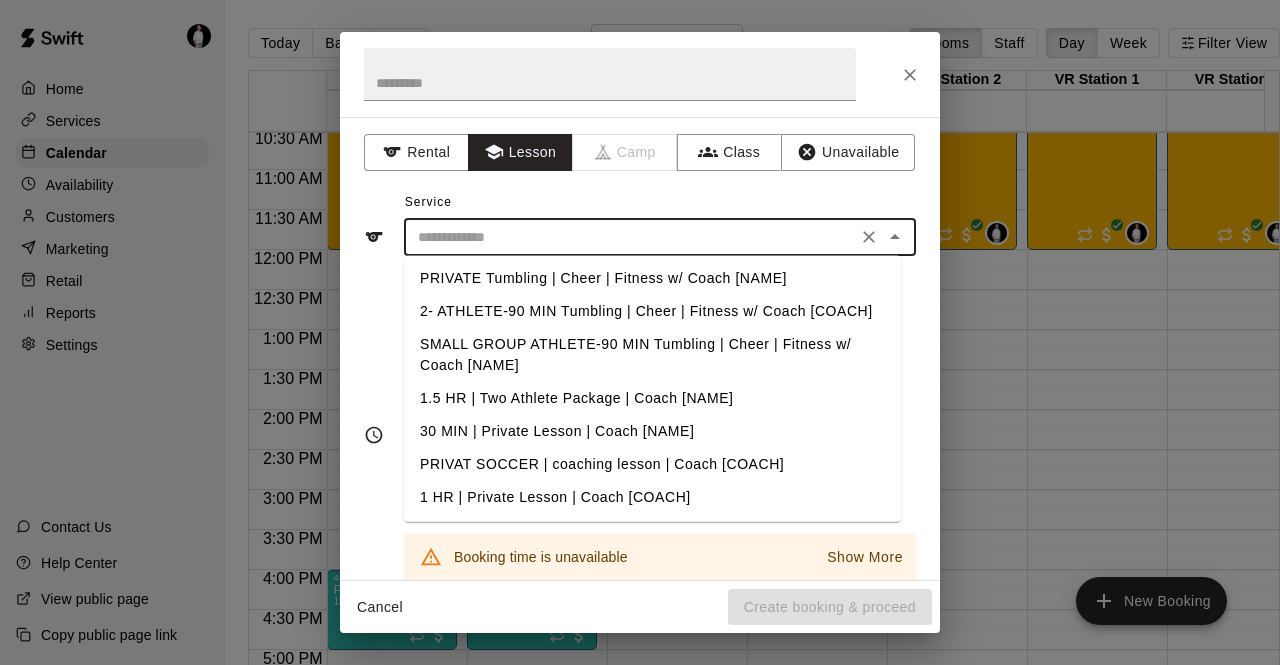 type on "**********" 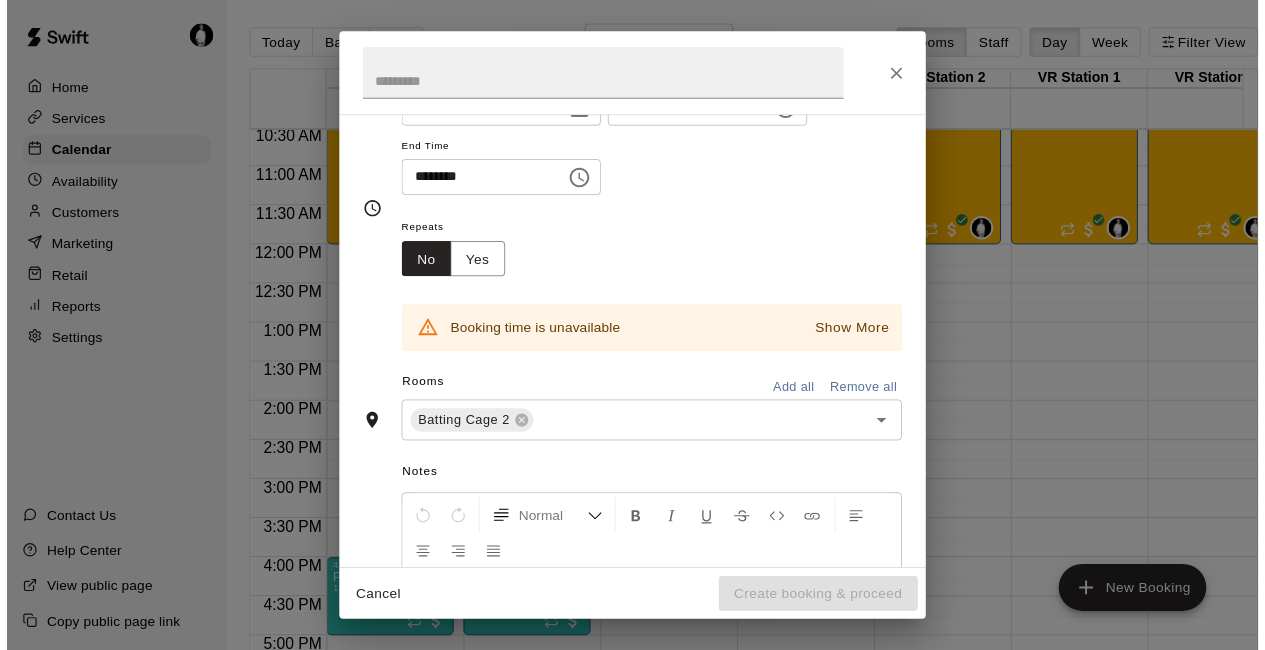 scroll, scrollTop: 63, scrollLeft: 0, axis: vertical 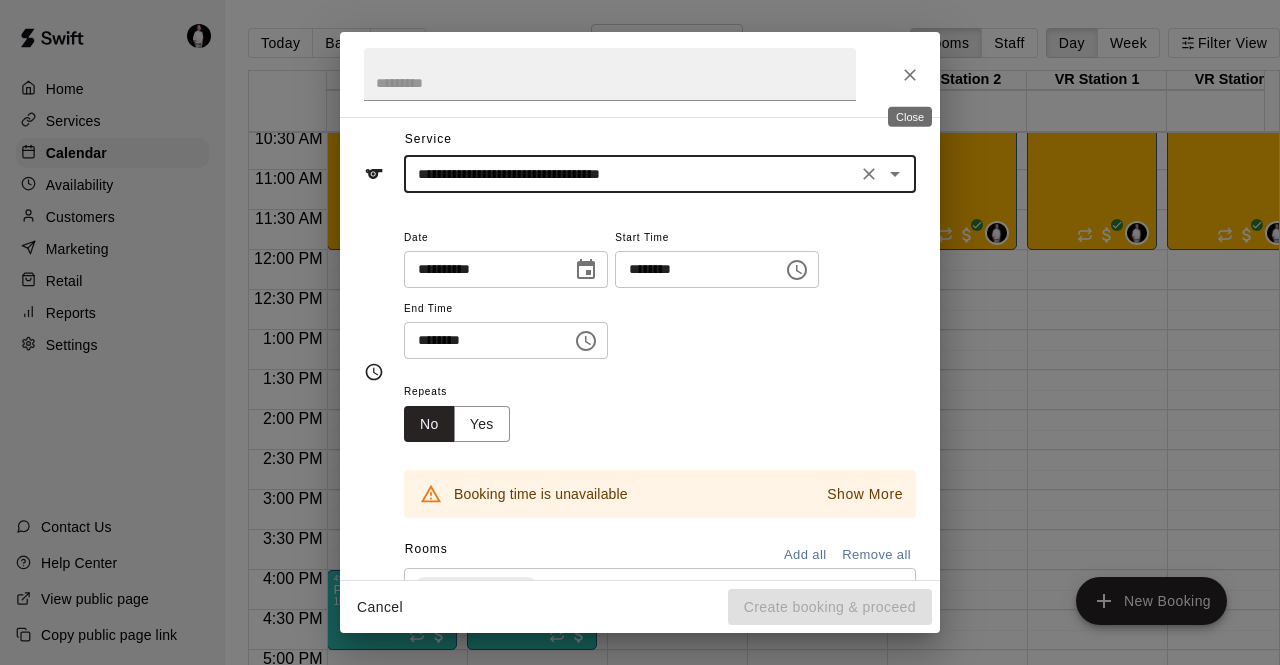 click 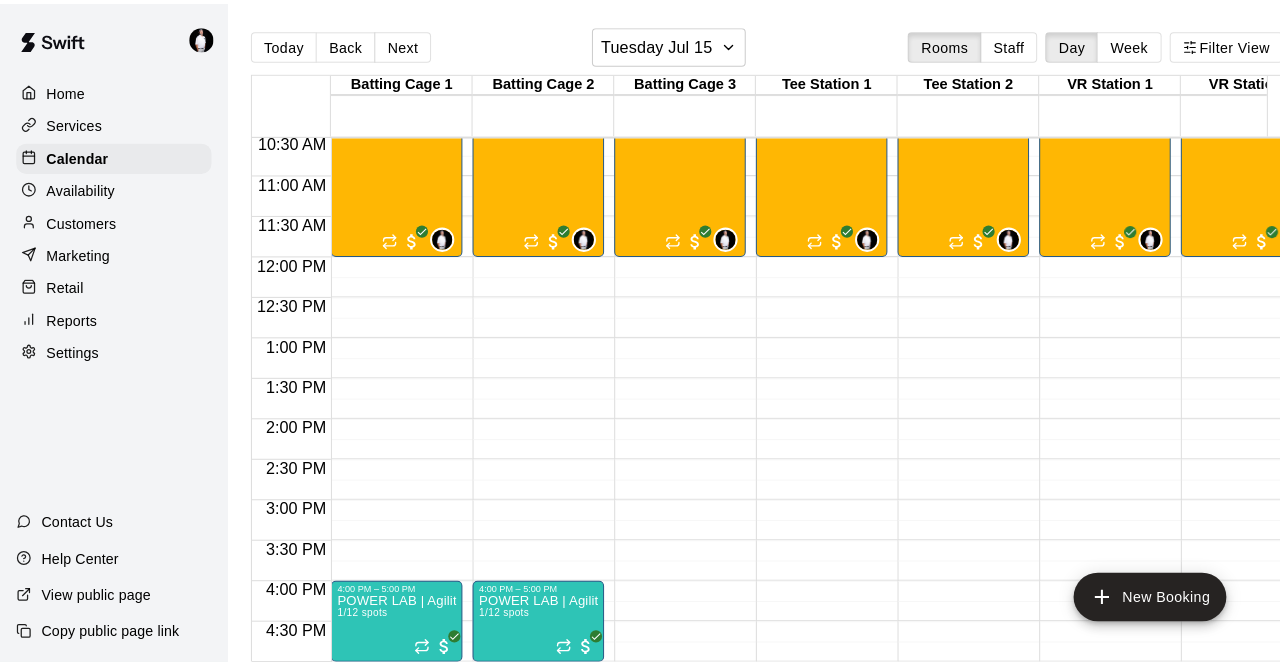 scroll, scrollTop: 1183, scrollLeft: 0, axis: vertical 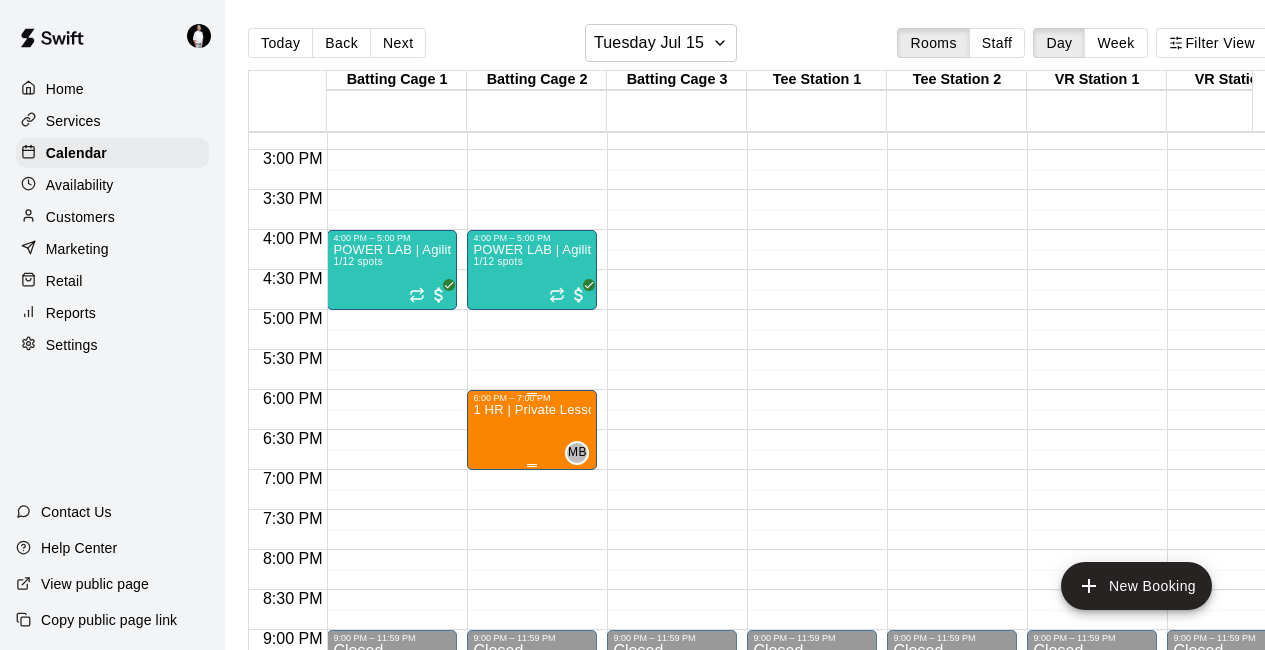 click on "1 HR | Private Lesson | Coach [COACH]" at bounding box center [532, 728] 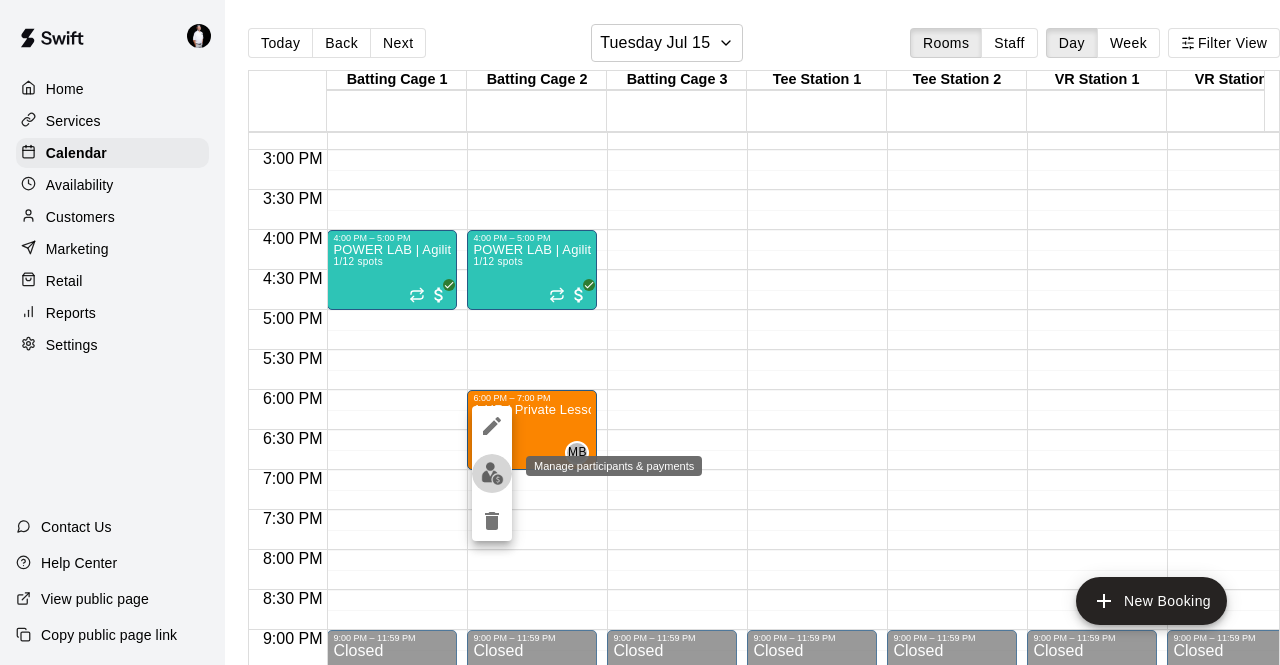 click at bounding box center (492, 473) 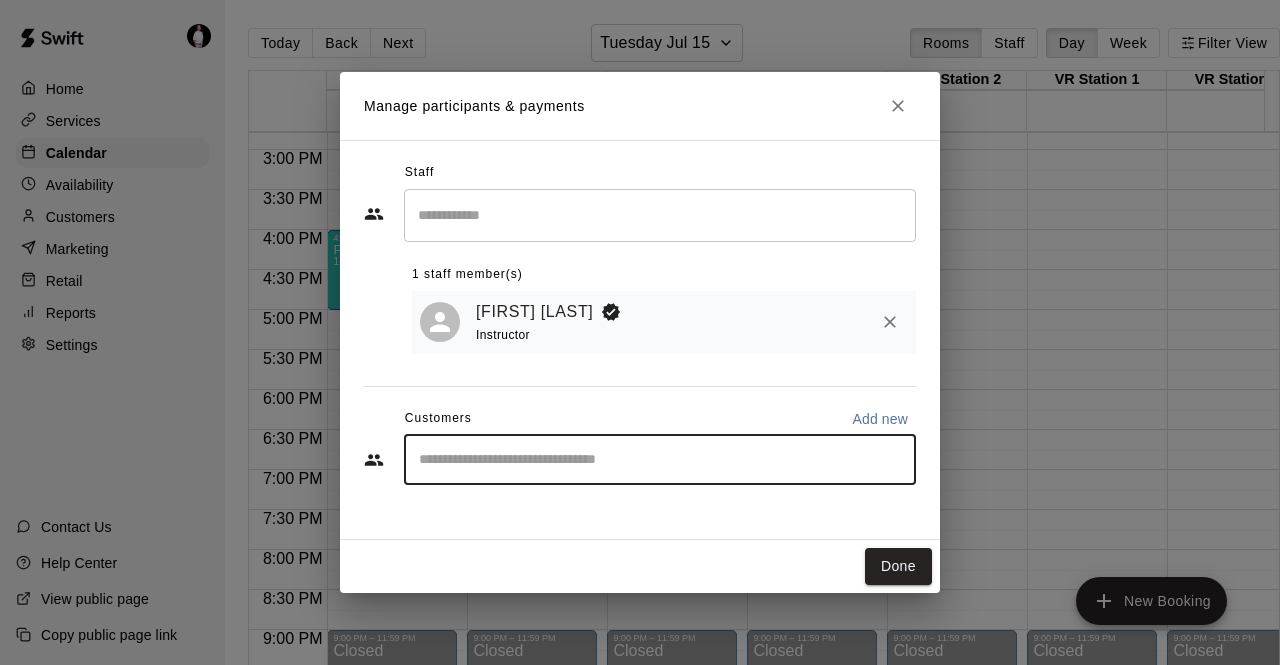 click at bounding box center (660, 460) 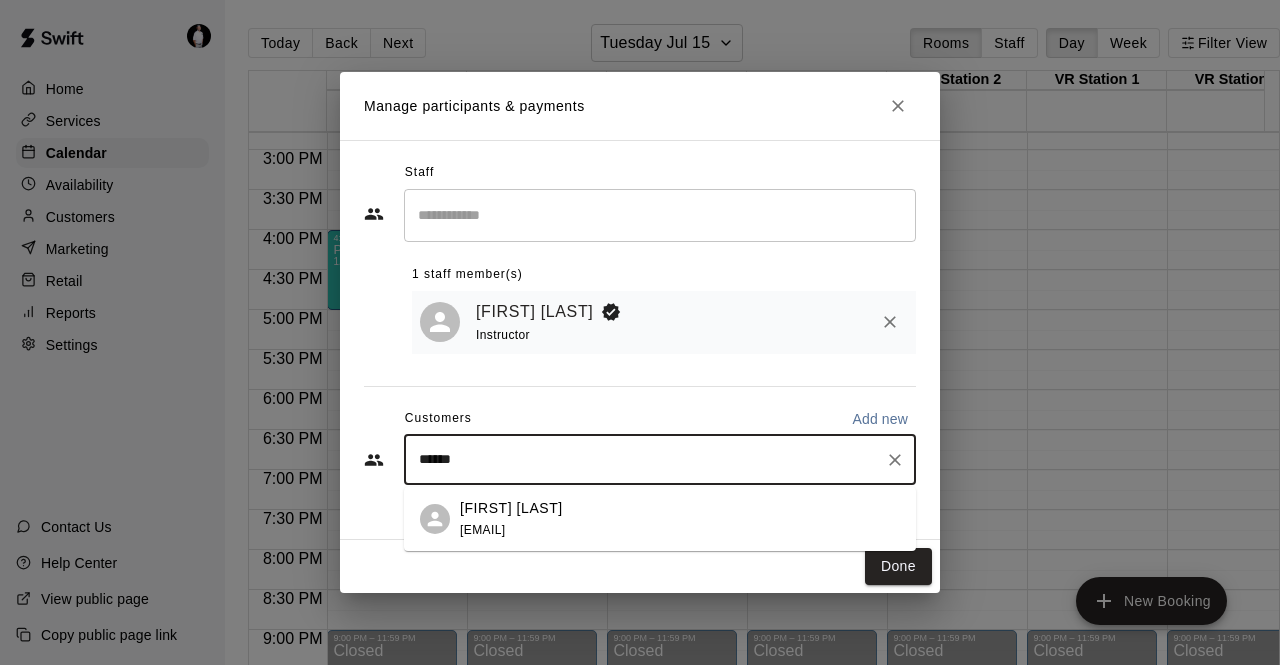 type on "*******" 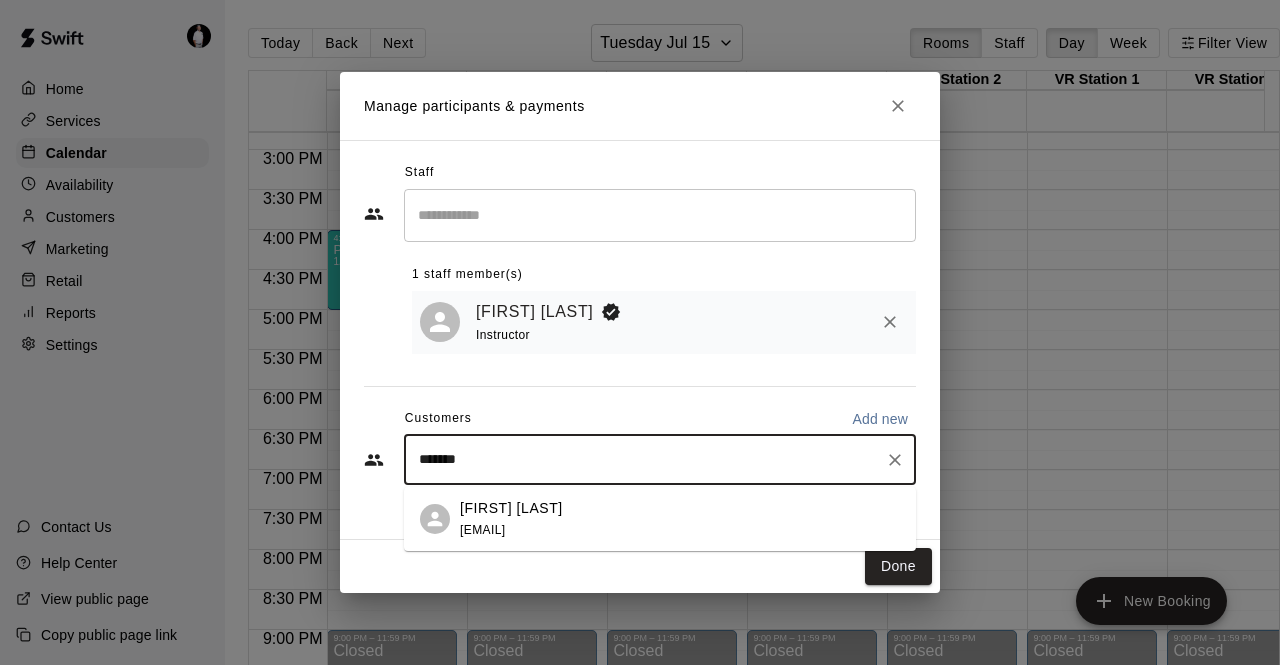 click on "******* ​" at bounding box center [660, 460] 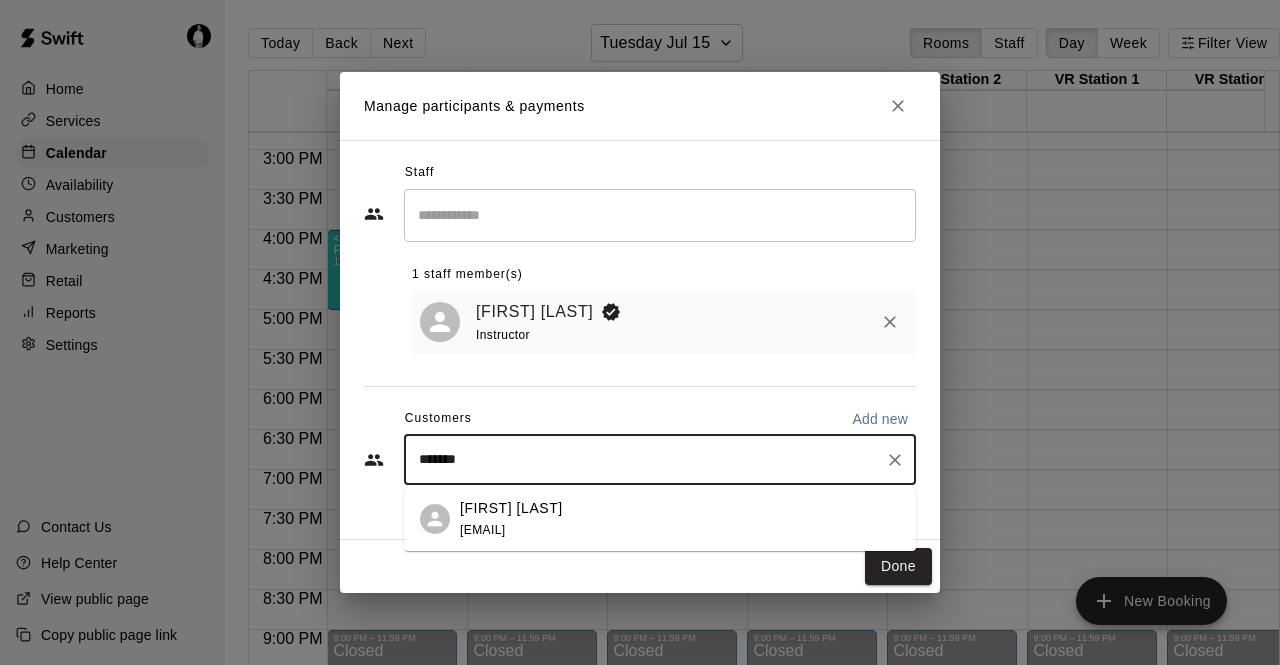 click on "[FIRST] [LAST] [EMAIL]" at bounding box center (511, 519) 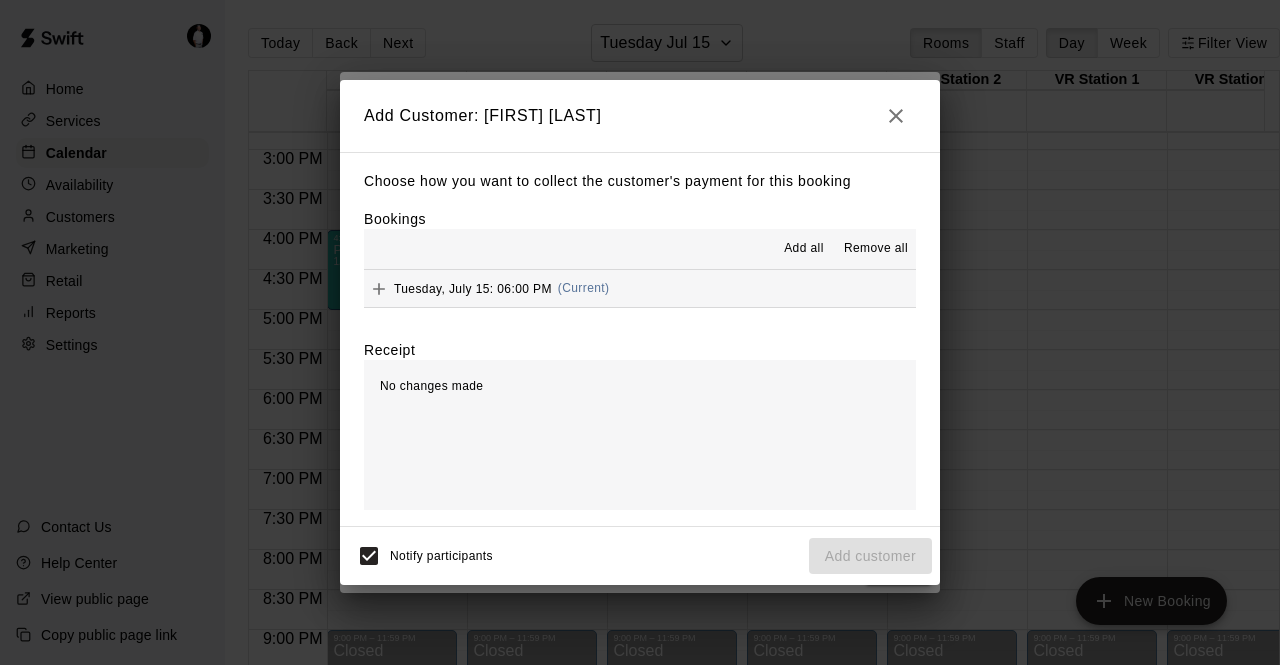 click on "[DAY], [MONTH] [DAY]: [TIME] (Current)" at bounding box center [640, 288] 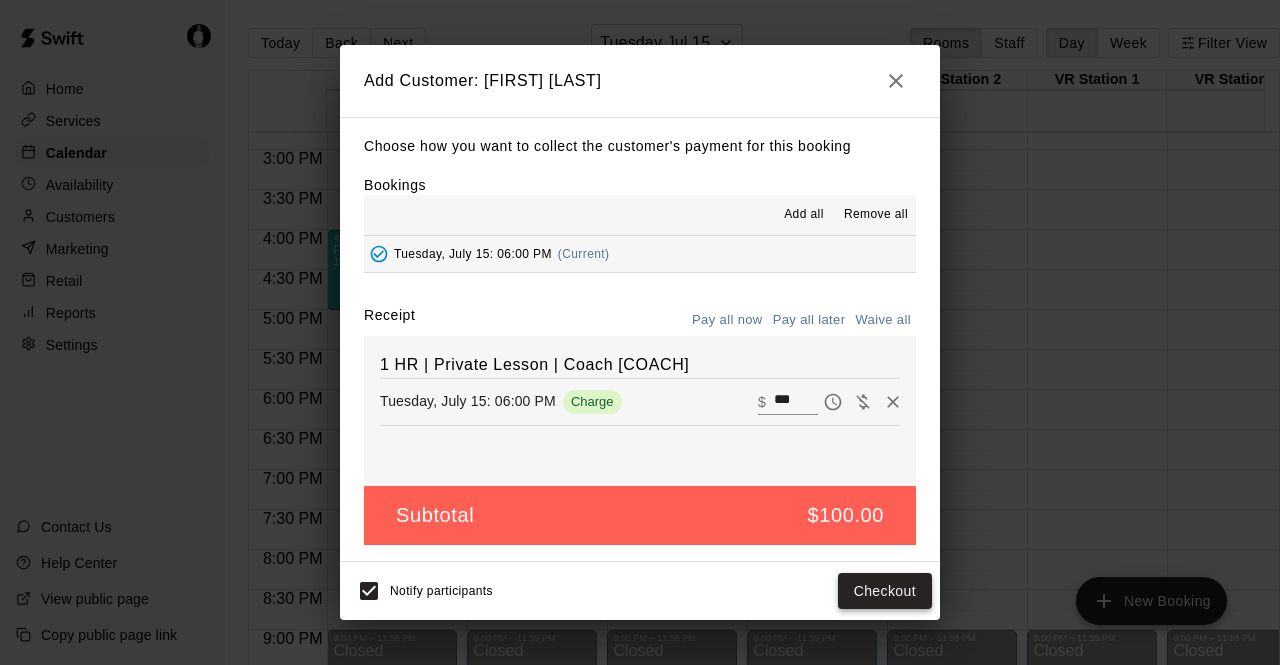 click on "Checkout" at bounding box center [885, 591] 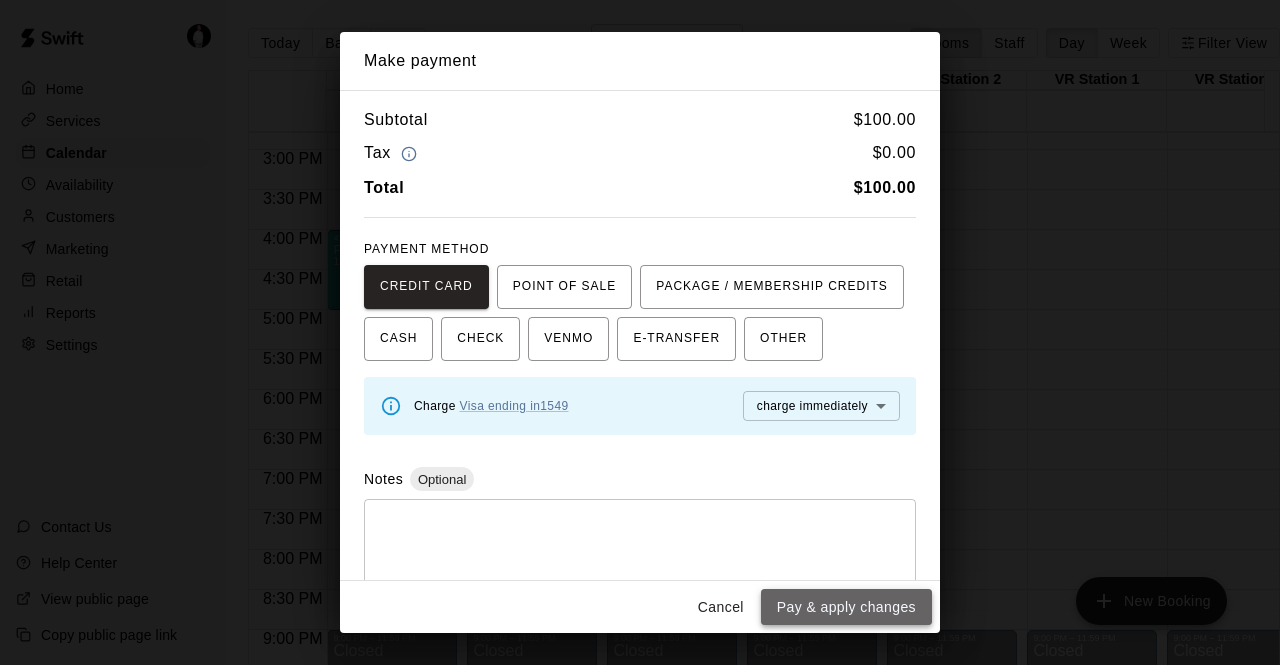 click on "Pay & apply changes" at bounding box center (846, 607) 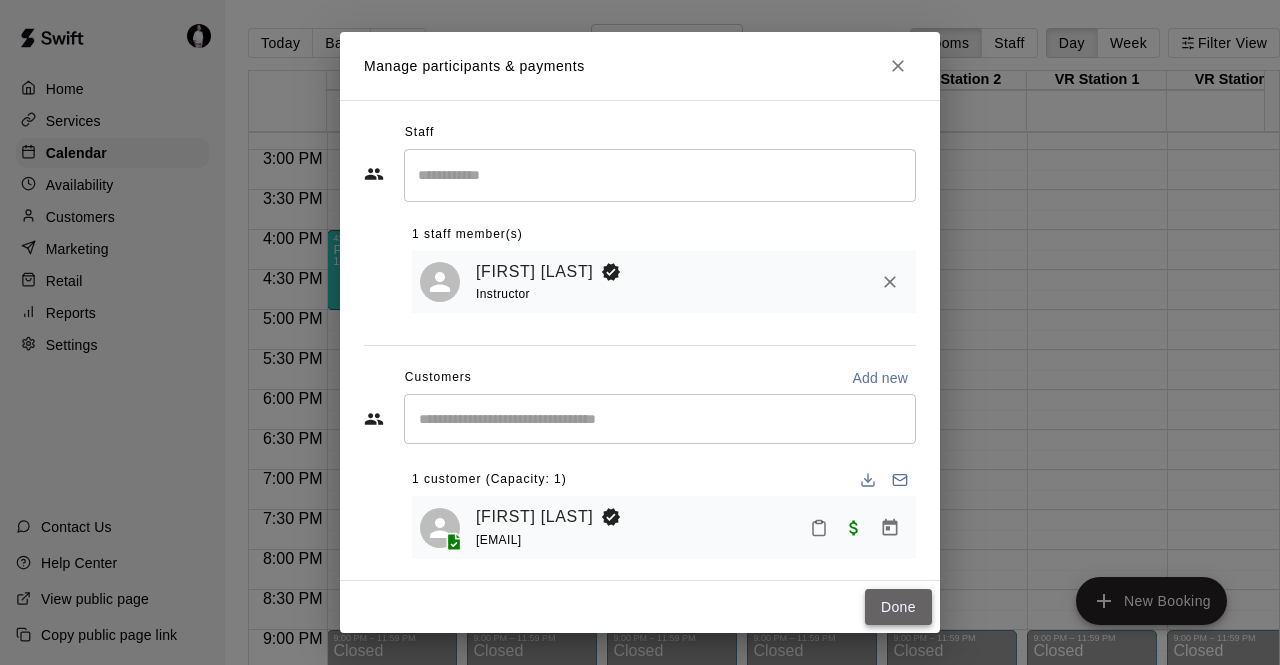 click on "Done" at bounding box center [898, 607] 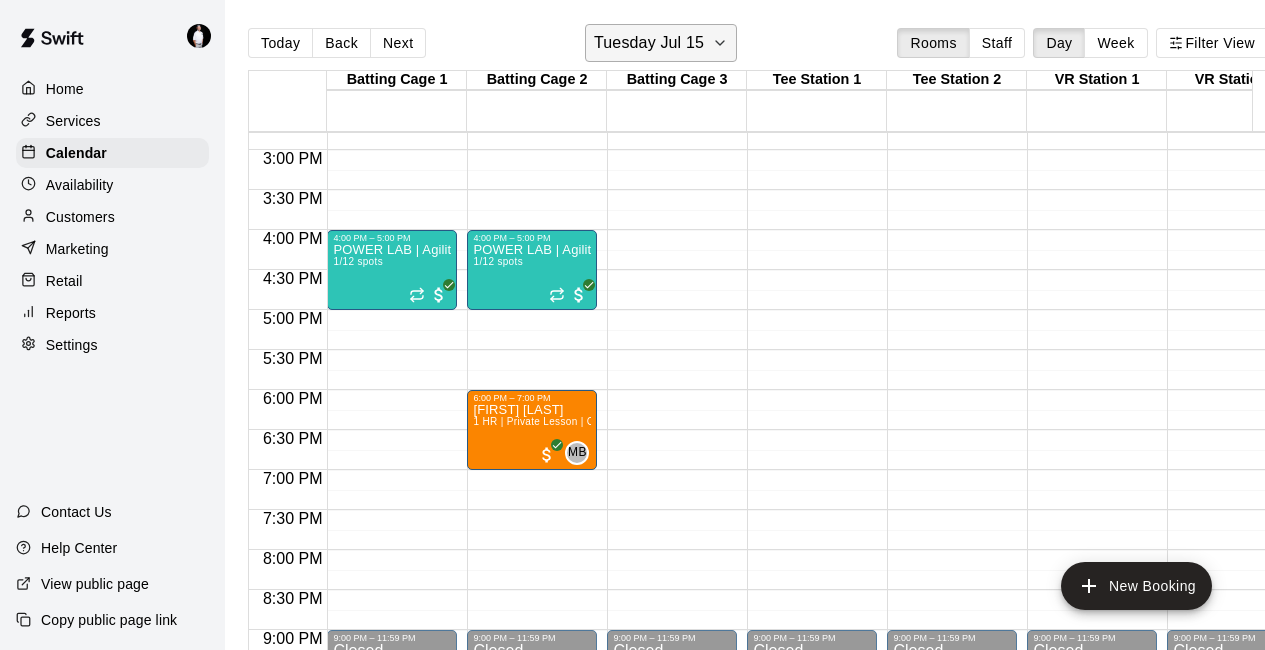click on "Tuesday Jul 15" at bounding box center [649, 43] 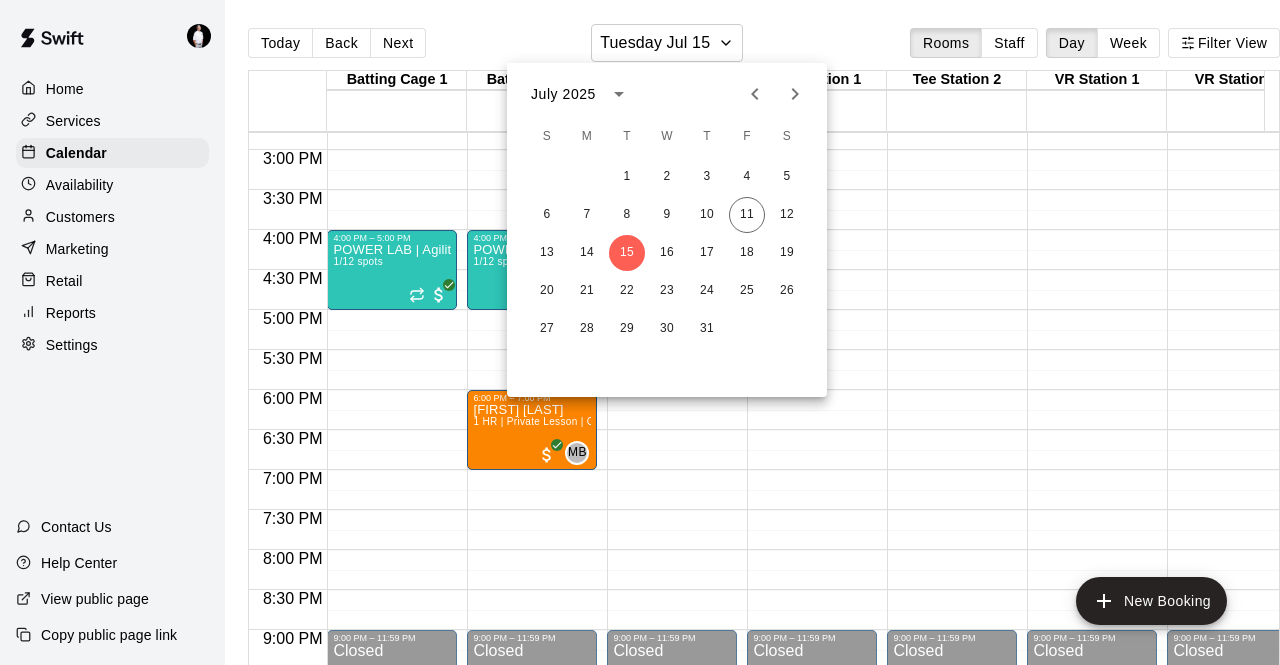 click at bounding box center (640, 332) 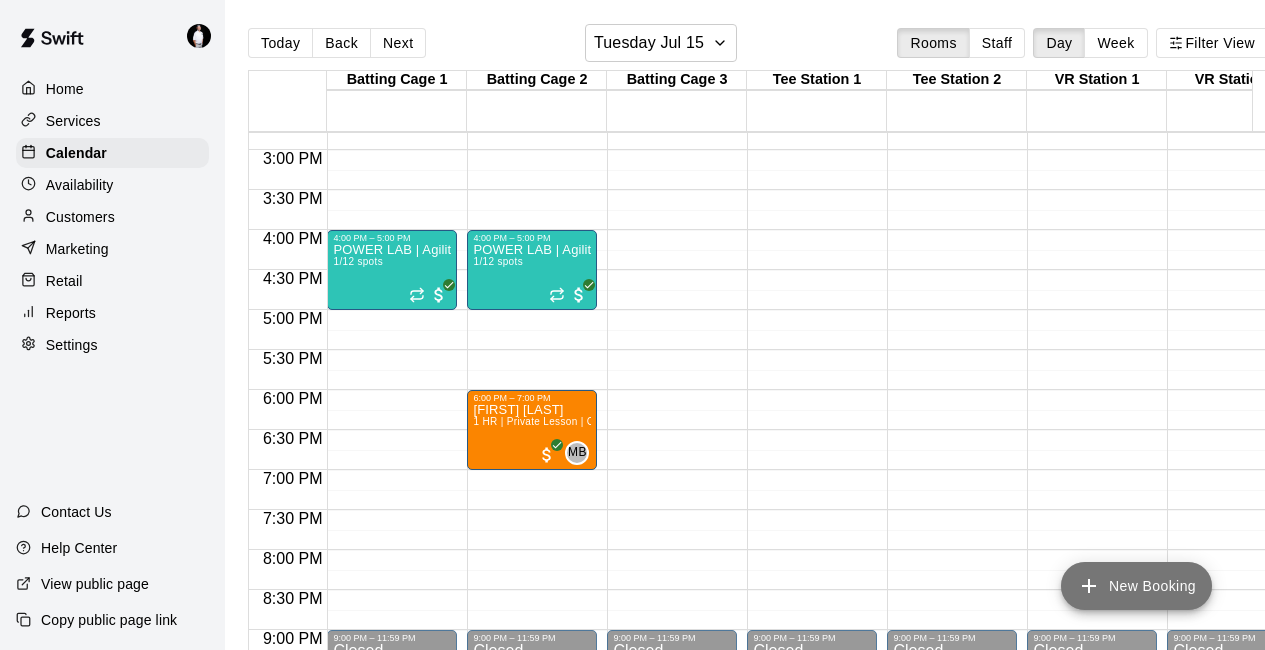 click on "New Booking" at bounding box center (1136, 586) 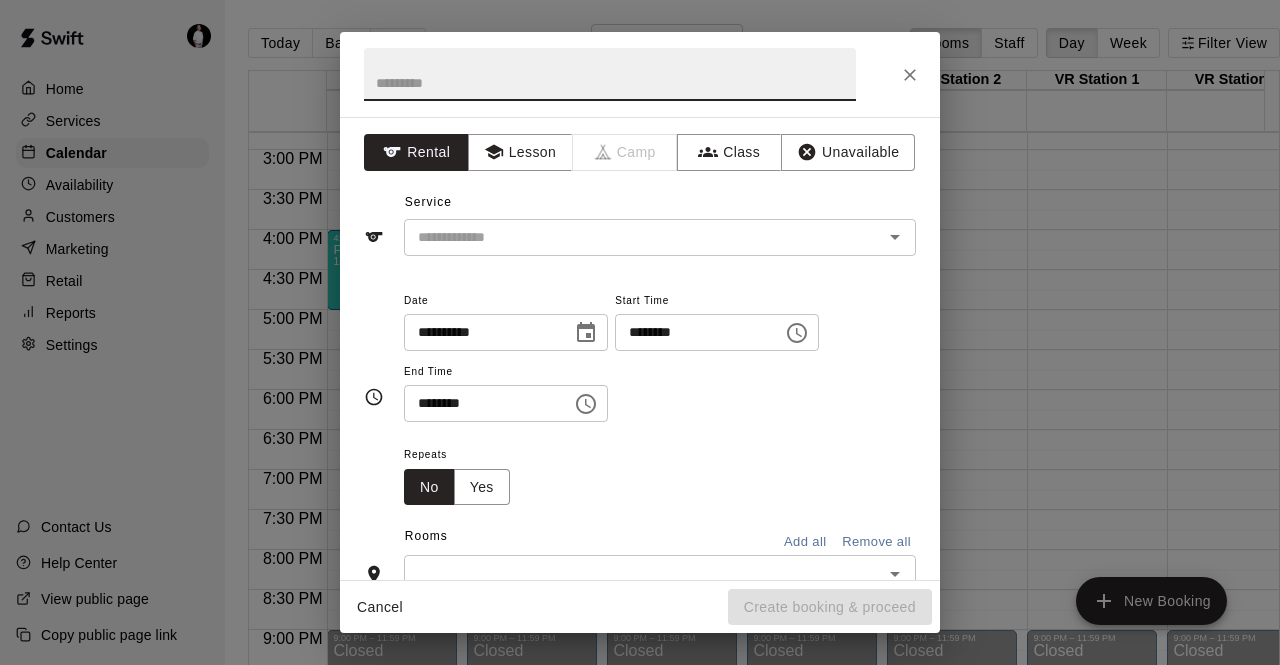 click on "********" at bounding box center [692, 332] 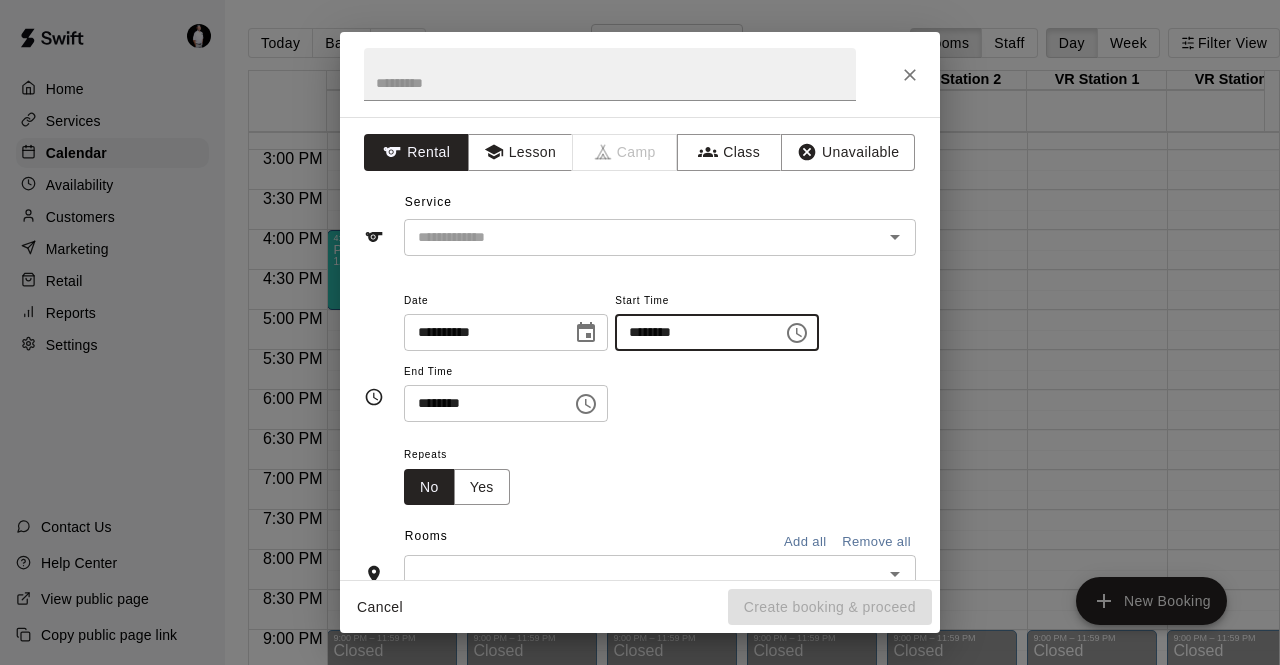 click on "********" at bounding box center [692, 332] 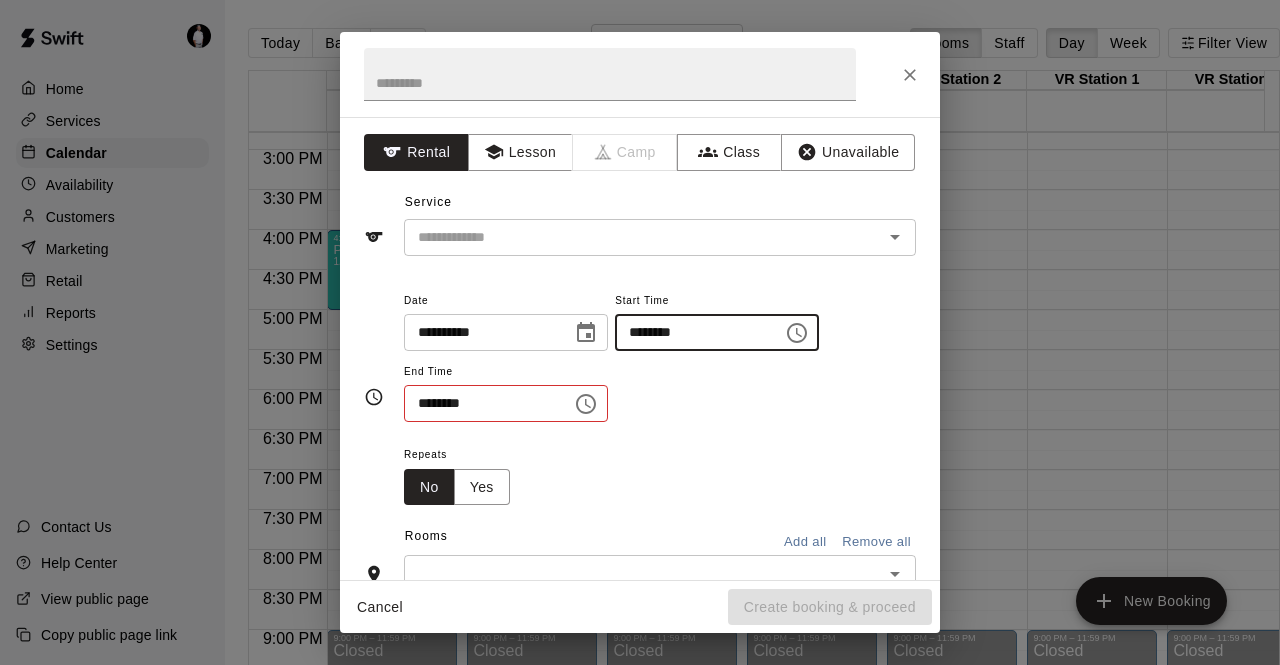 type on "********" 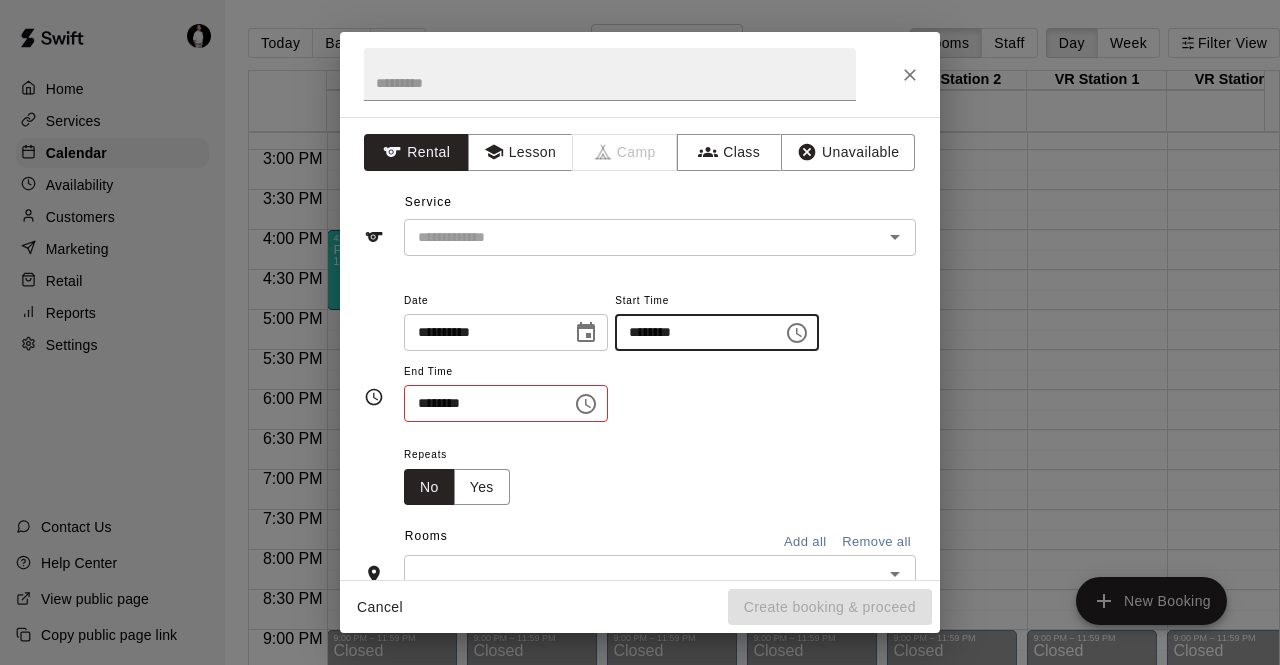 click on "********" at bounding box center [481, 403] 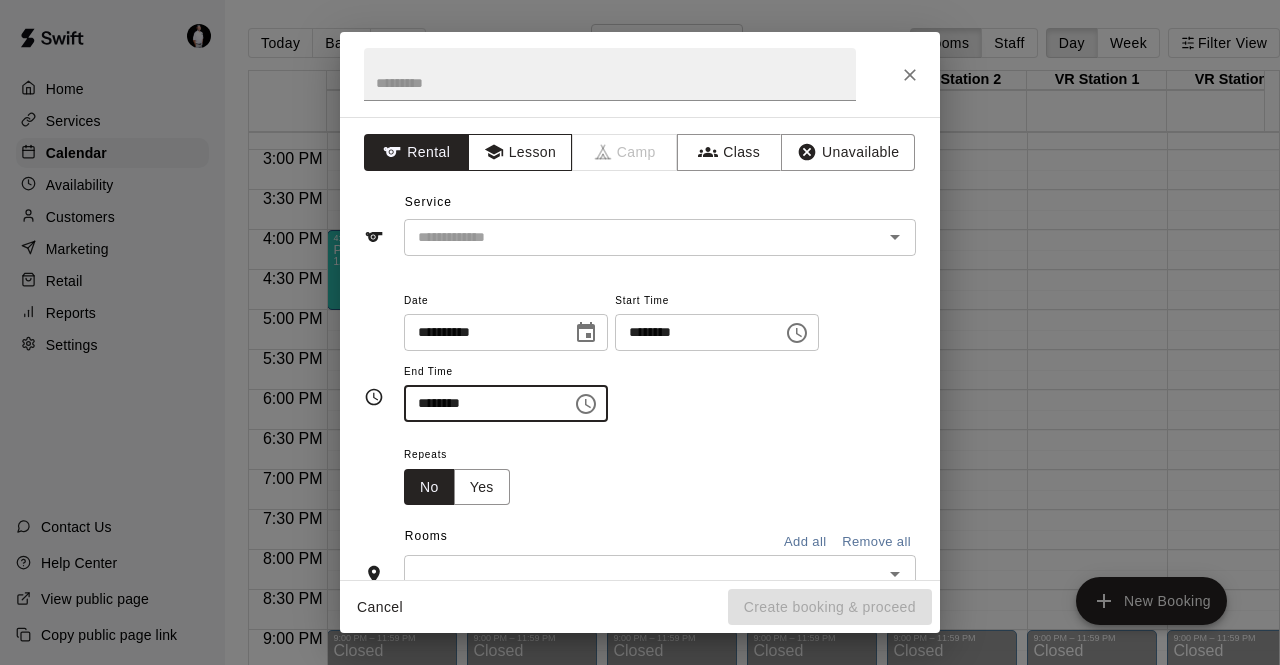 type on "********" 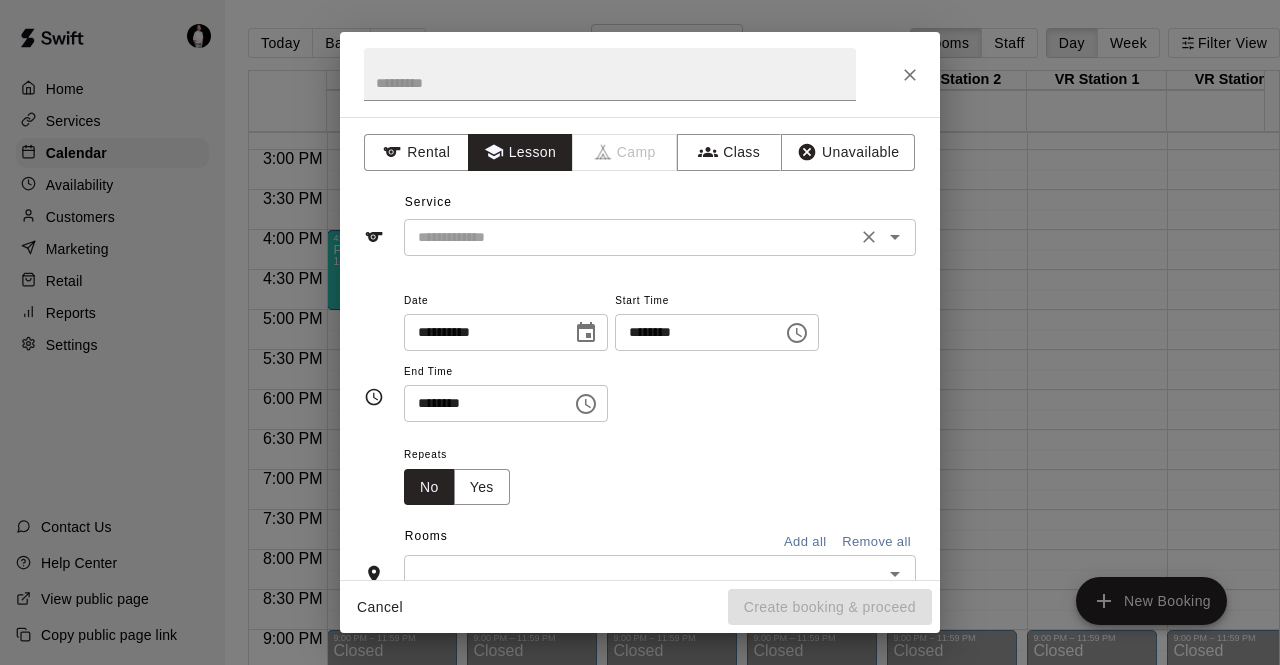 click 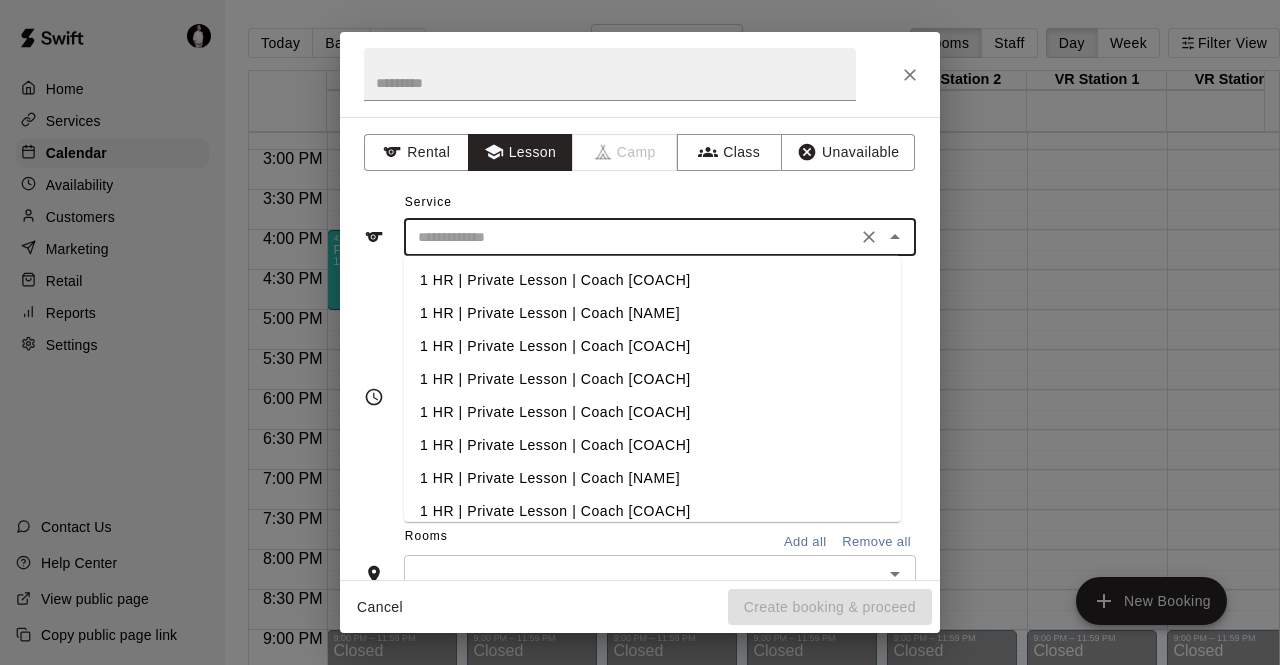 click on "1 HR | Private Lesson | Coach [COACH]" at bounding box center [652, 412] 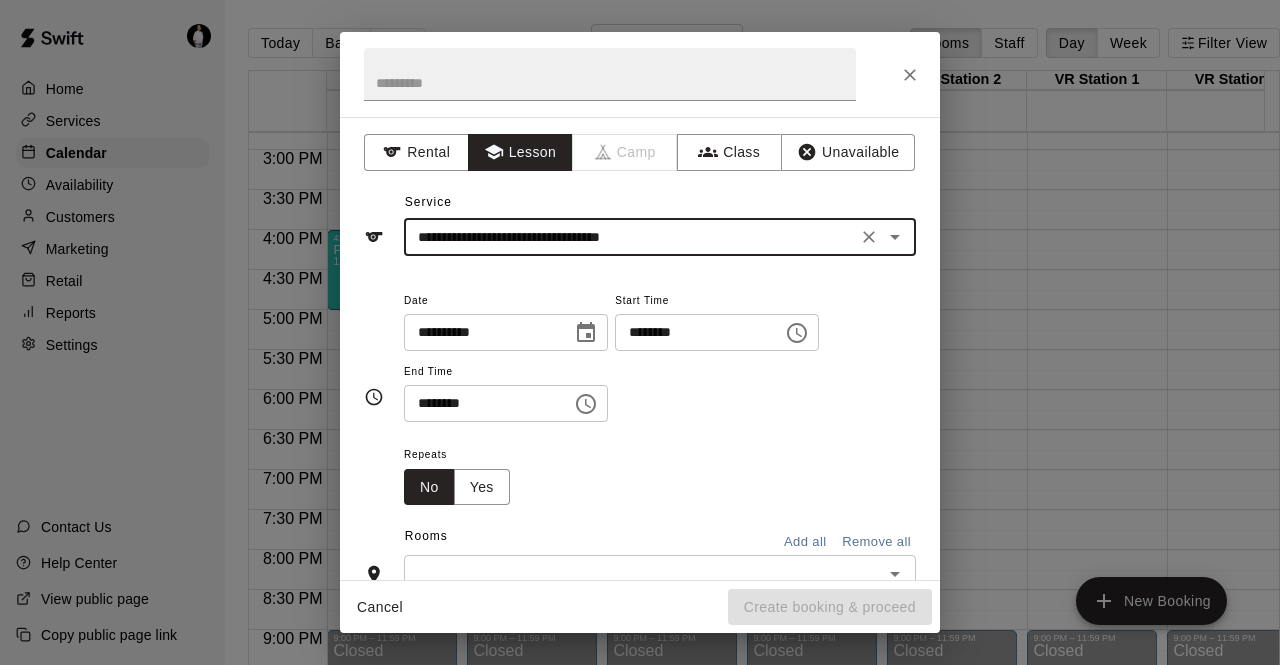 scroll, scrollTop: 118, scrollLeft: 0, axis: vertical 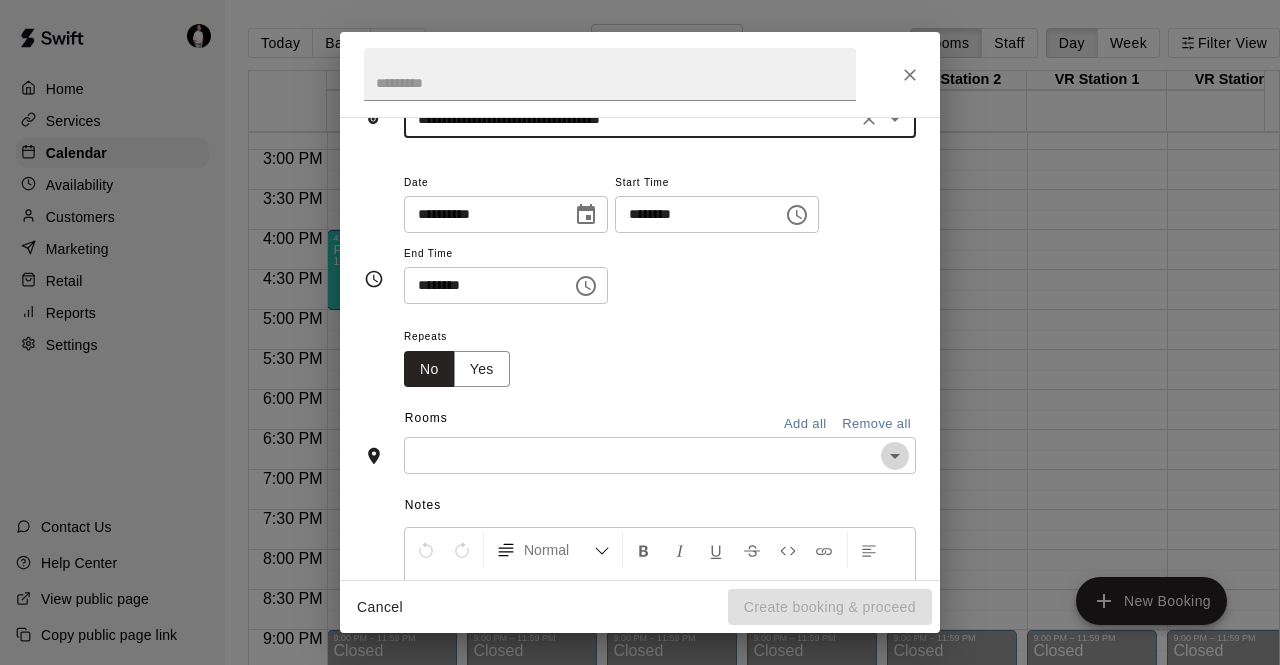 click 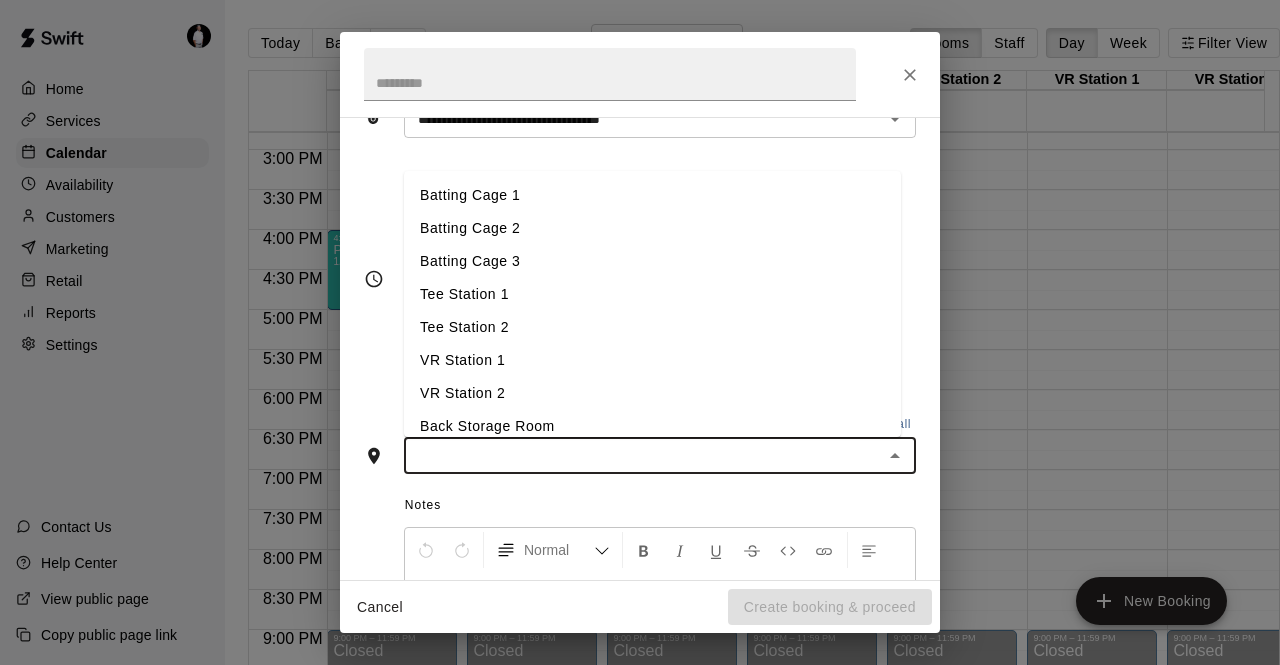 click on "Batting Cage 1" at bounding box center [652, 195] 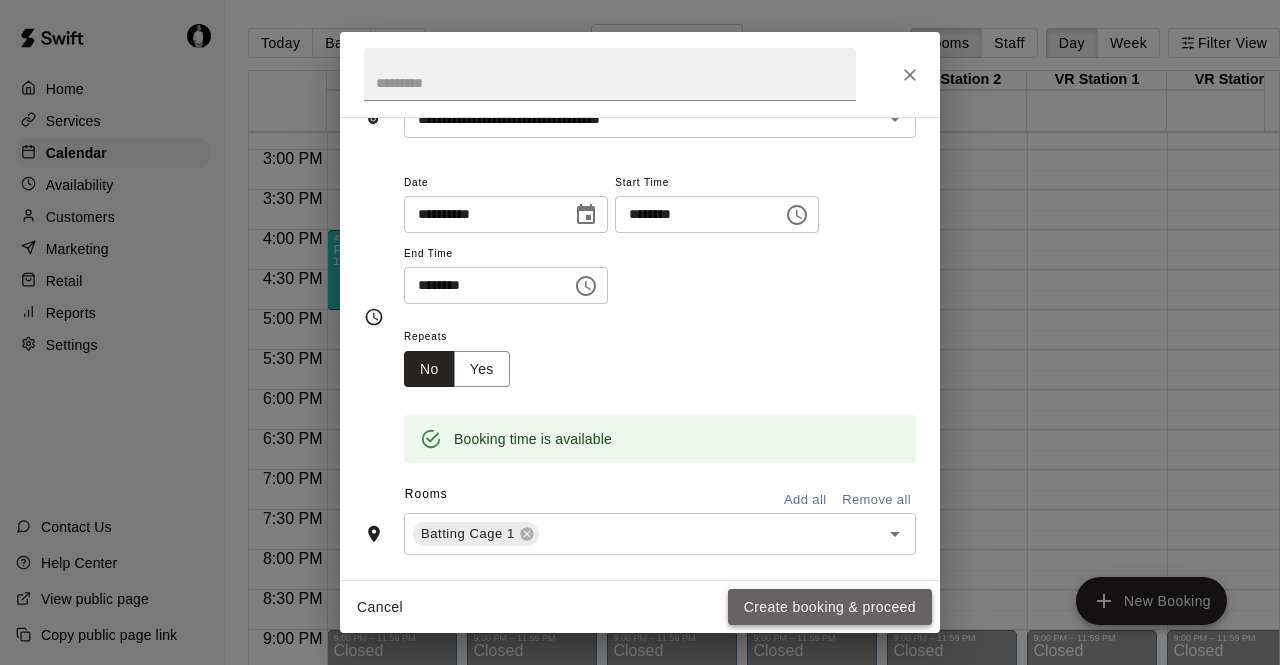 click on "Create booking & proceed" at bounding box center (830, 607) 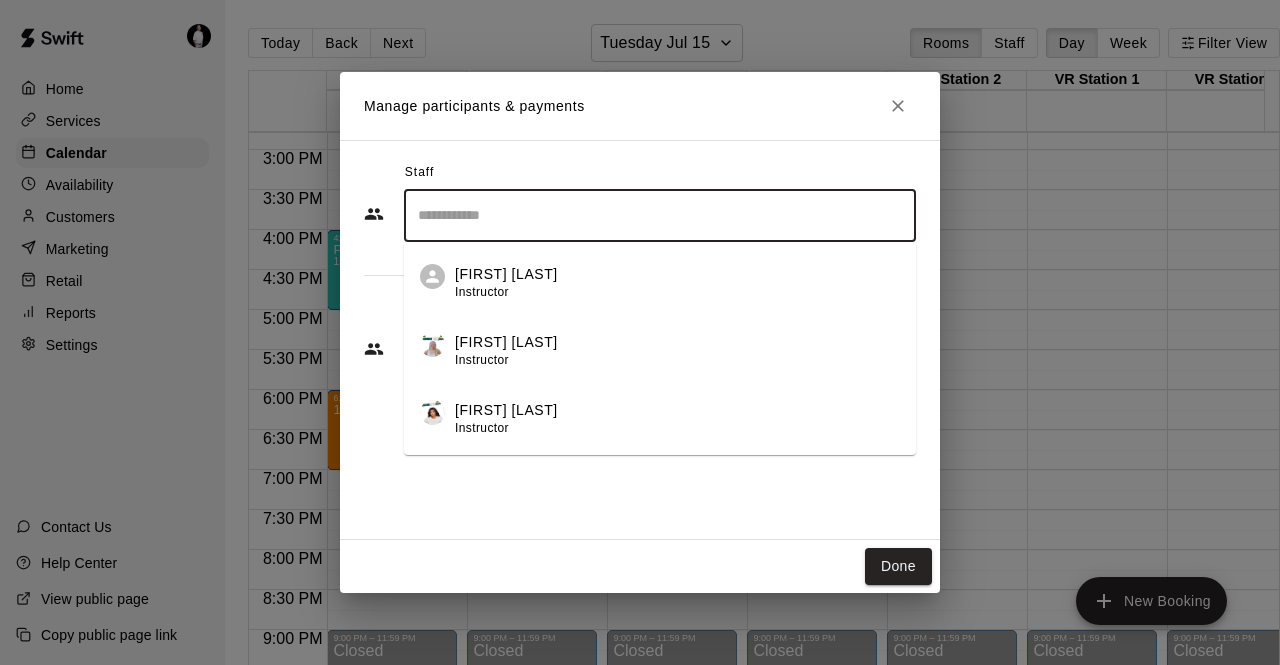 click at bounding box center (660, 215) 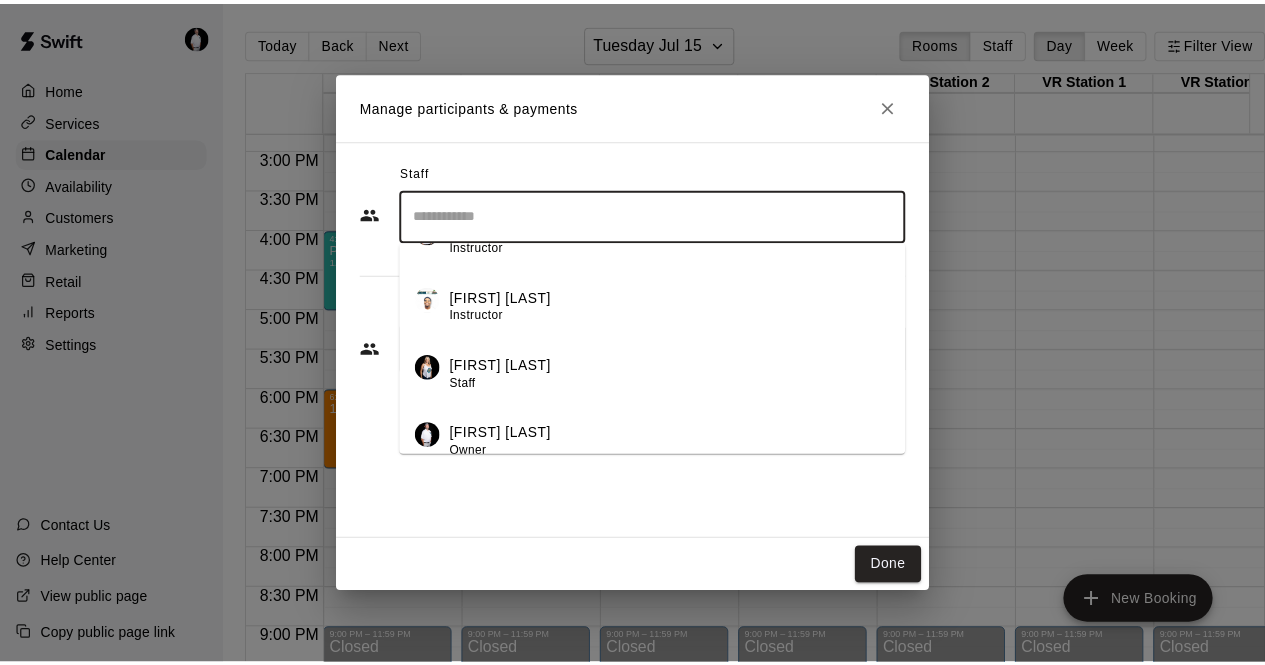scroll, scrollTop: 998, scrollLeft: 0, axis: vertical 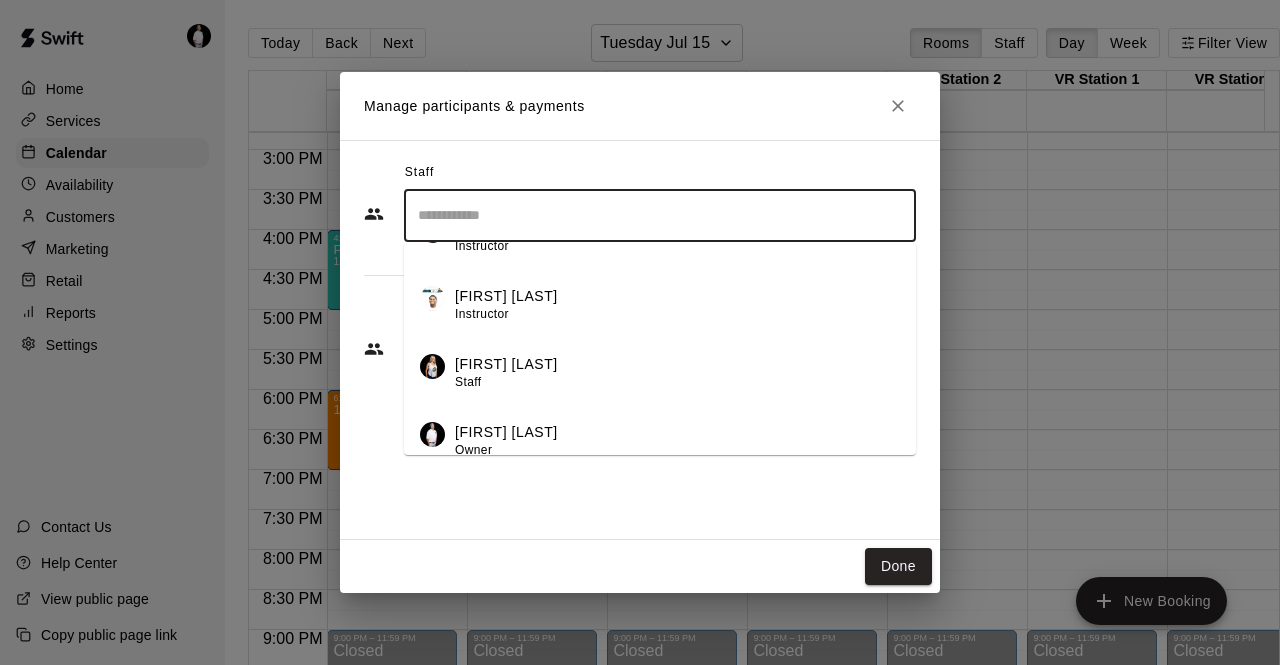 click on "[FIRST] [LAST] Owner" at bounding box center (506, 441) 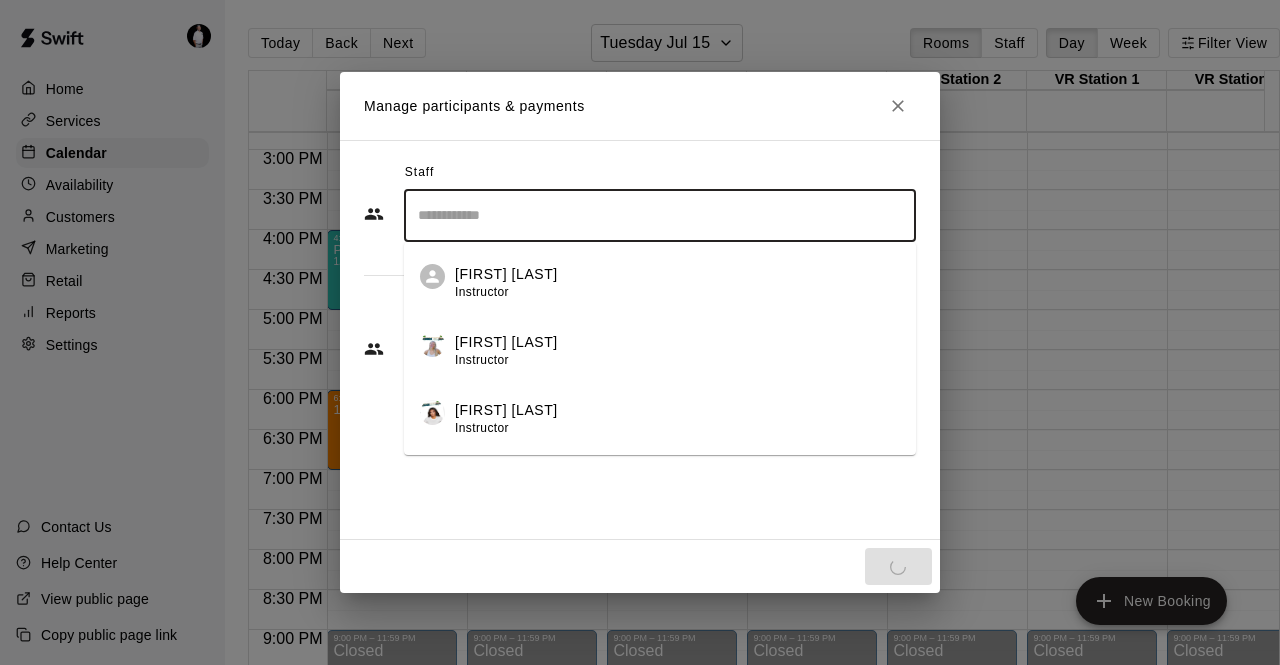 click on "Staff ​ [NAME] Instructor [NAME] Instructor [NAME] Instructor [NAME] Instructor [NAME] Staff [NAME] Instructor [NAME] Instructor [NAME] Instructor [NAME] Instructor [NAME] Instructor [NAME] Instructor [NAME] Instructor [NAME] Instructor Customers Add new ​" at bounding box center (640, 340) 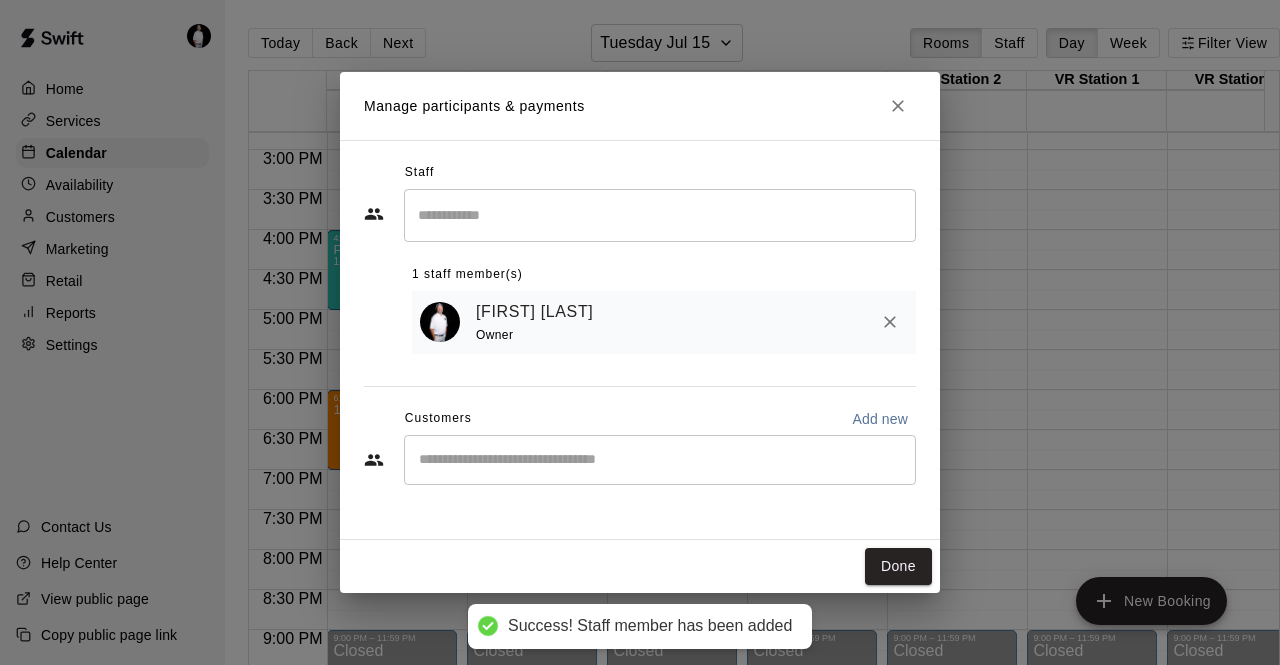 click at bounding box center (660, 460) 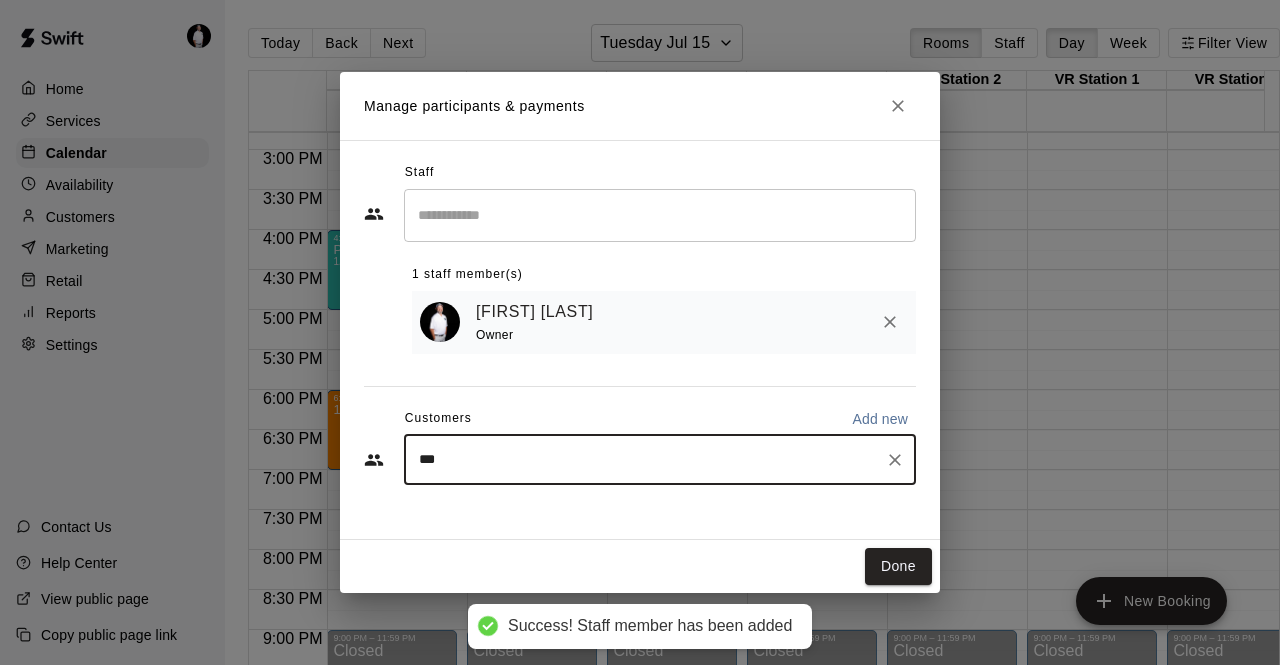 type on "****" 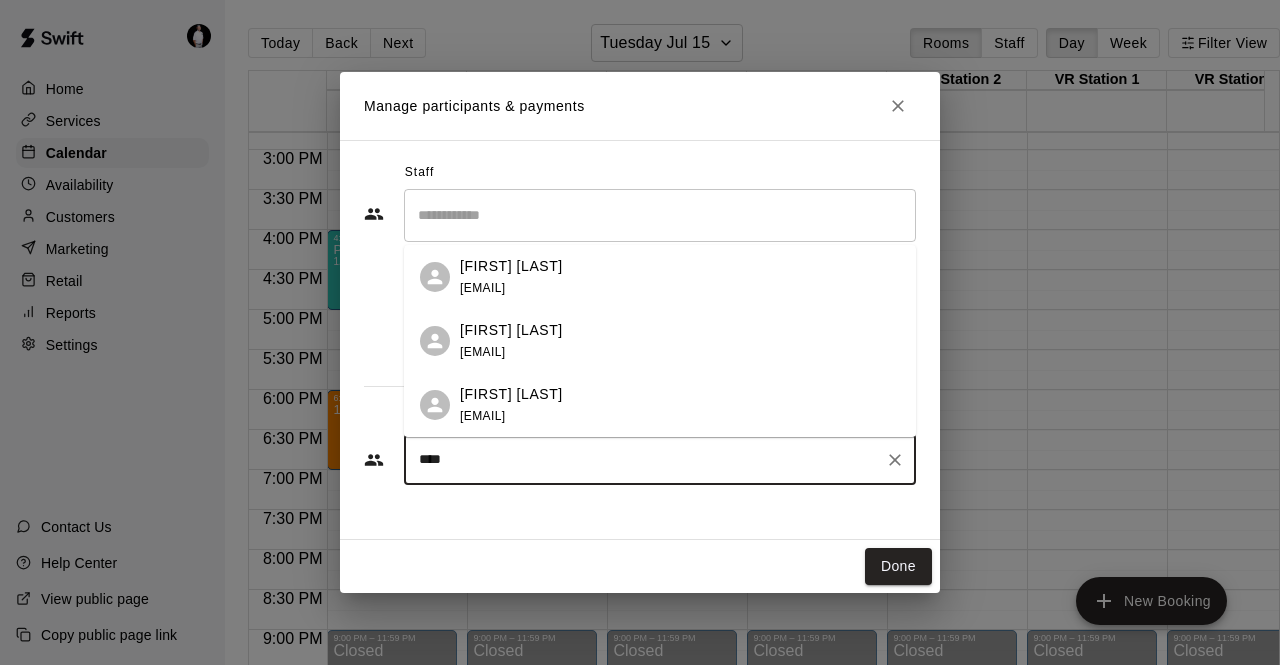 click on "[FIRST] [LAST] [EMAIL]" at bounding box center [660, 341] 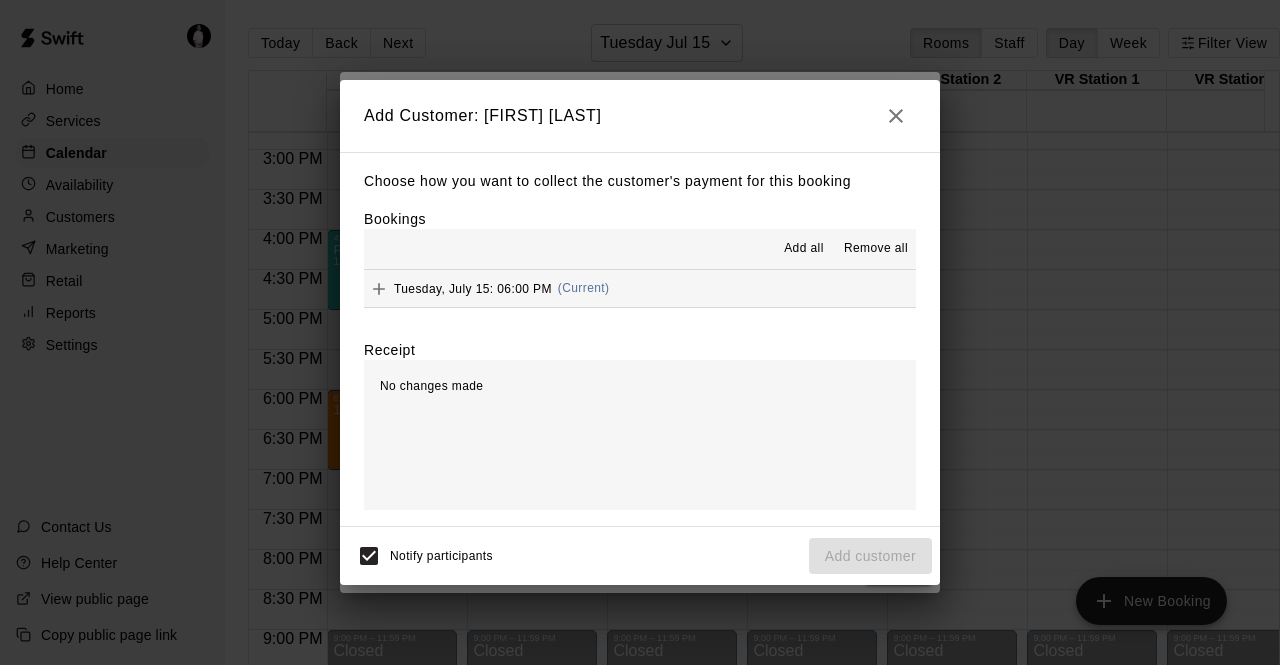 click on "[DAY], [MONTH] [DAY]: [TIME] (Current)" at bounding box center (640, 288) 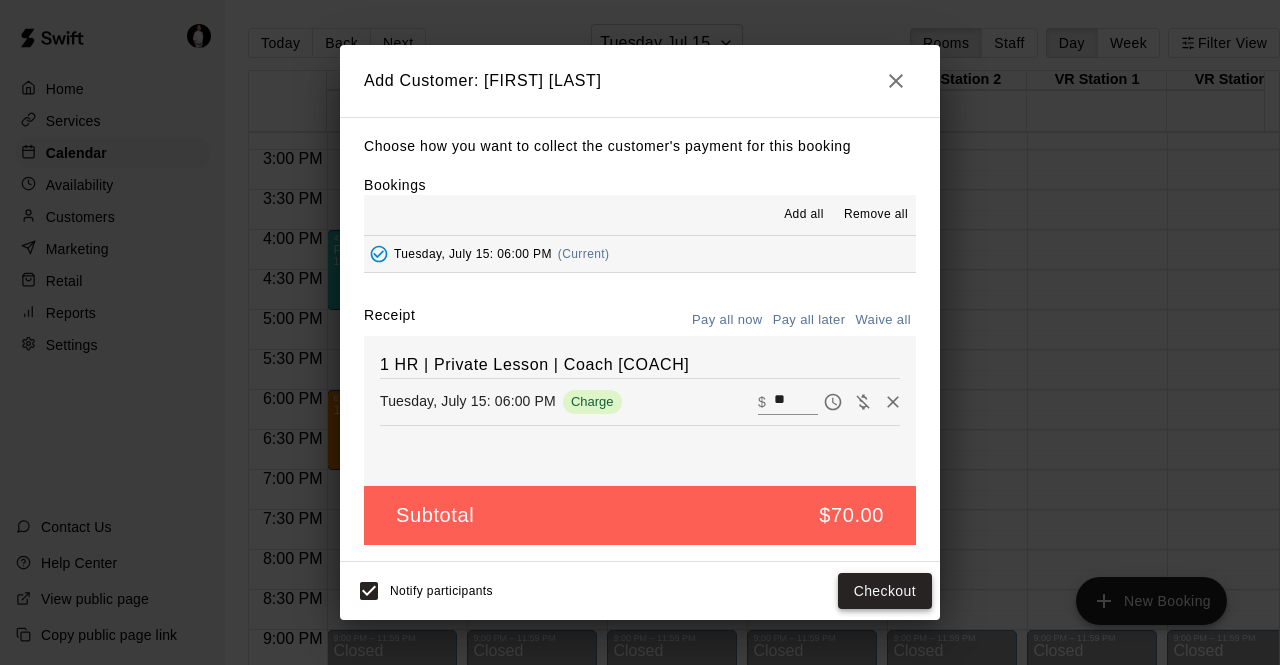 drag, startPoint x: 886, startPoint y: 587, endPoint x: 843, endPoint y: 596, distance: 43.931767 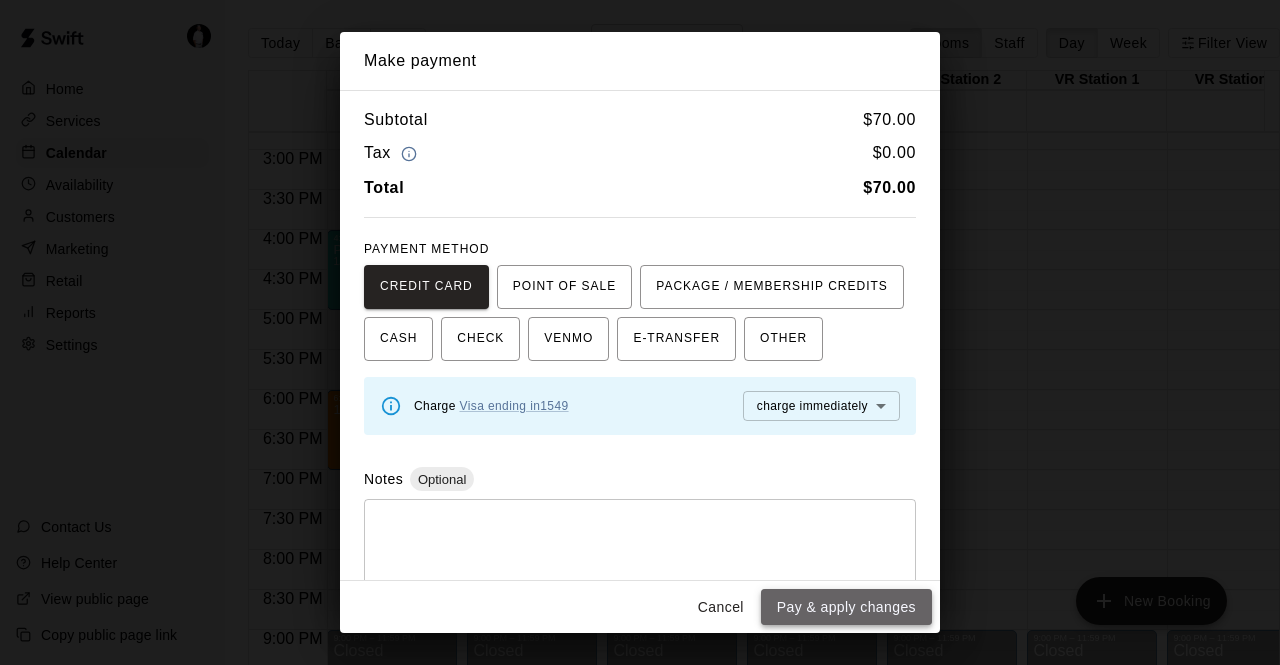 click on "Pay & apply changes" at bounding box center (846, 607) 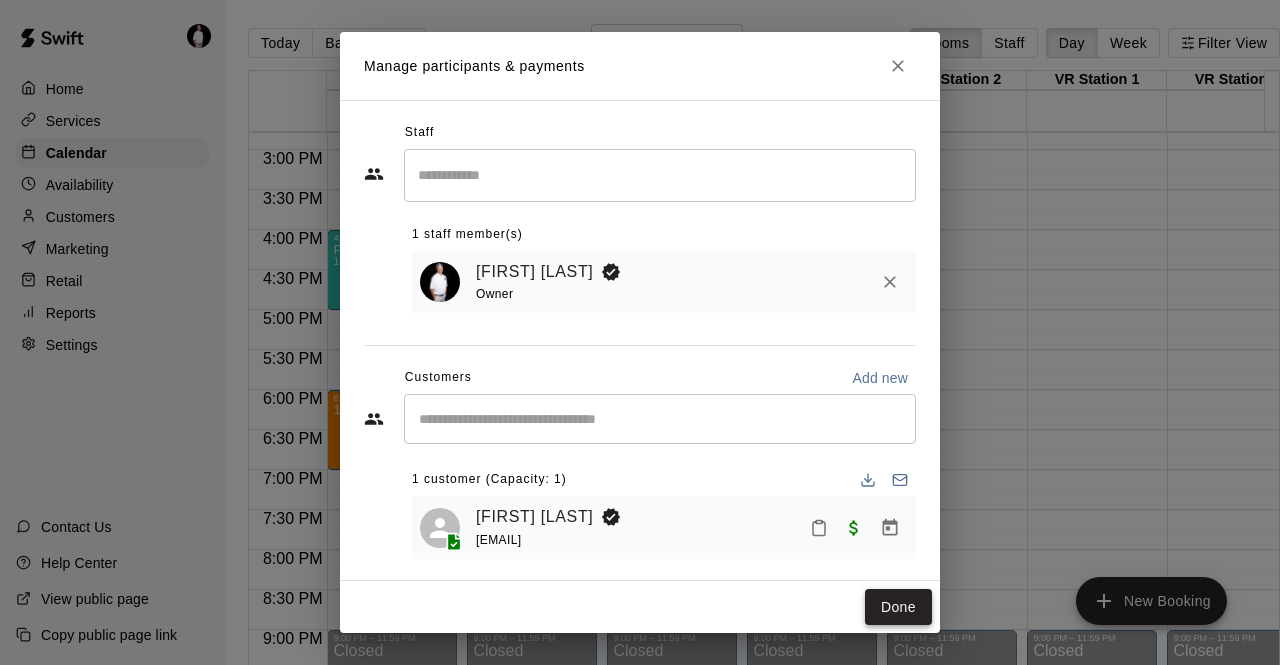 click on "Done" at bounding box center [898, 607] 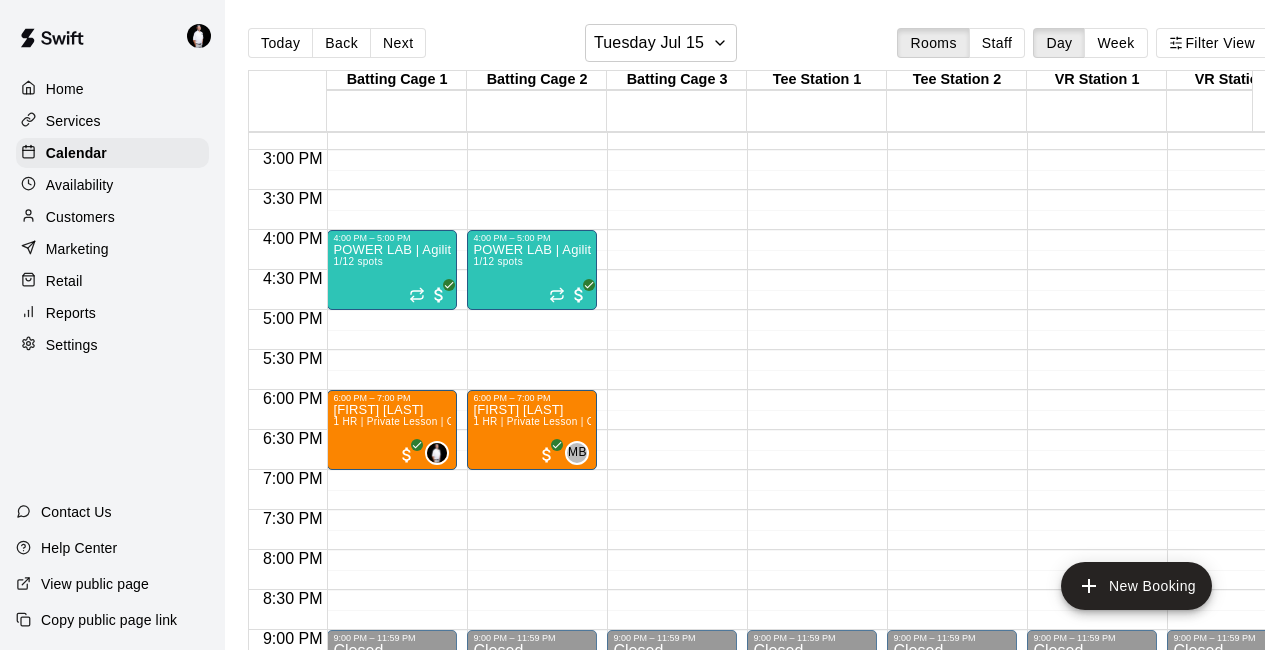 click on "Services" at bounding box center [73, 121] 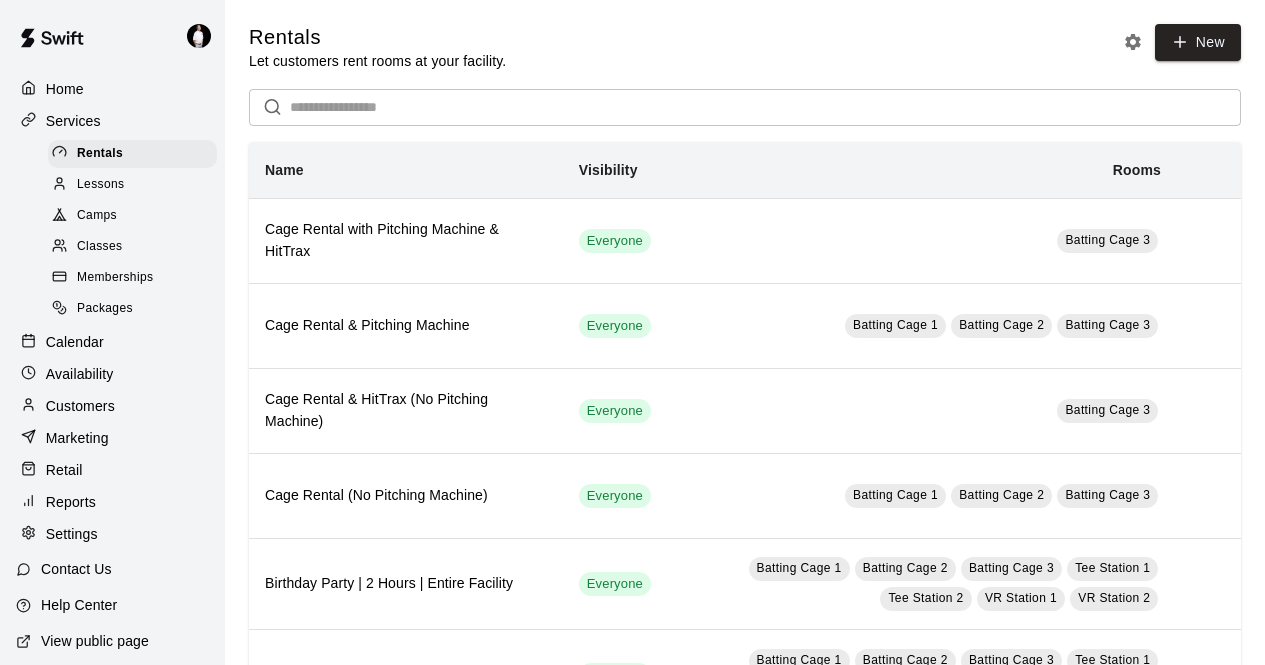 click on "Settings" at bounding box center (112, 534) 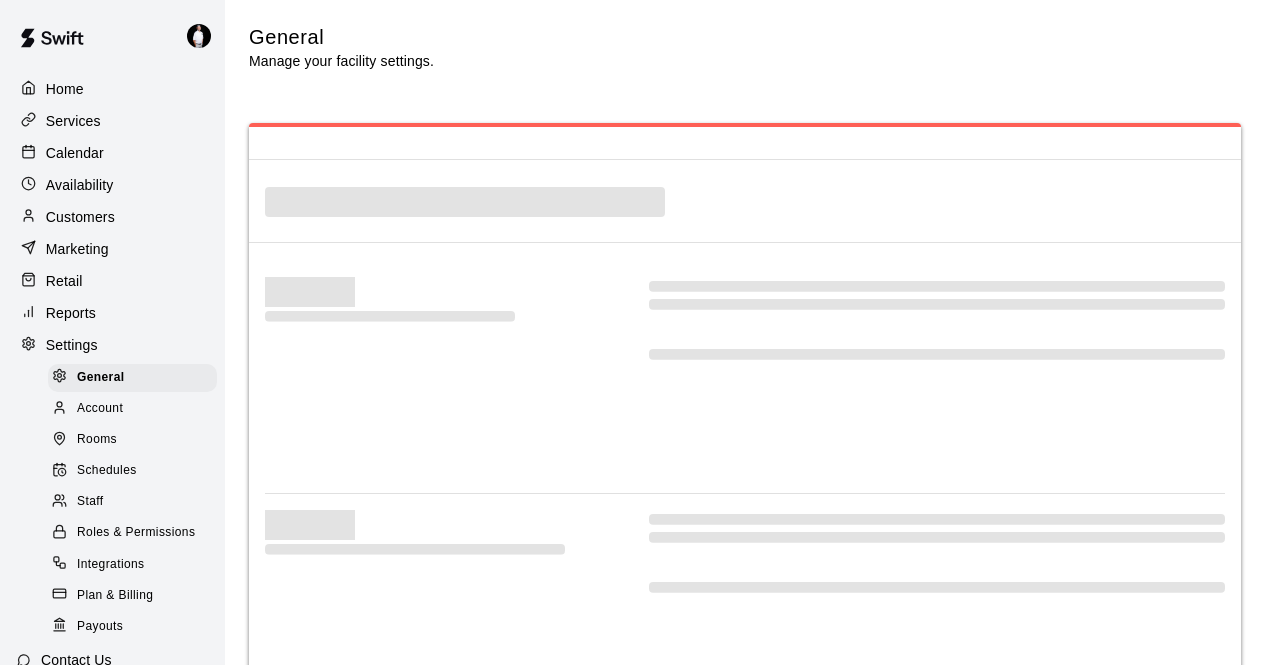 select on "**" 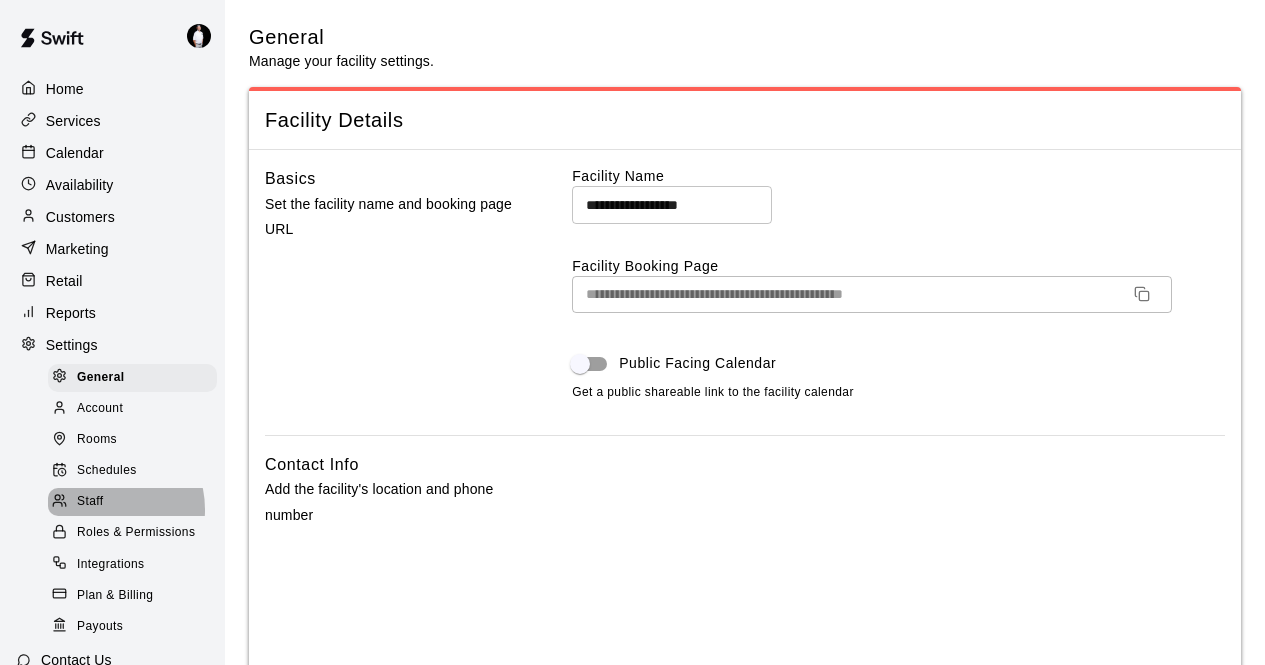 click on "Staff" at bounding box center [132, 502] 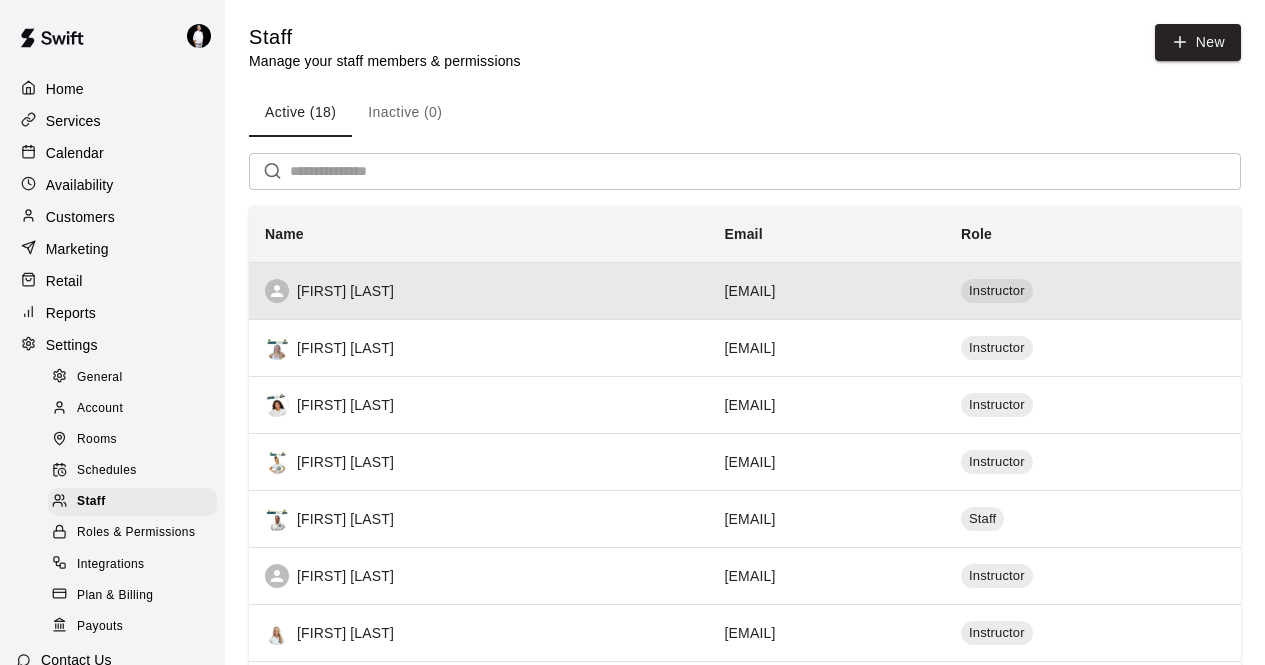 click on "[FIRST] [LAST]" at bounding box center (479, 291) 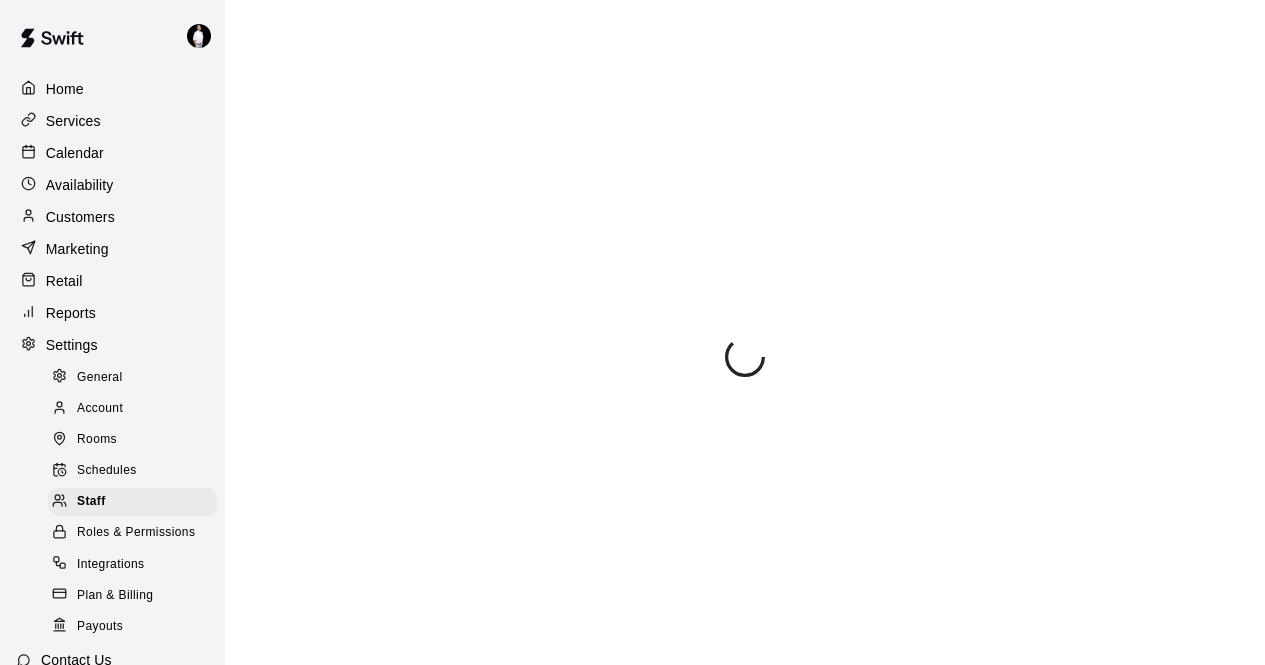 select on "**" 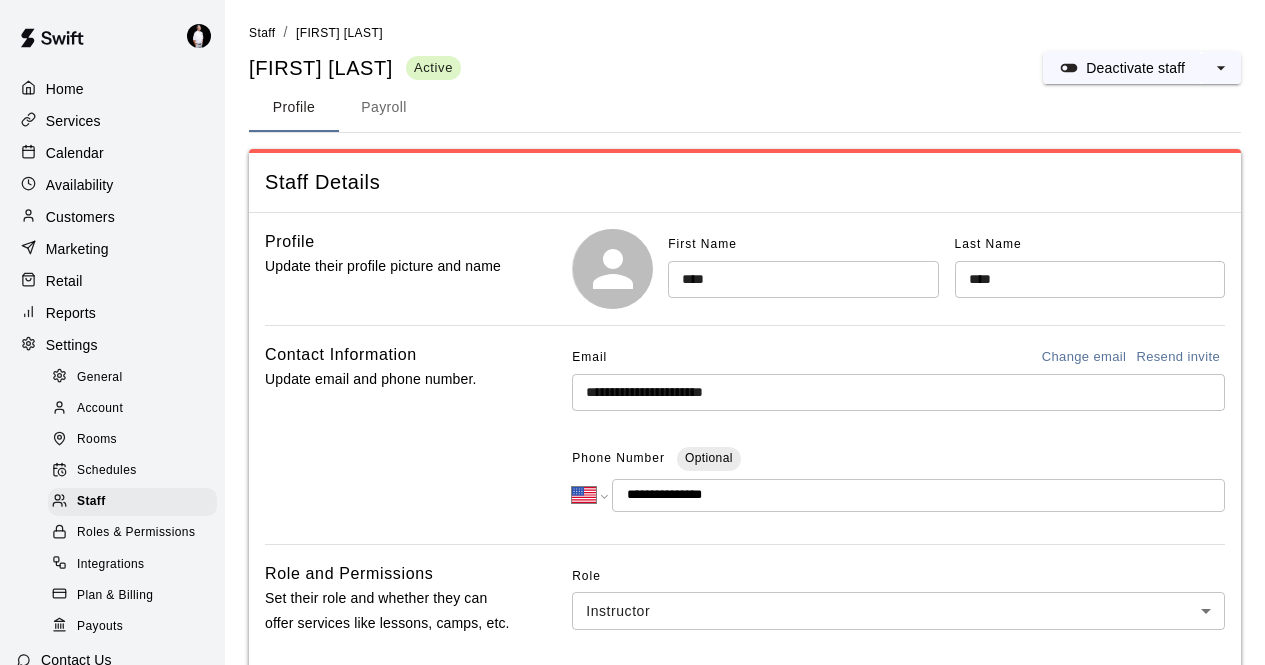 scroll, scrollTop: 0, scrollLeft: 0, axis: both 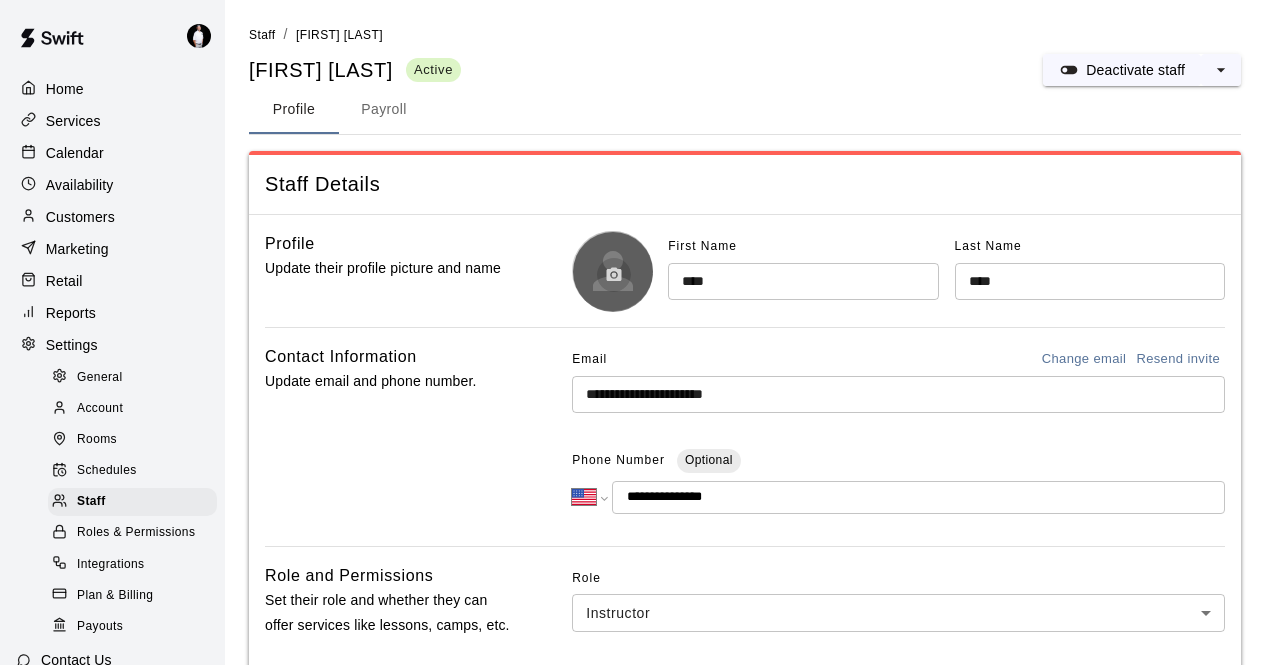 click at bounding box center (614, 275) 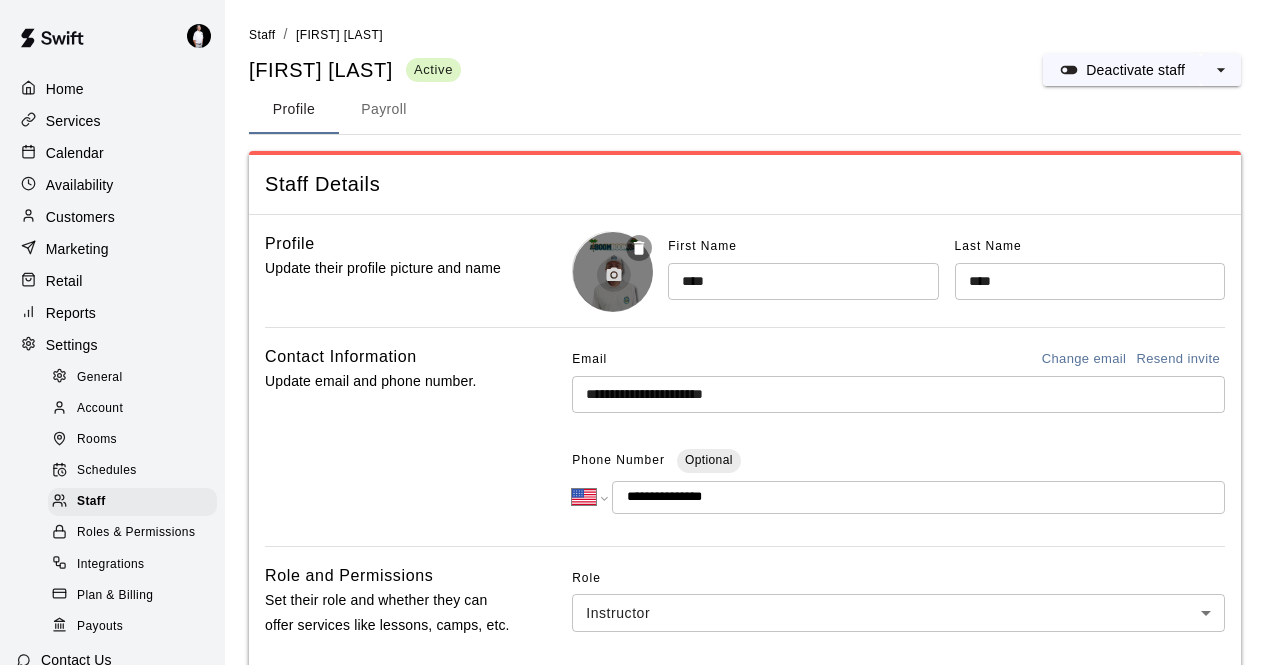 click at bounding box center [614, 275] 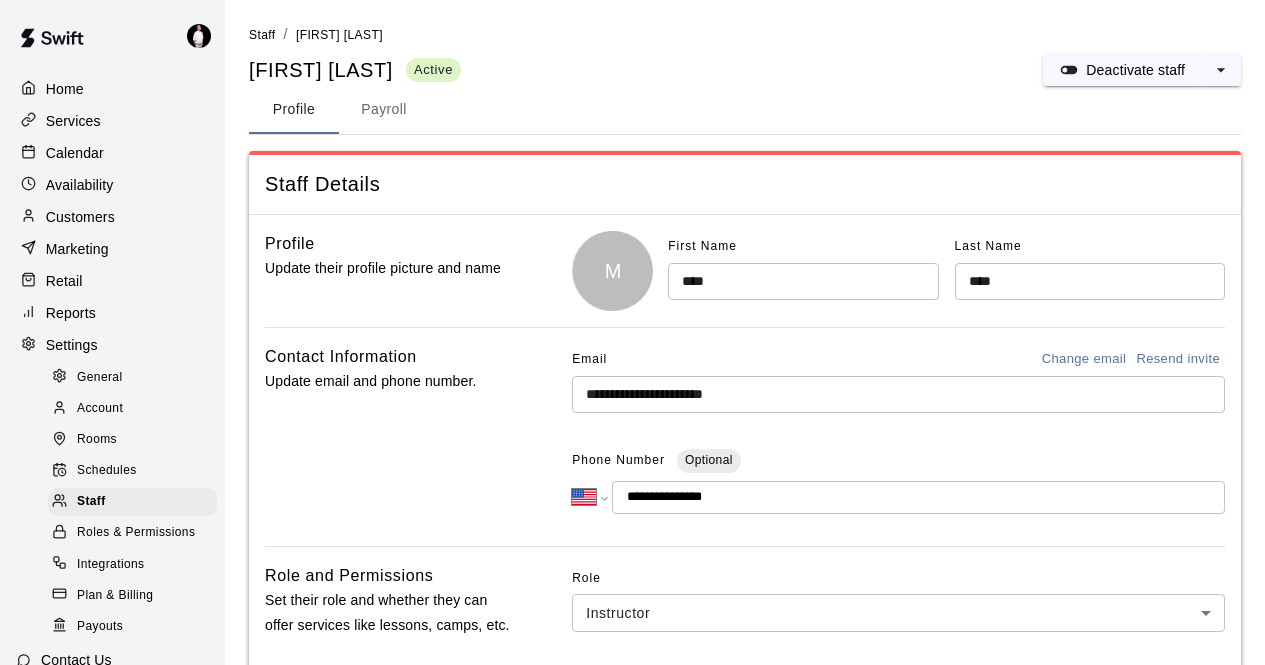 click on "Contact Information Update email and phone number." at bounding box center (390, 437) 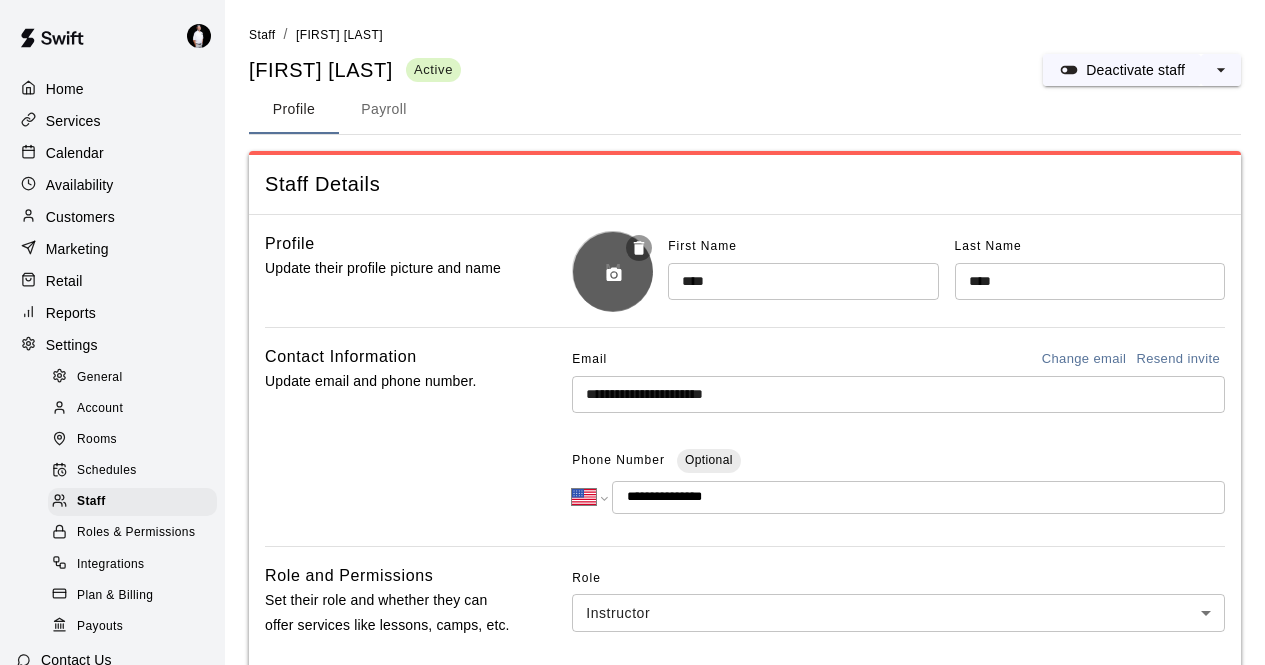 click 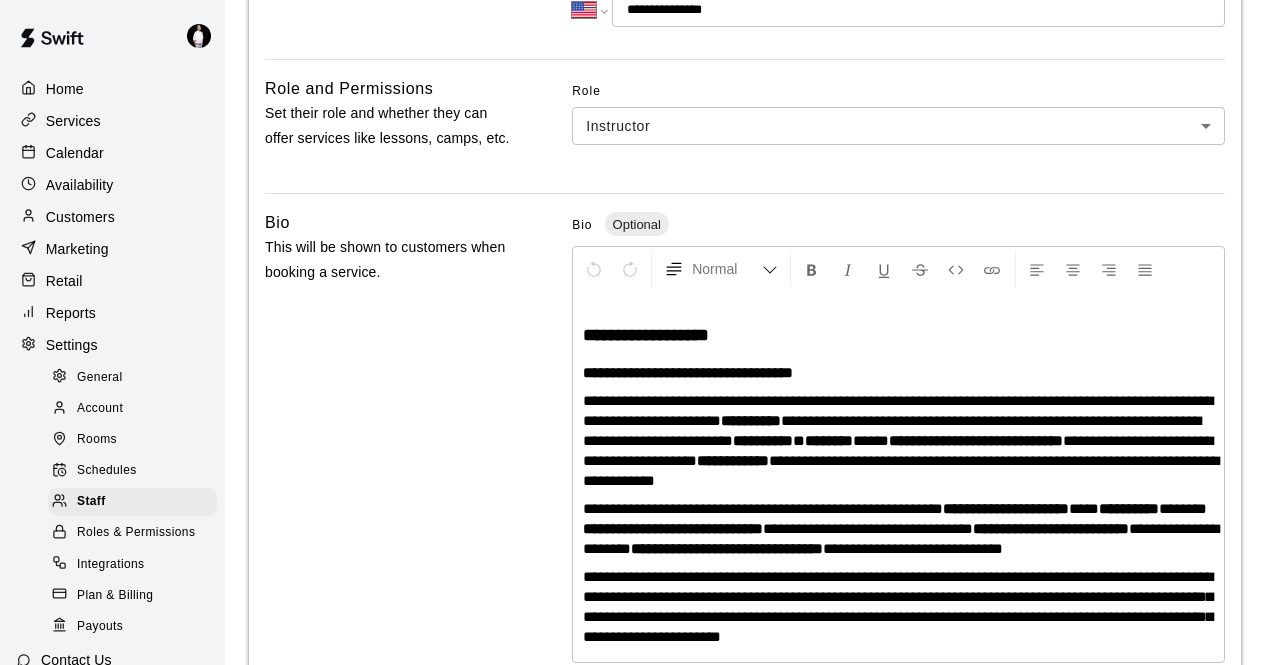 scroll, scrollTop: 890, scrollLeft: 0, axis: vertical 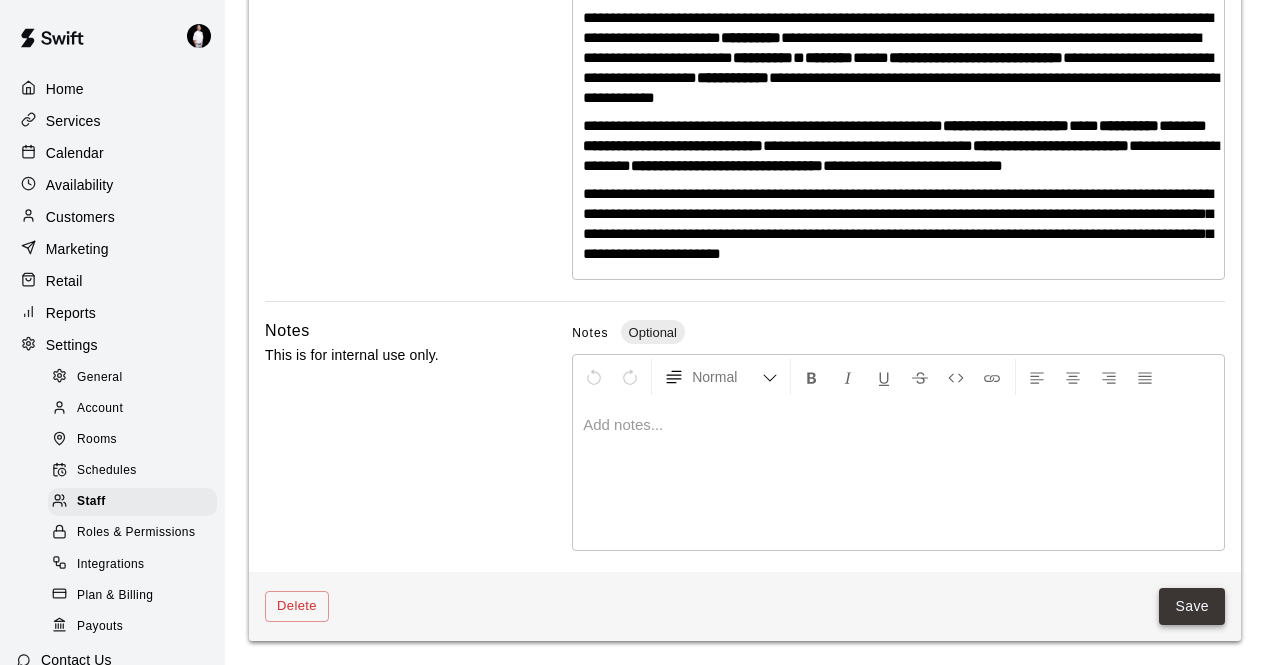 click on "Save" at bounding box center (1192, 606) 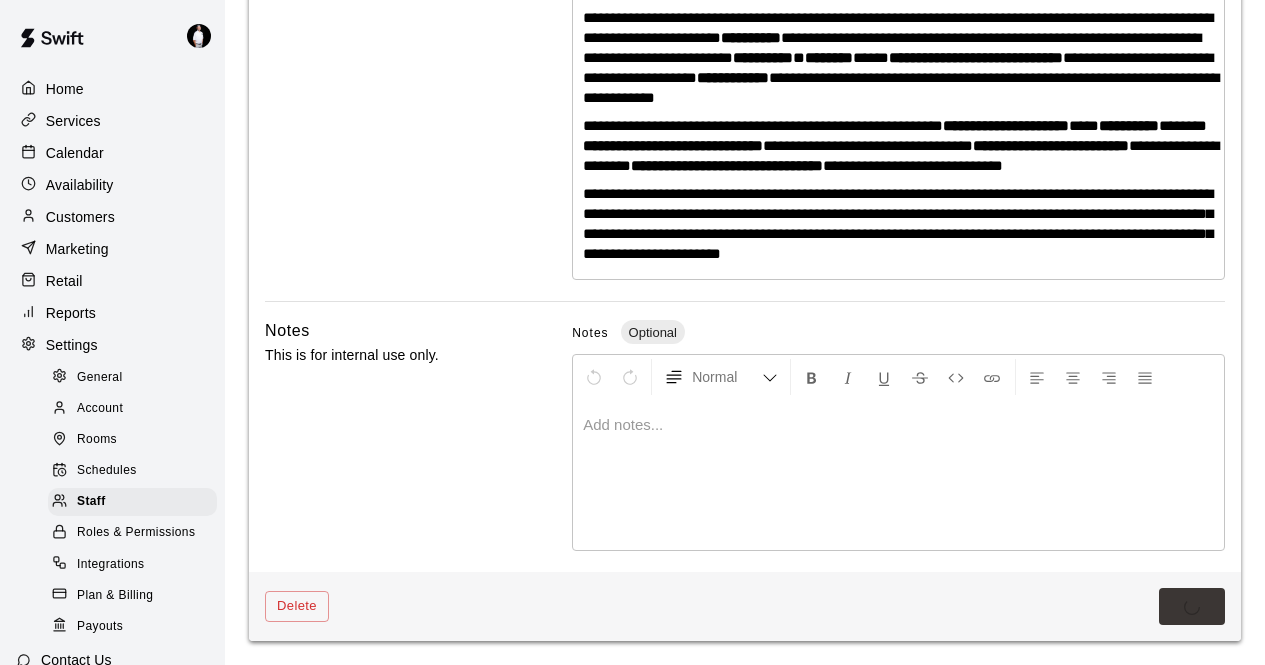 scroll, scrollTop: 0, scrollLeft: 0, axis: both 